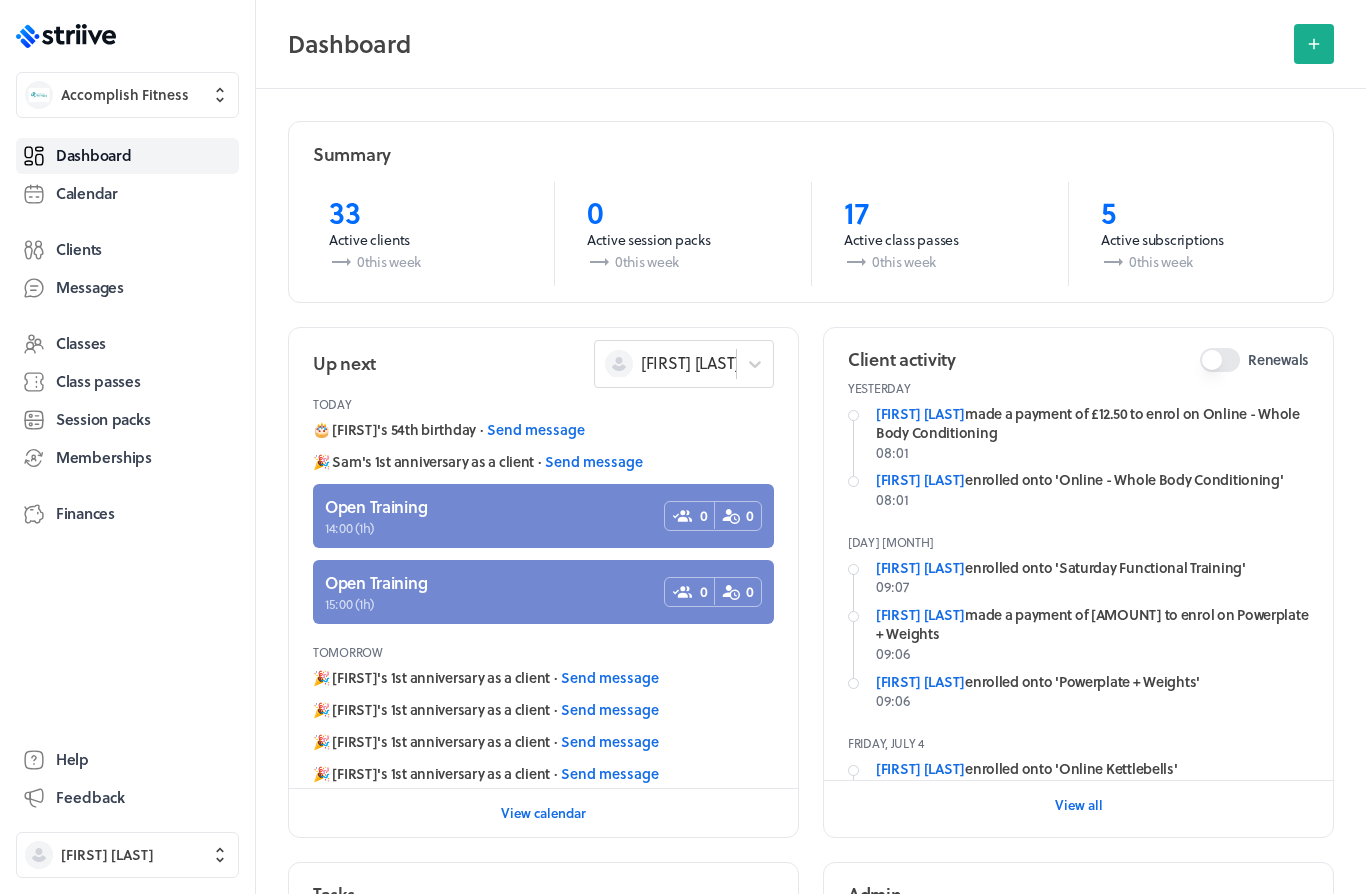 scroll, scrollTop: 0, scrollLeft: 0, axis: both 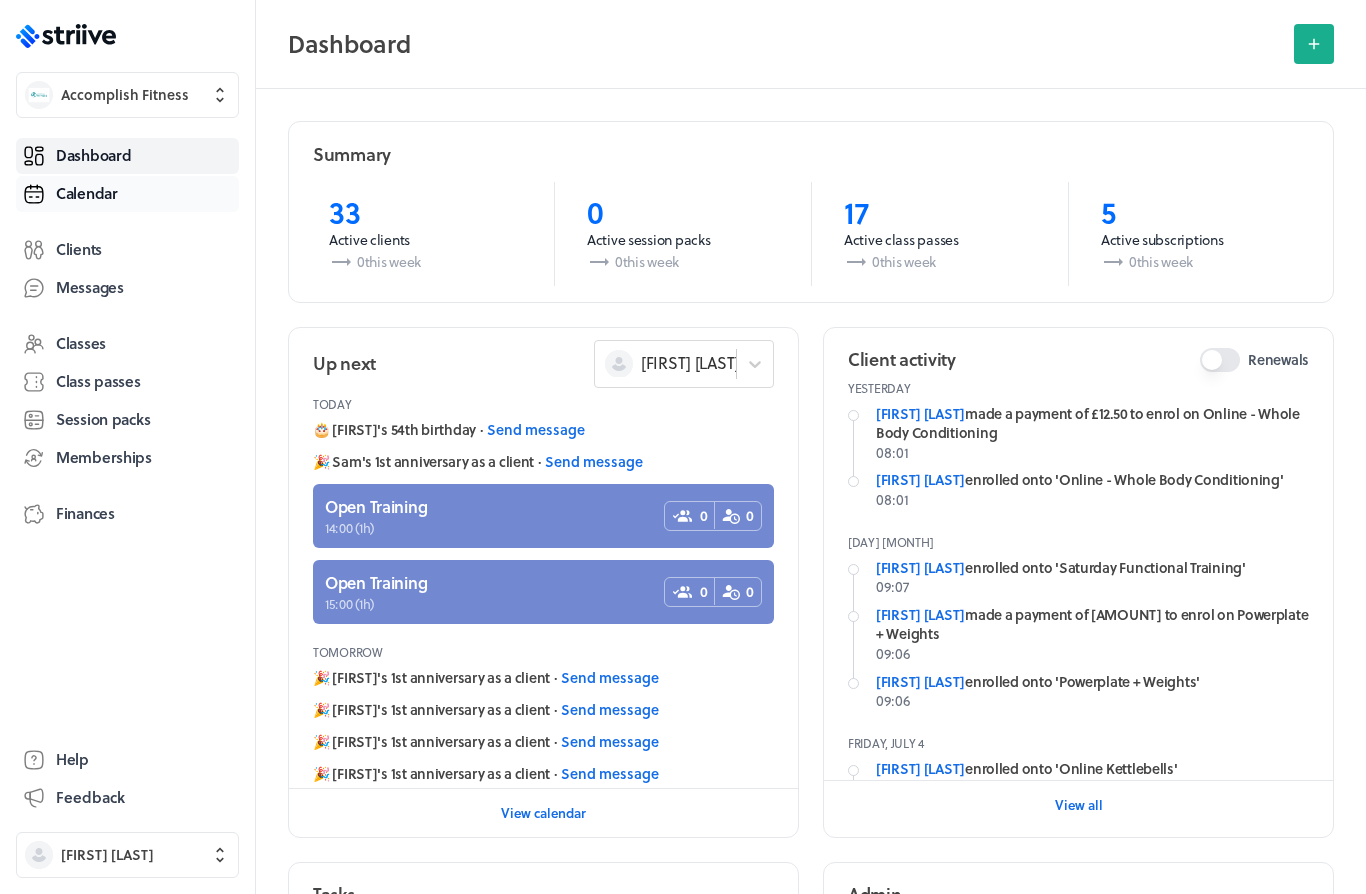 click on "Calendar" at bounding box center [127, 194] 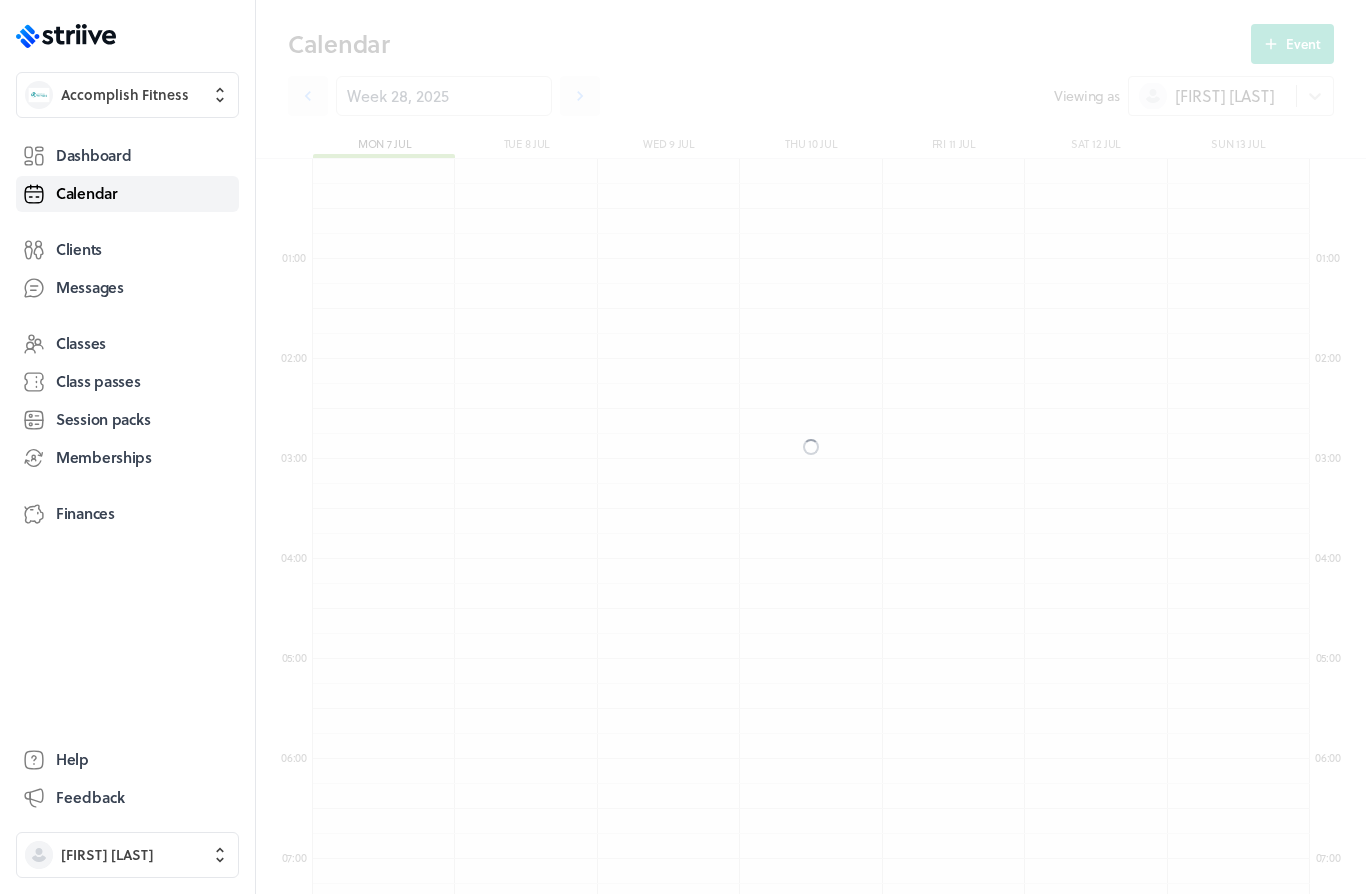 scroll, scrollTop: 550, scrollLeft: 0, axis: vertical 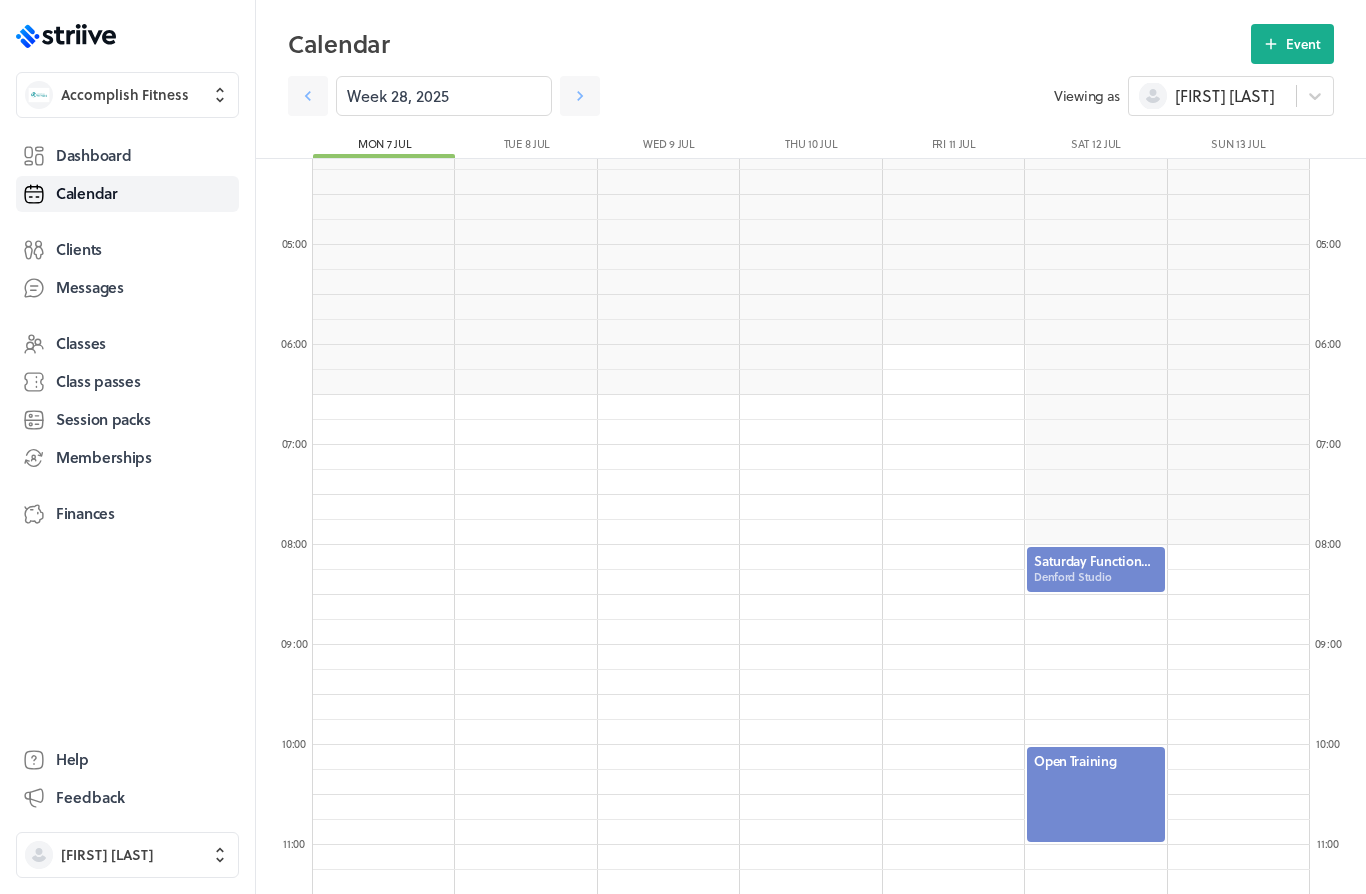 drag, startPoint x: 102, startPoint y: 345, endPoint x: 102, endPoint y: 759, distance: 414 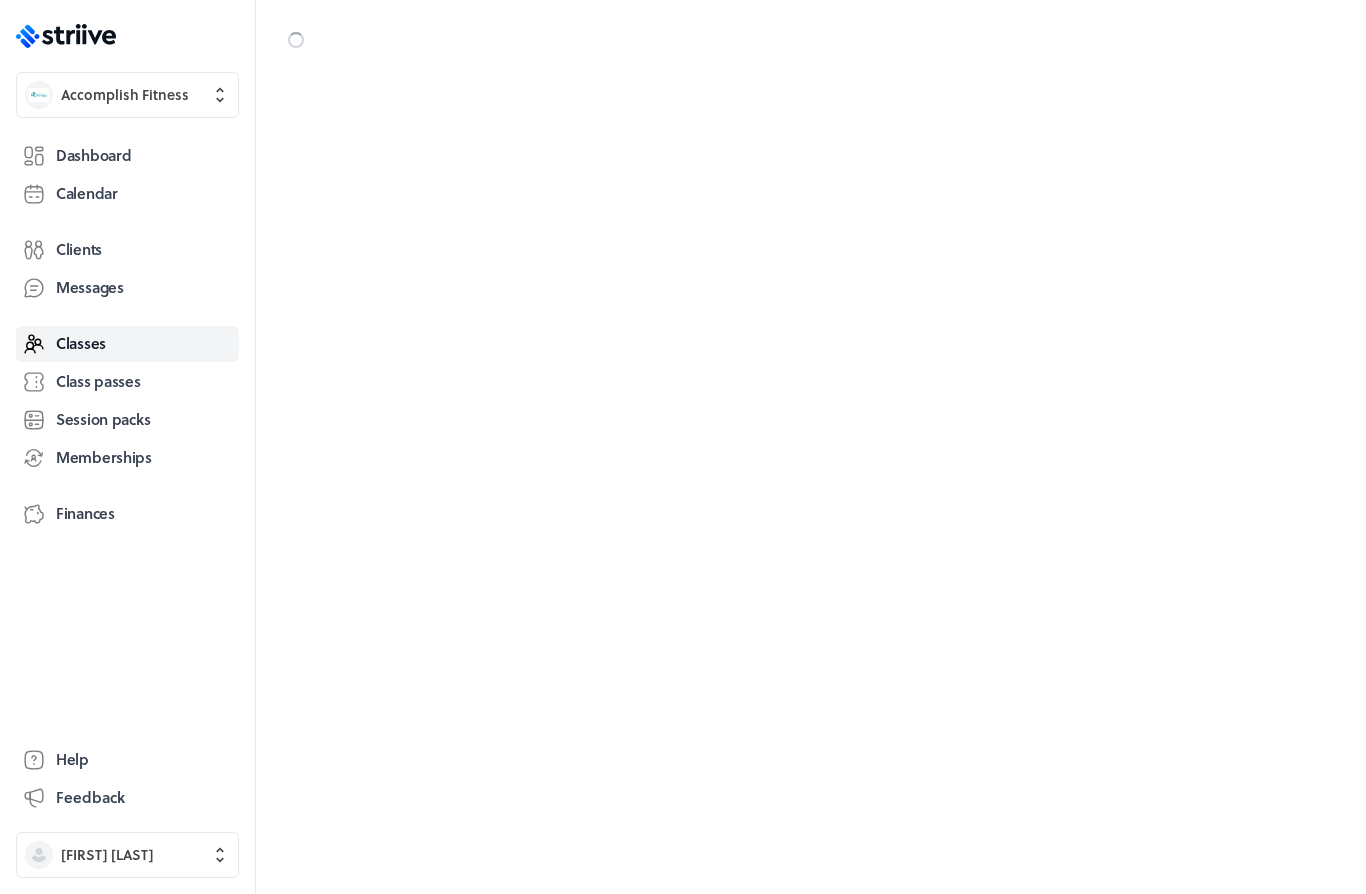 scroll, scrollTop: 0, scrollLeft: 0, axis: both 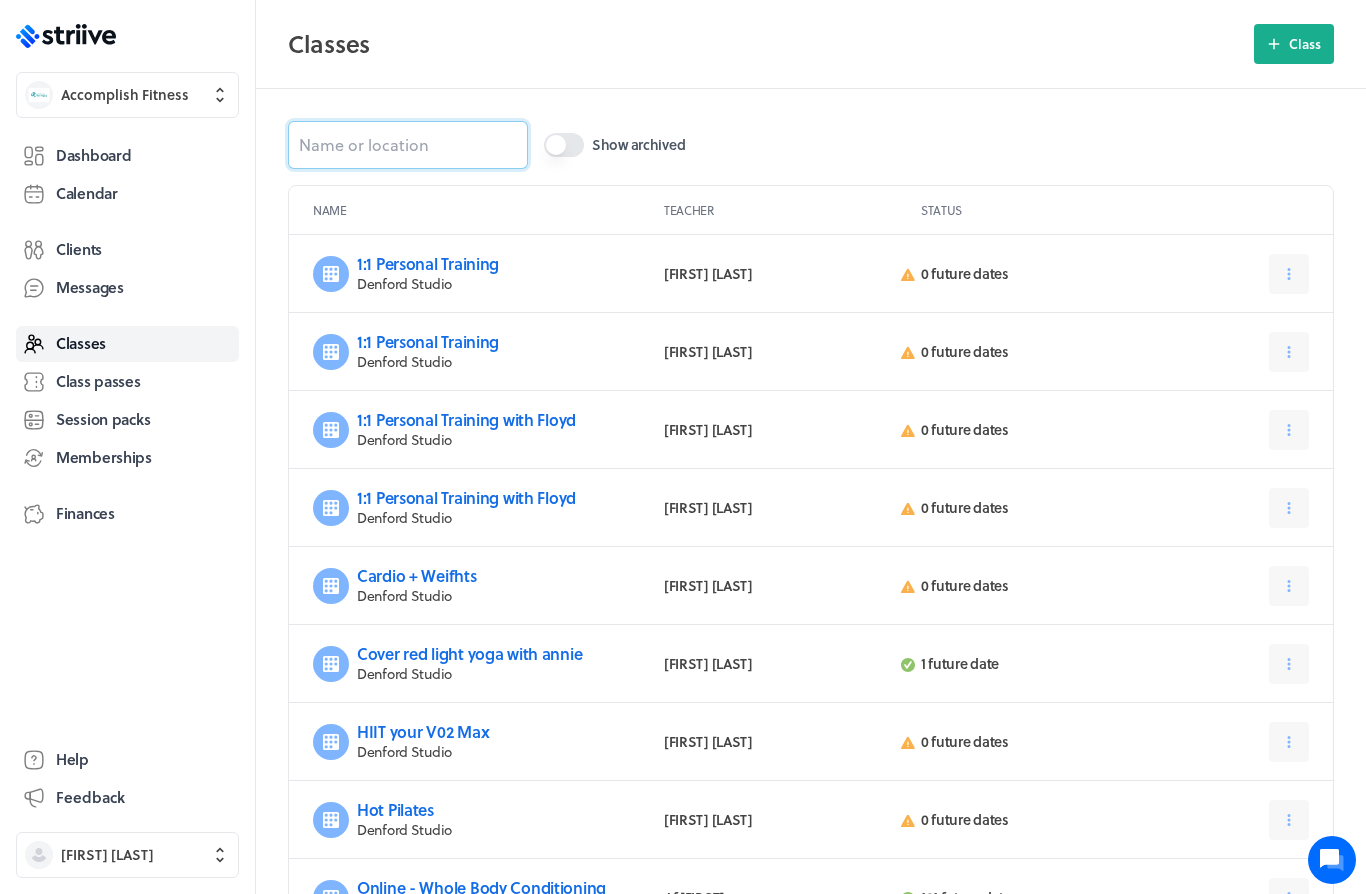 click at bounding box center [408, 145] 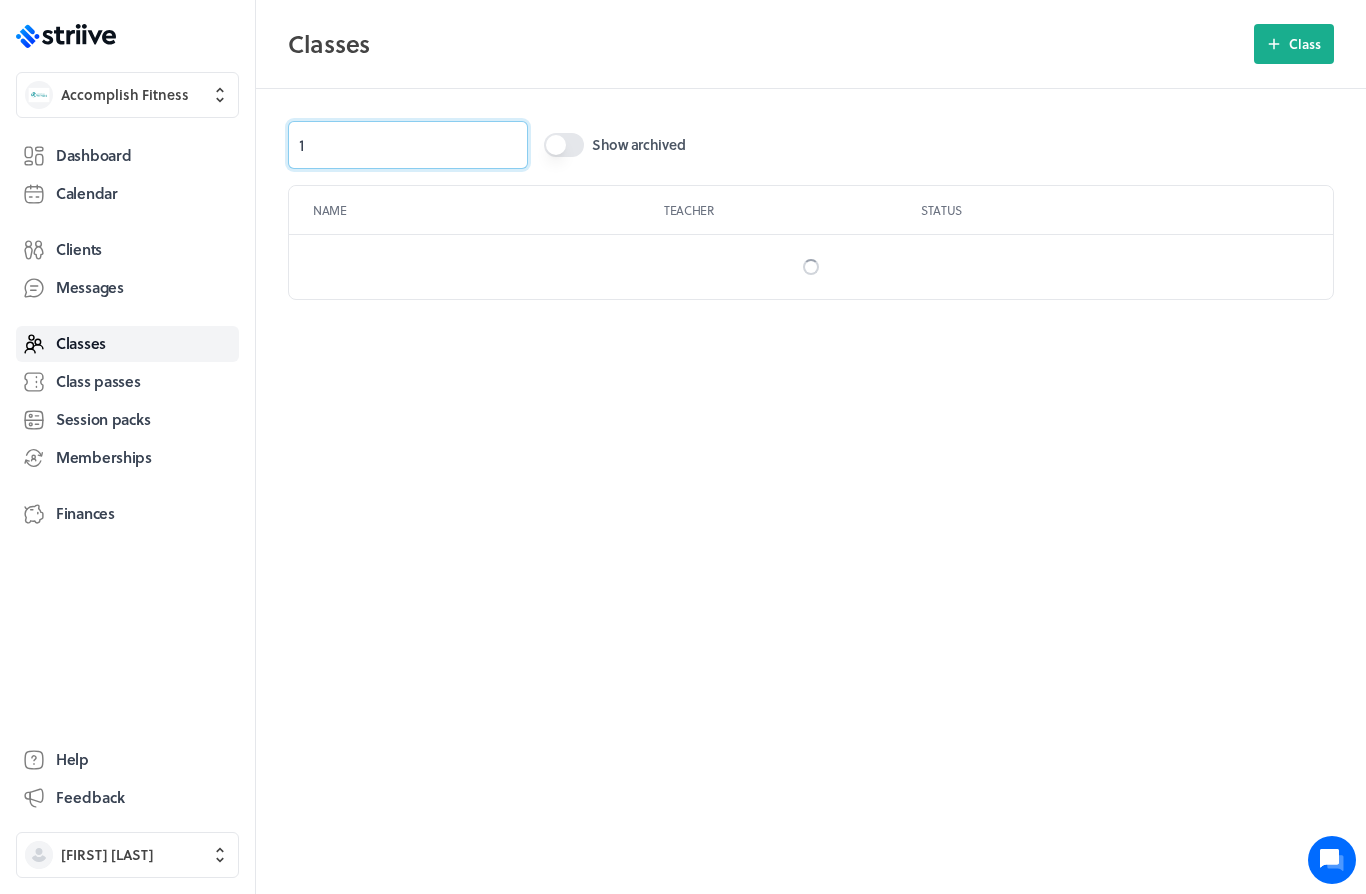 type on "1:" 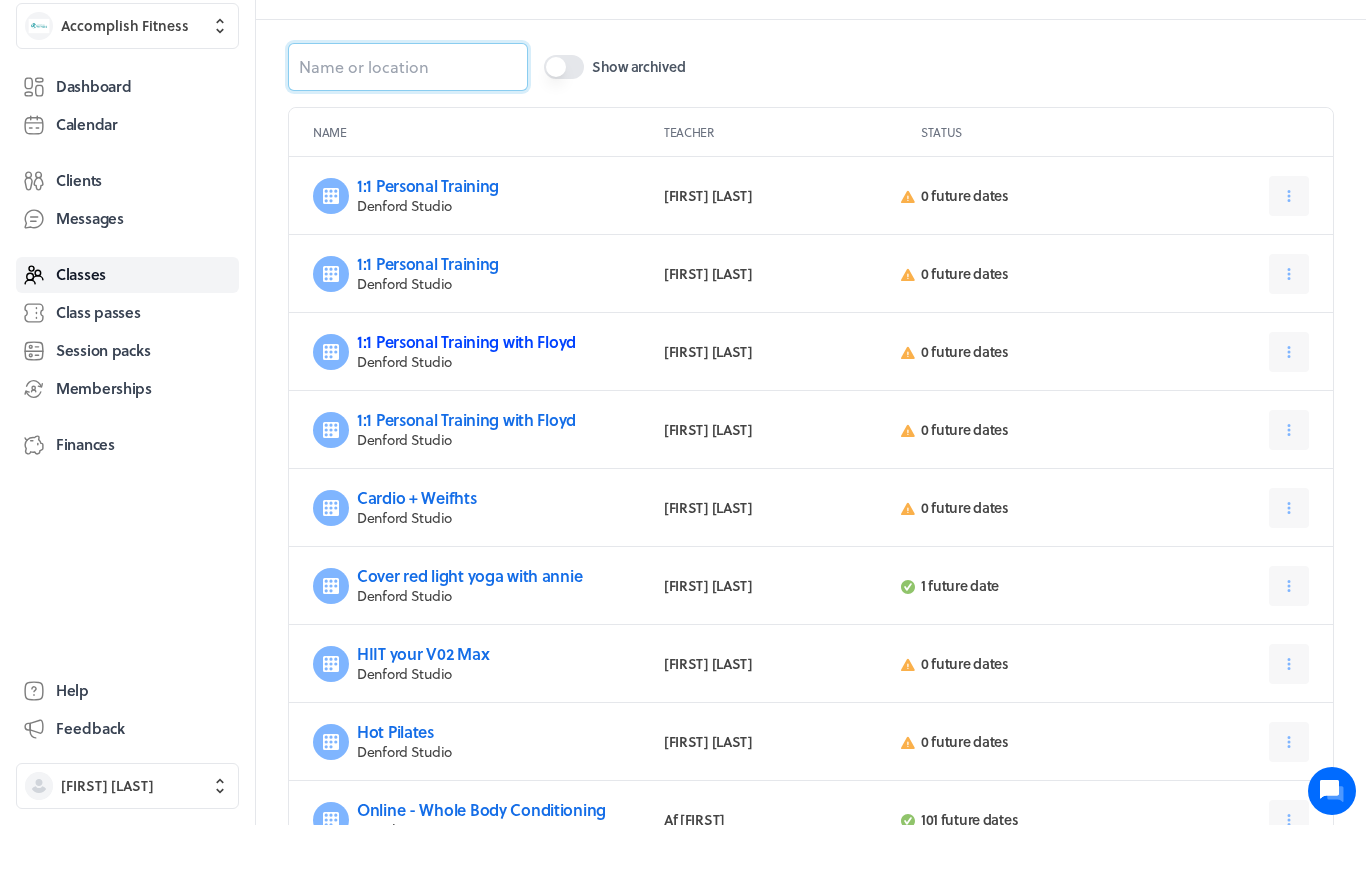 scroll, scrollTop: 0, scrollLeft: 0, axis: both 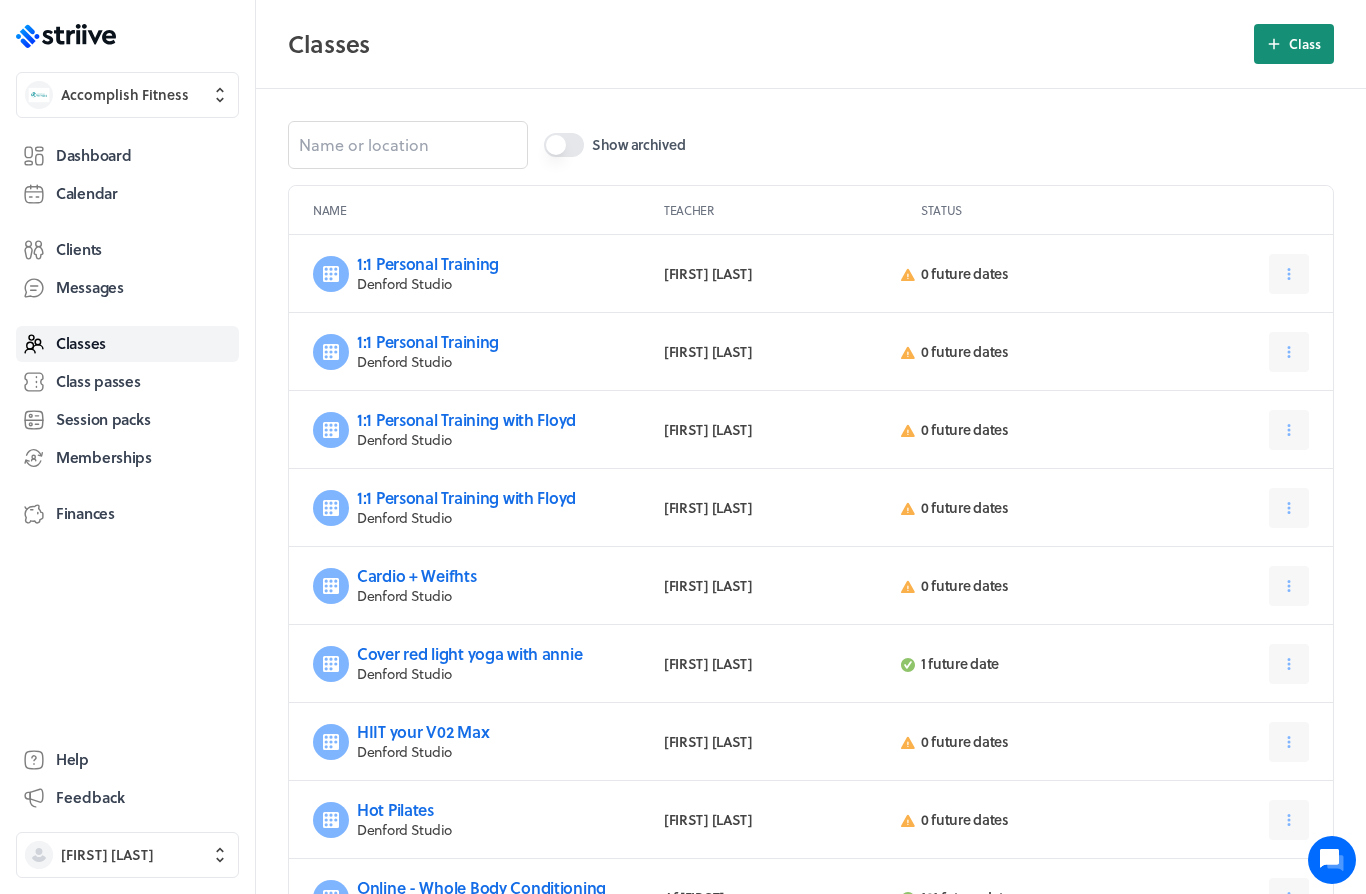click at bounding box center [1274, 44] 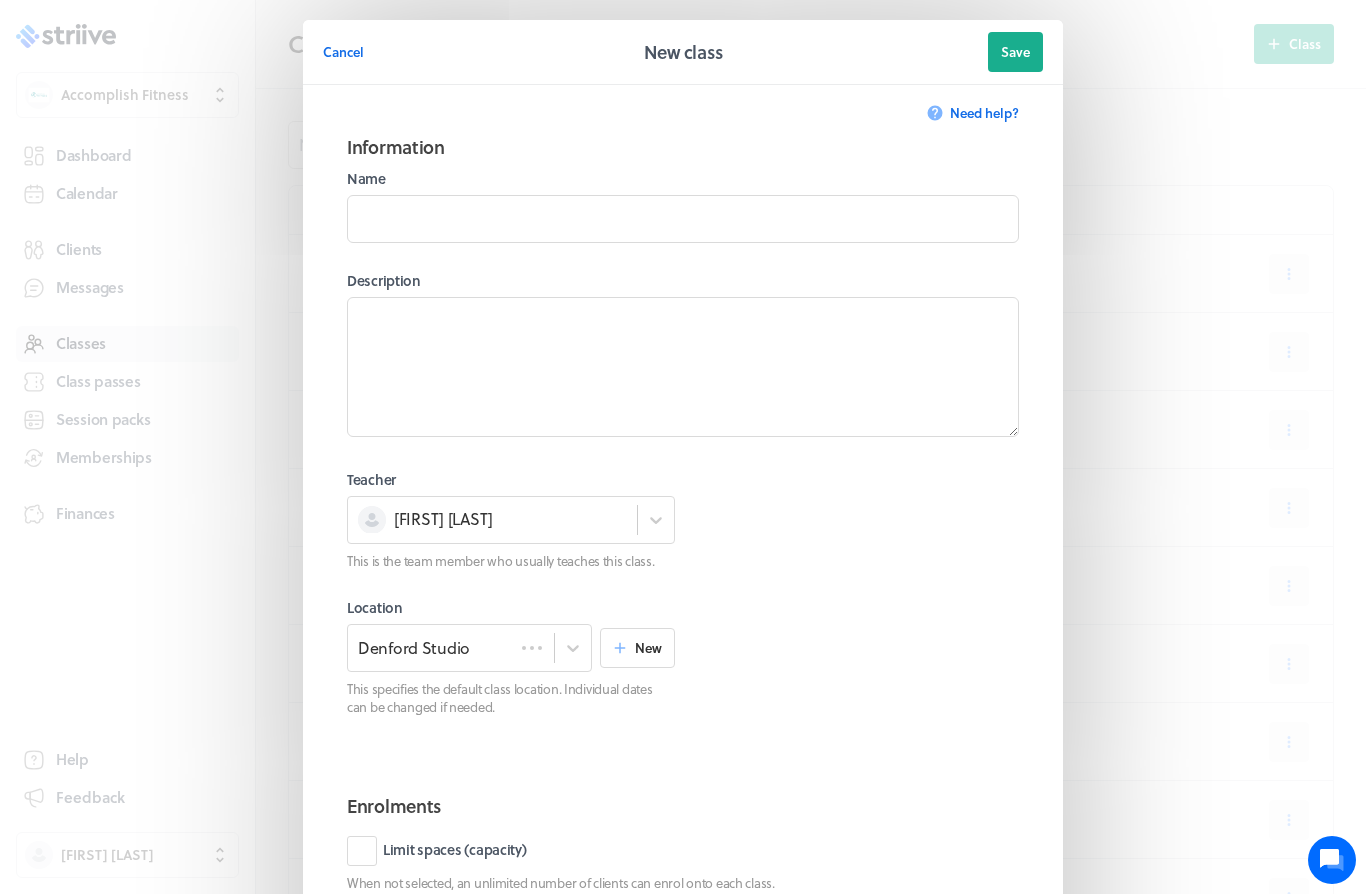click on "Information Name Description Teacher Natt S This is the team member who usually teaches this class. Location Denford Studio New This specifies the default class location. Individual dates can be changed if needed." at bounding box center (683, 446) 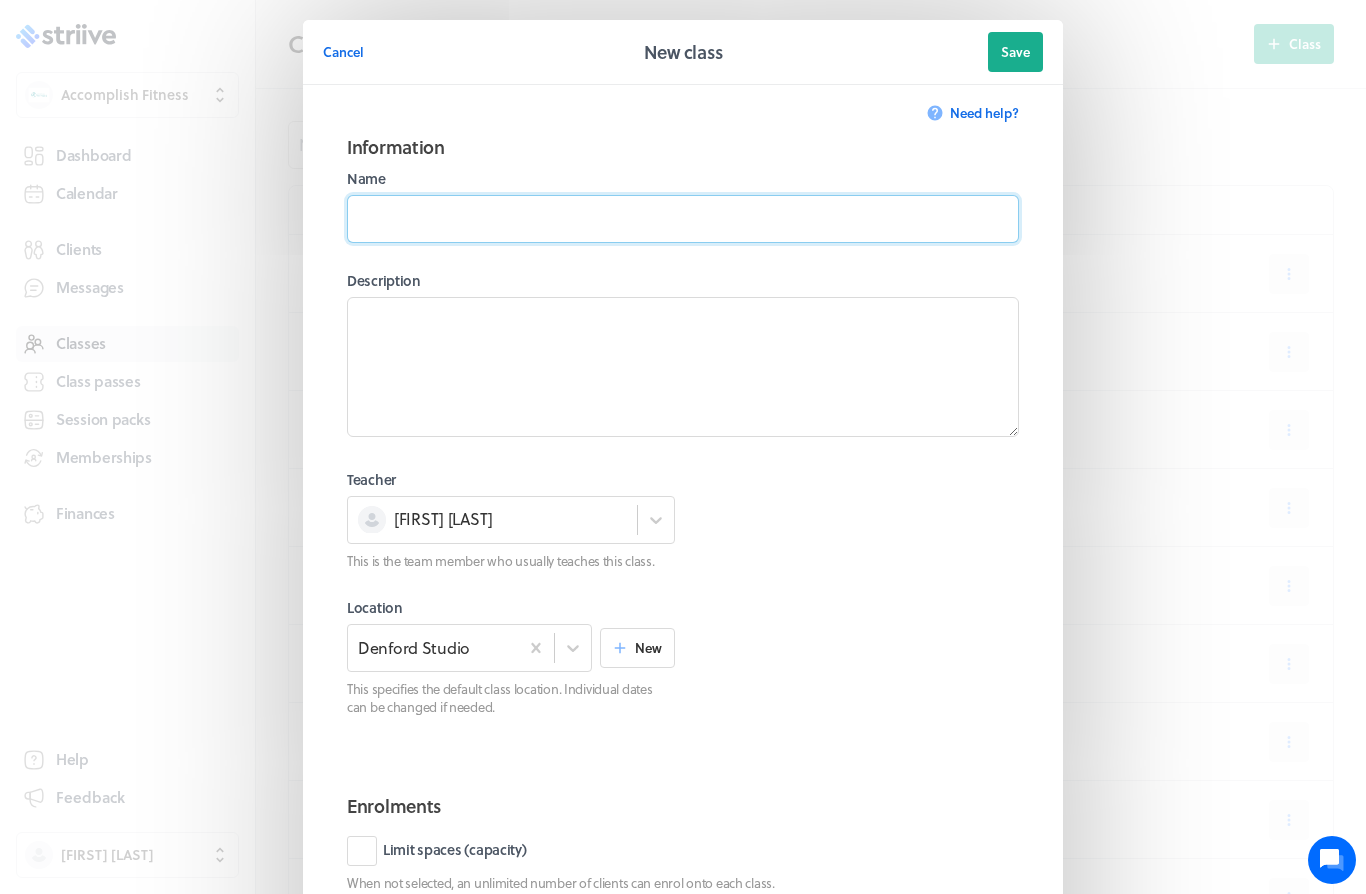 click at bounding box center (683, 219) 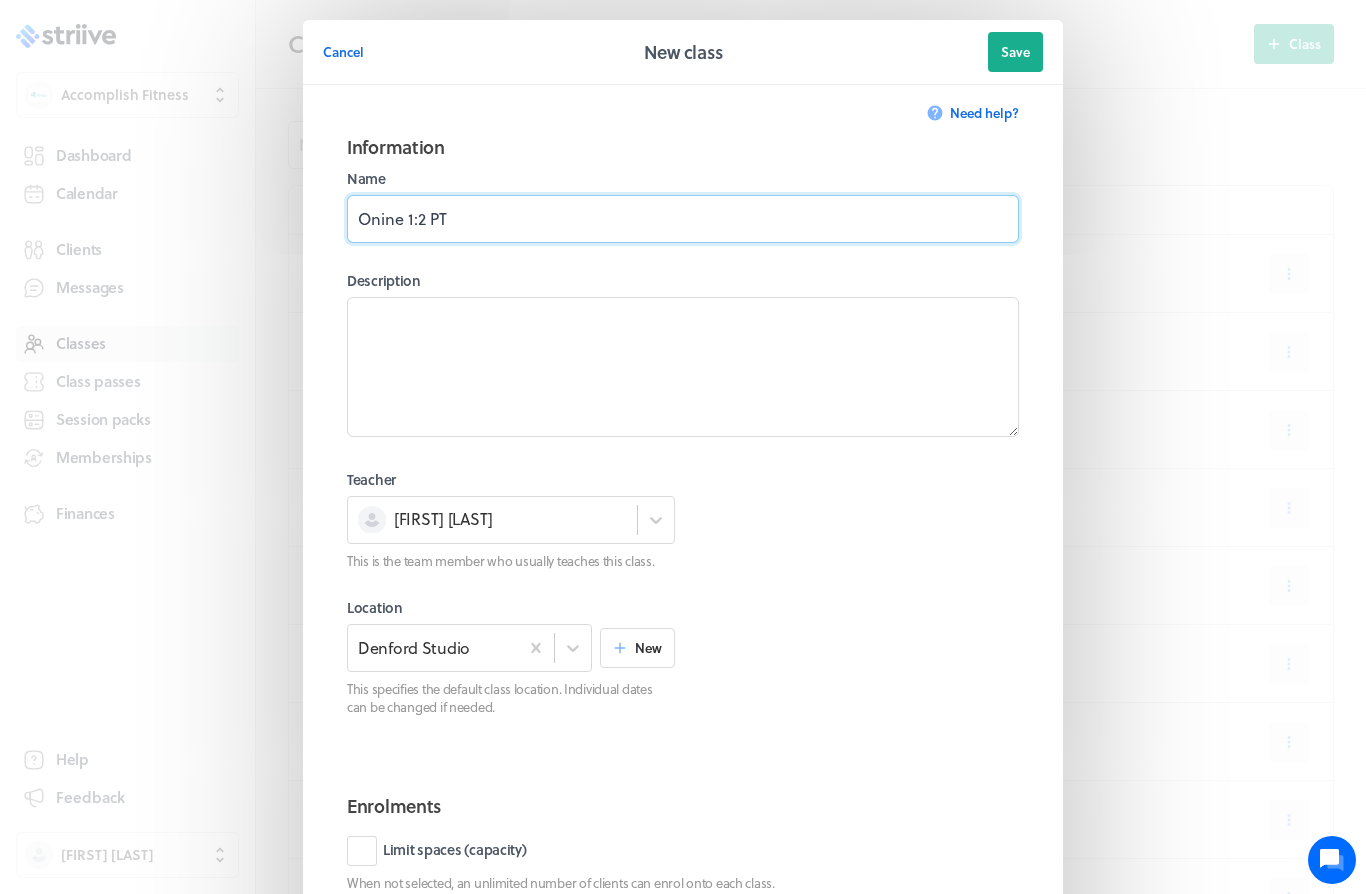 drag, startPoint x: 538, startPoint y: 221, endPoint x: 259, endPoint y: 221, distance: 279 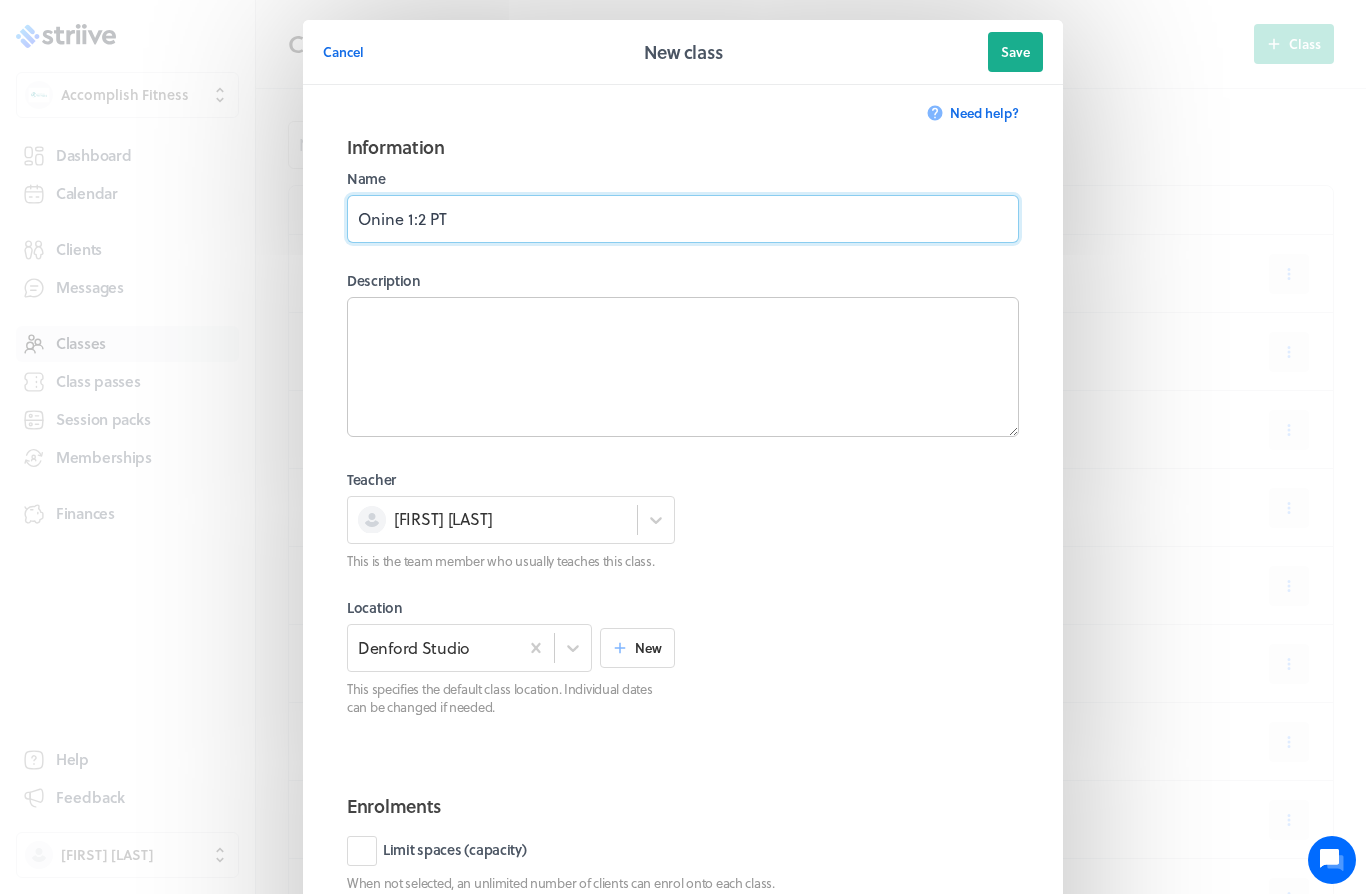 type on "Onine 1:2 PT" 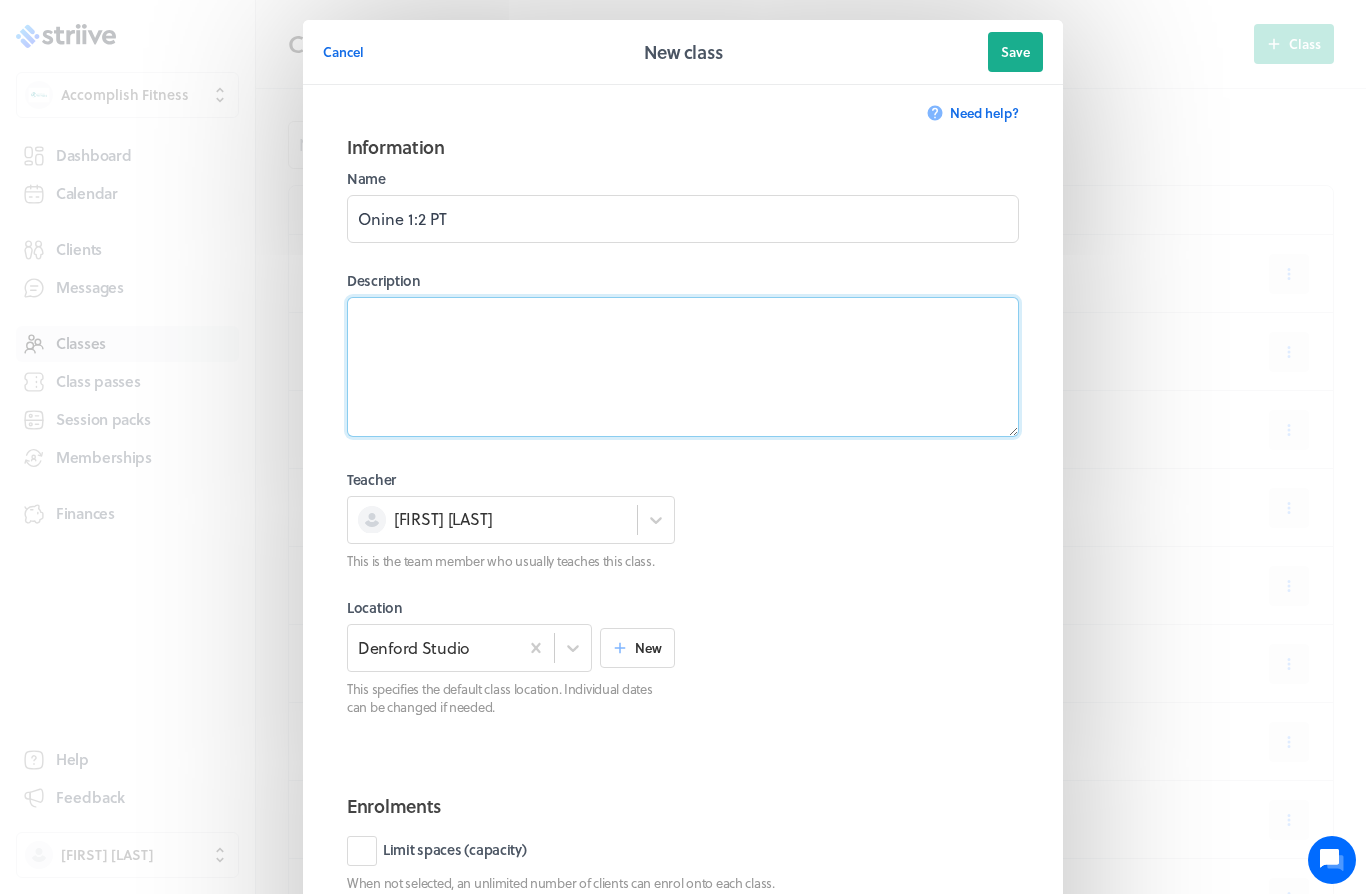 click at bounding box center (683, 367) 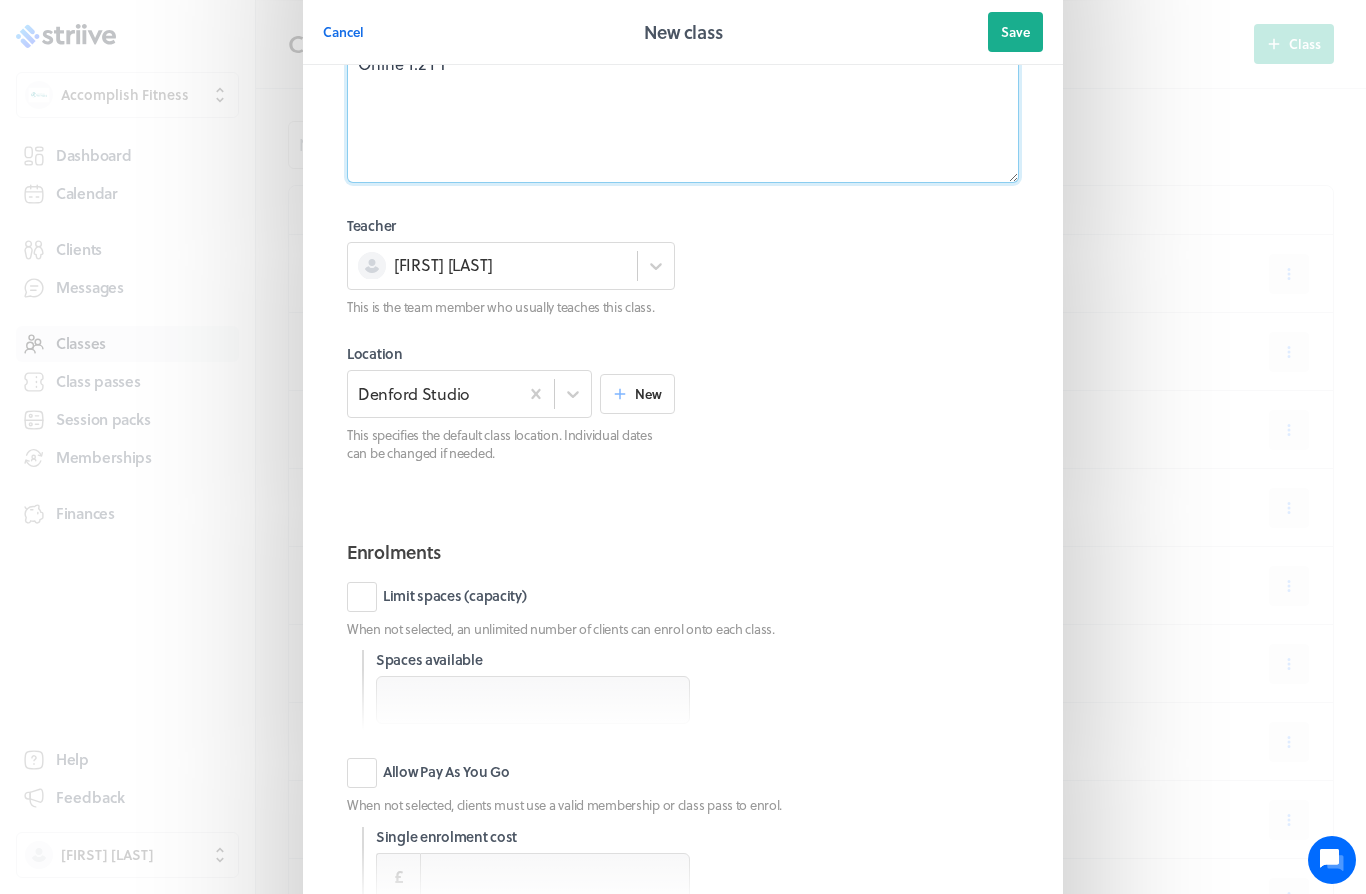 scroll, scrollTop: 311, scrollLeft: 0, axis: vertical 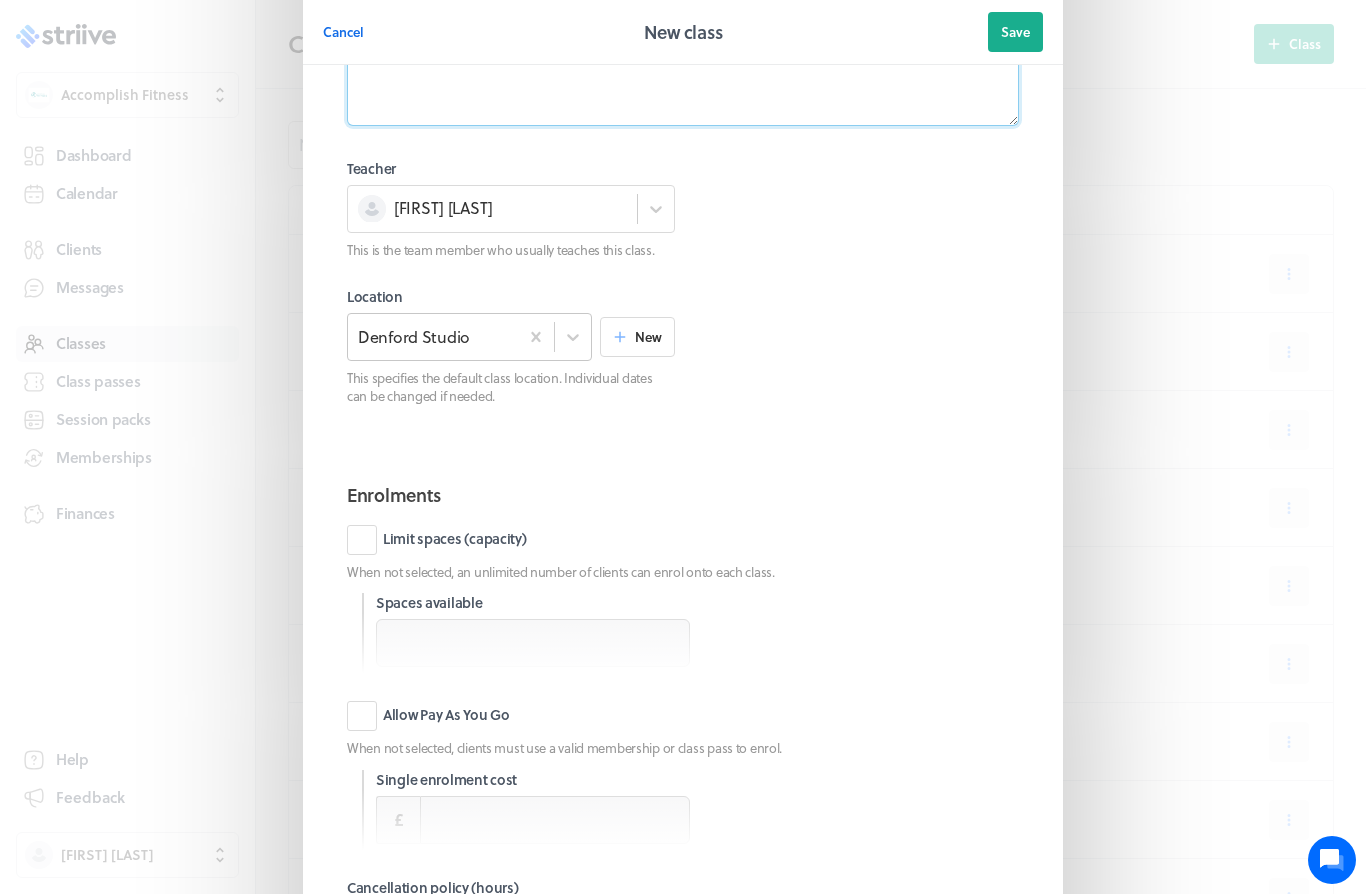 type on "Onine 1:2 PT" 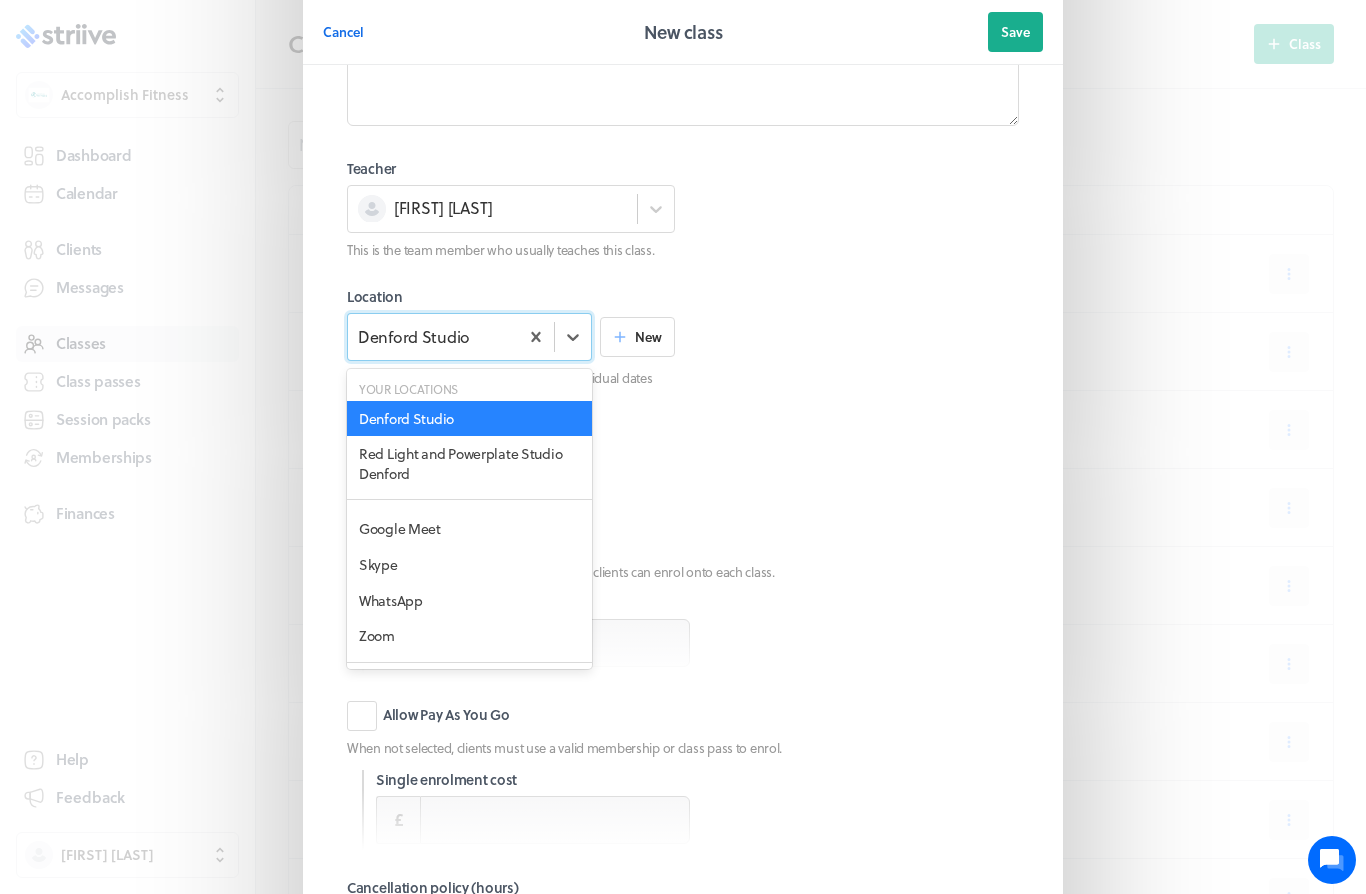 click on "Denford Studio" at bounding box center [433, 337] 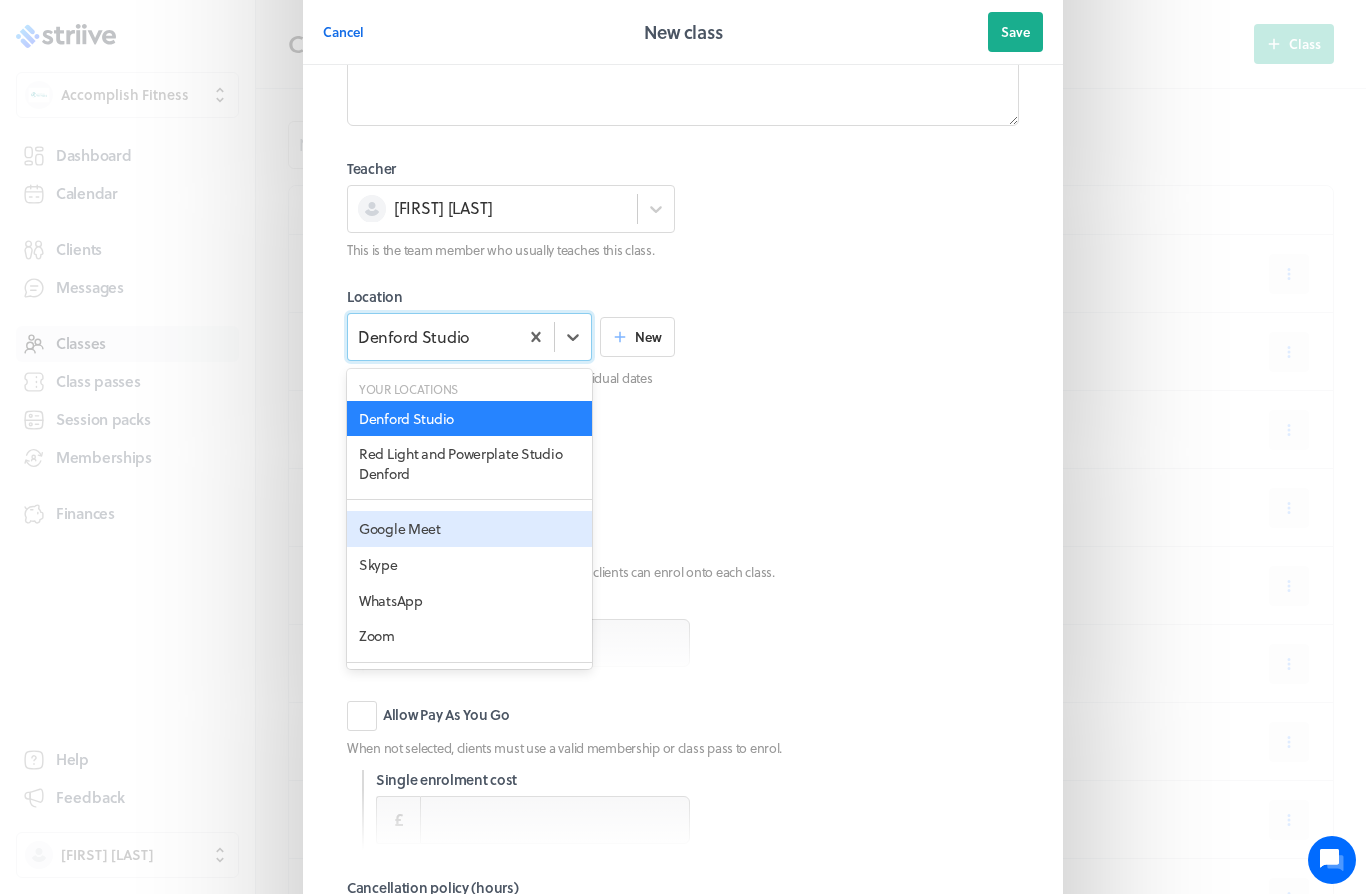 click on "Google Meet" at bounding box center (469, 529) 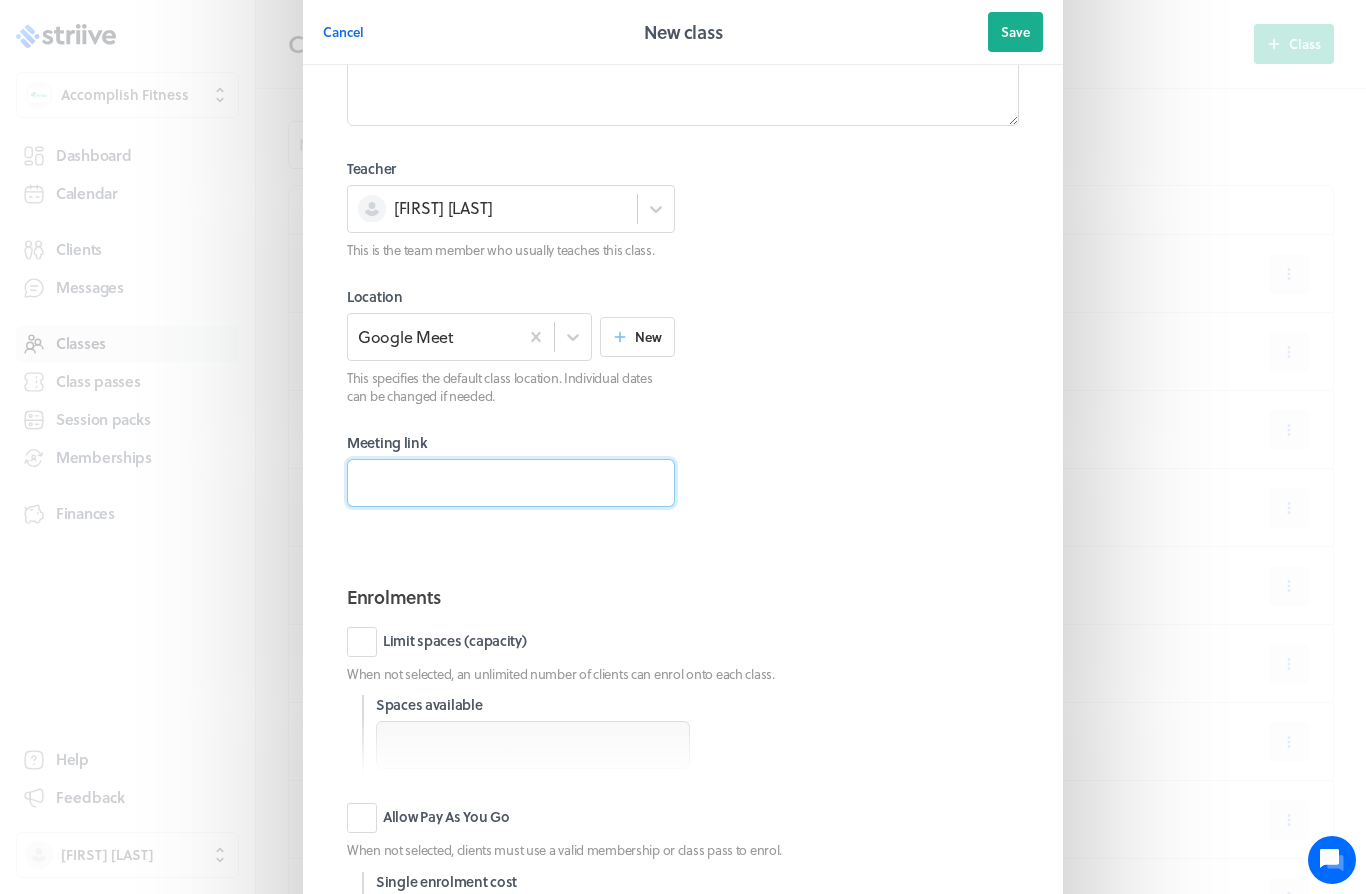 click at bounding box center [511, 483] 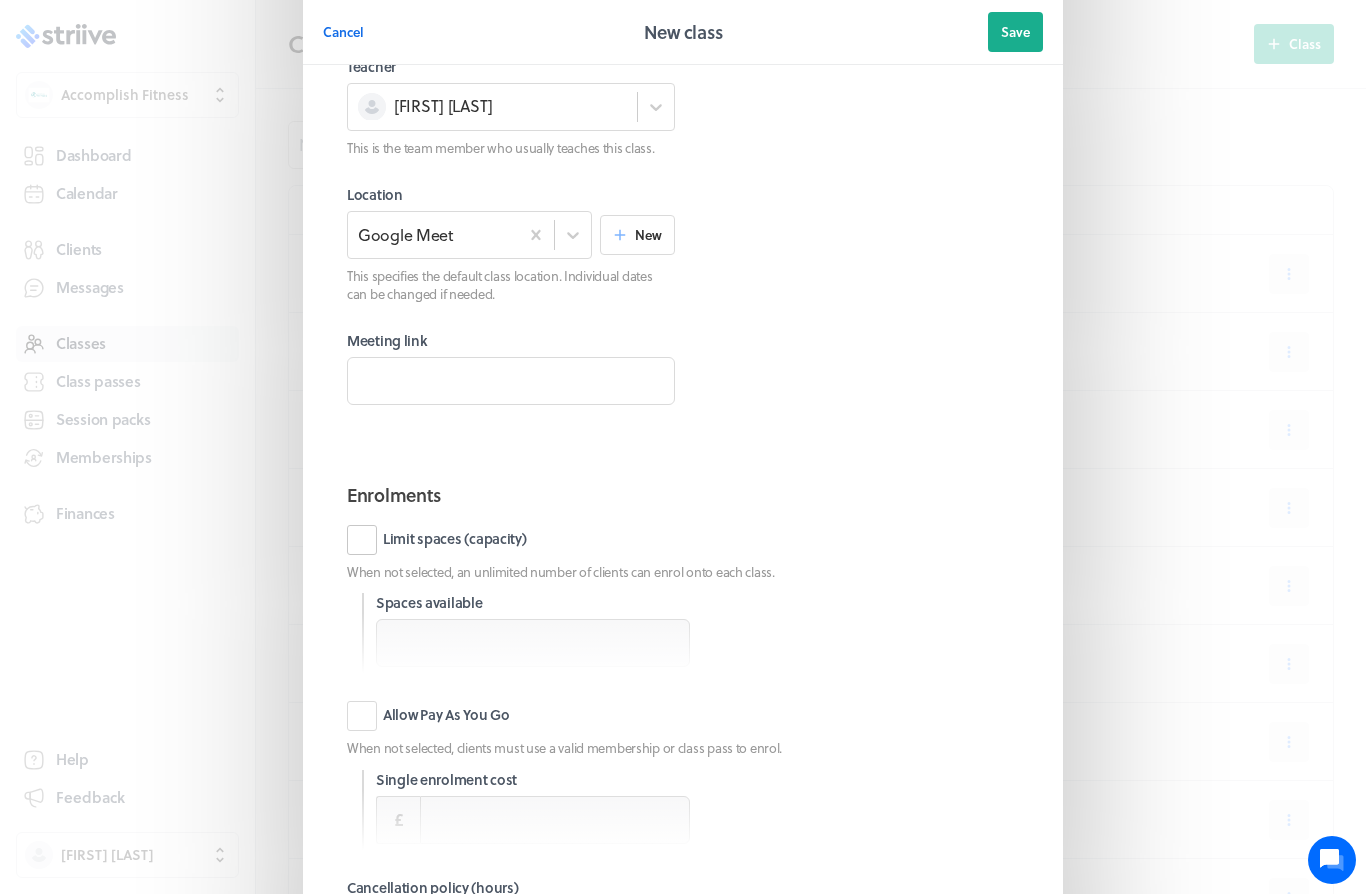 click on "Limit spaces (capacity)" at bounding box center [437, 540] 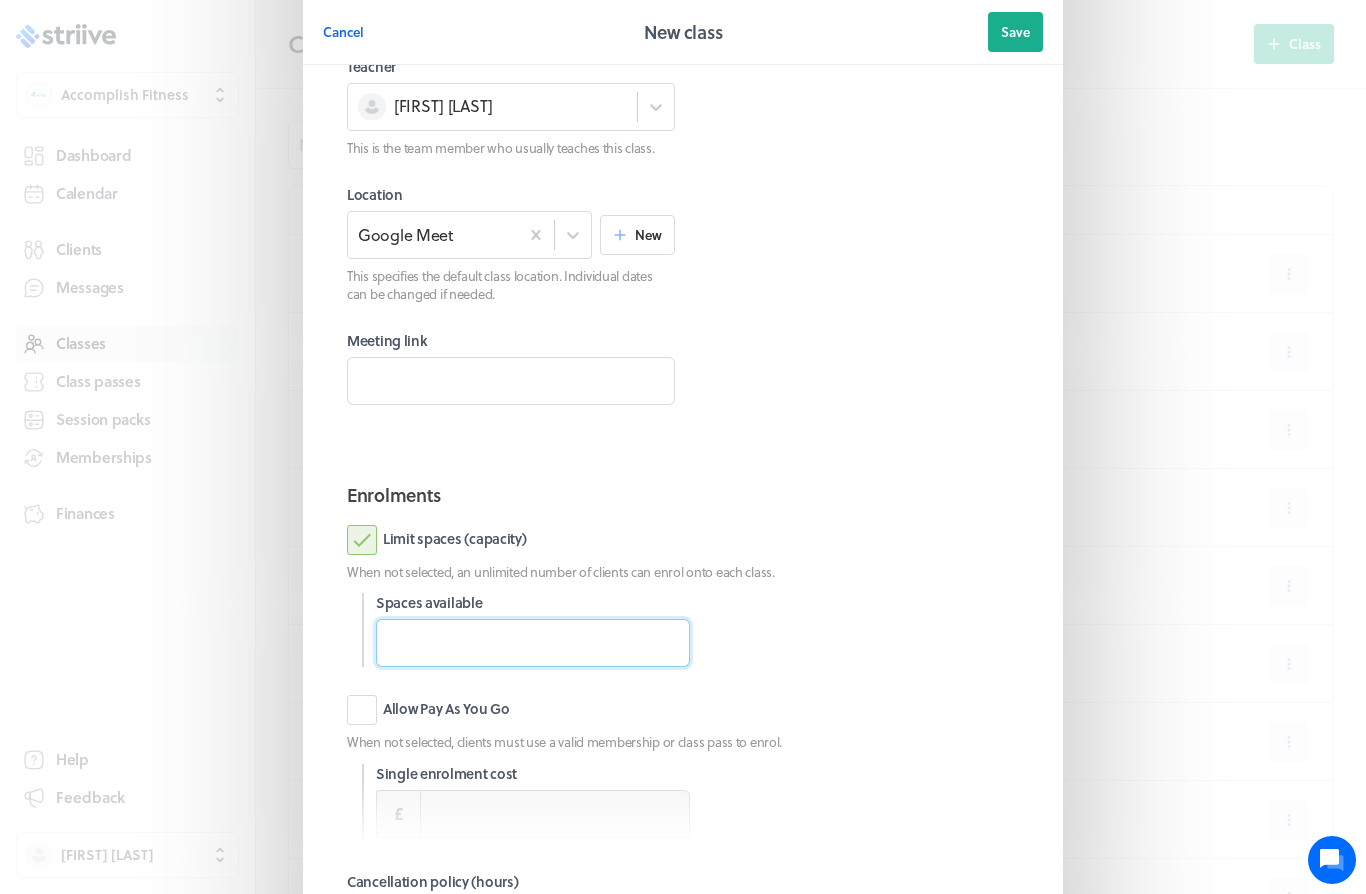 click at bounding box center (533, 643) 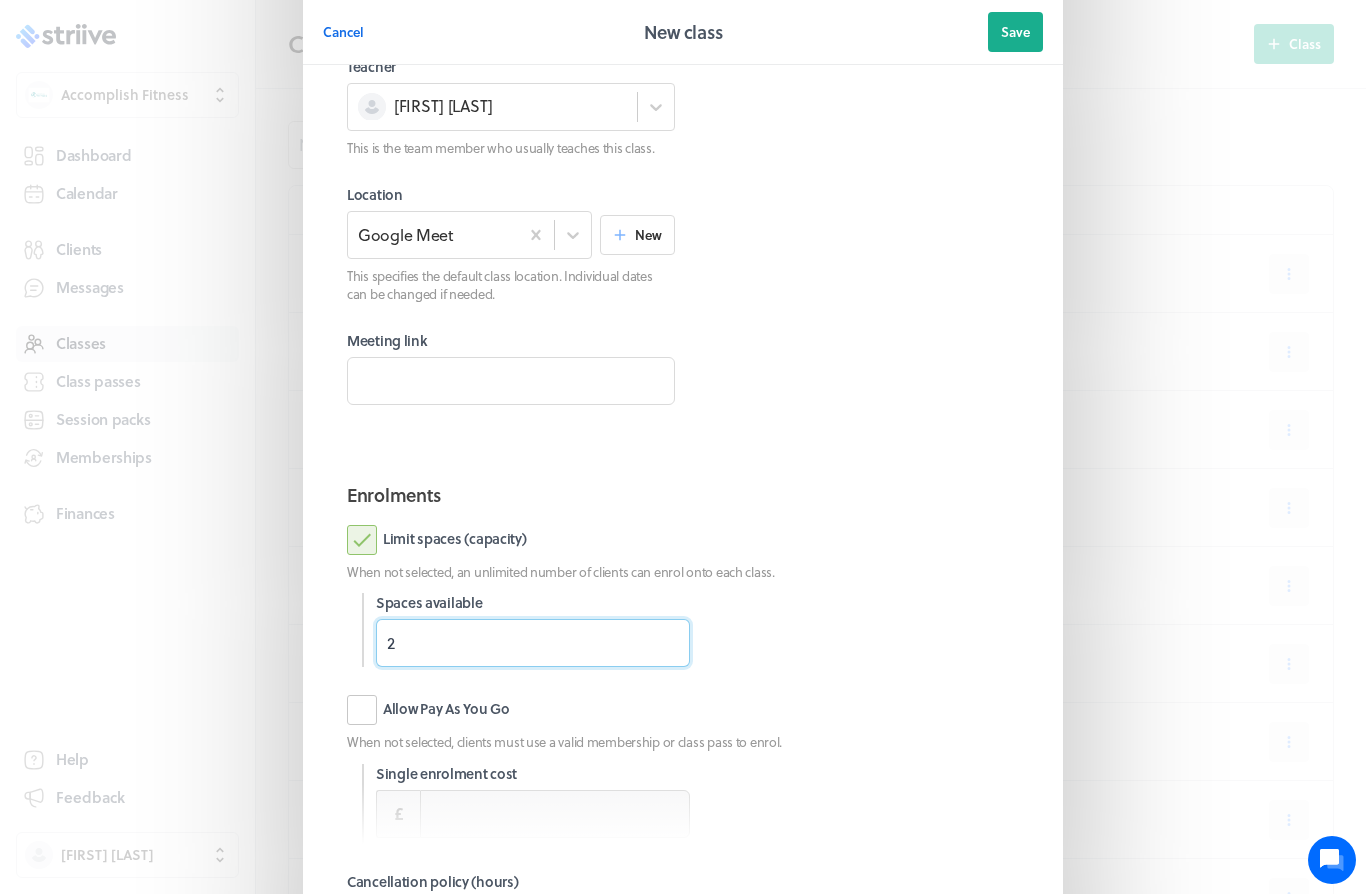 type on "2" 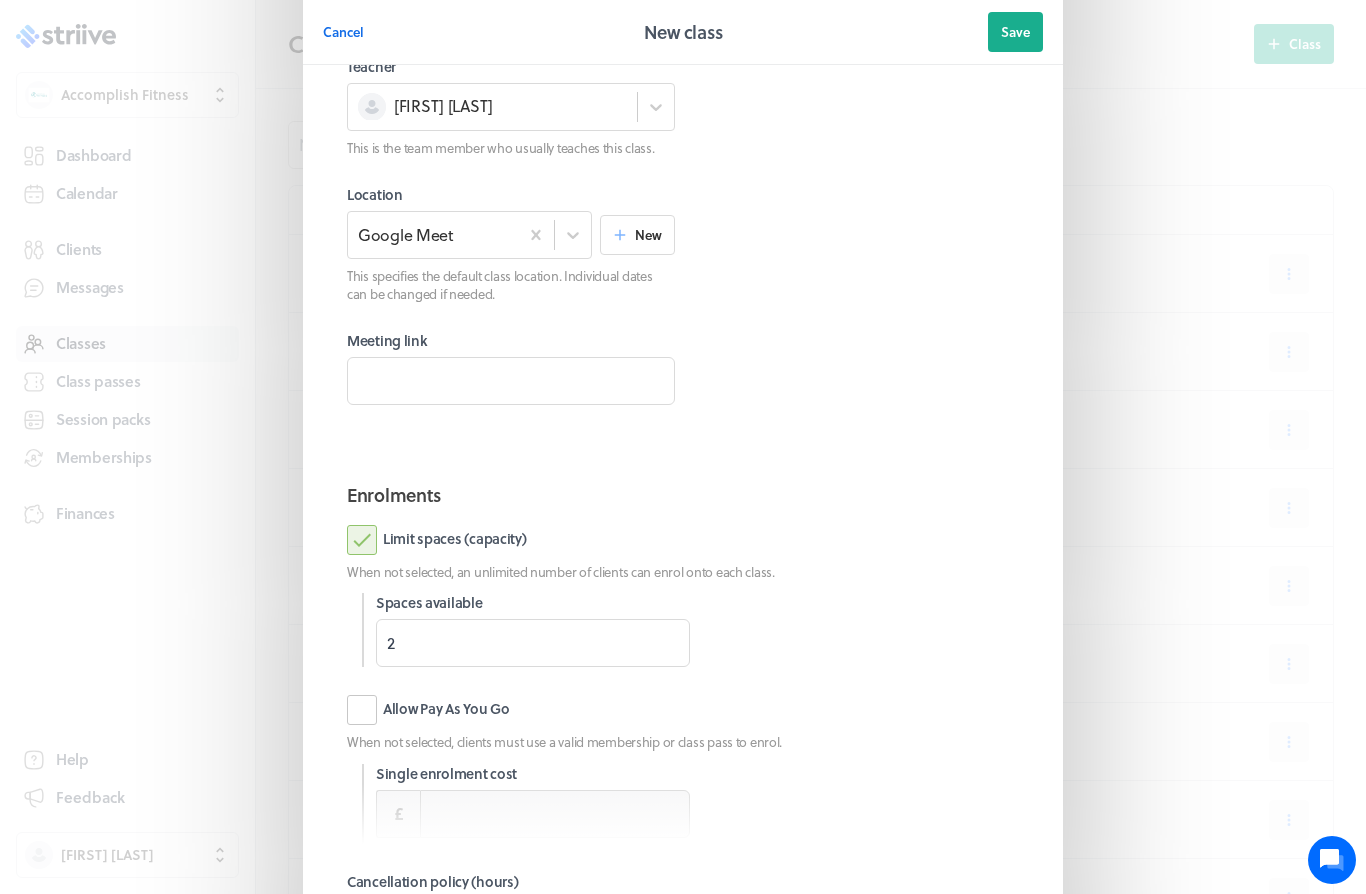 click on "Allow Pay As You Go" at bounding box center (428, 710) 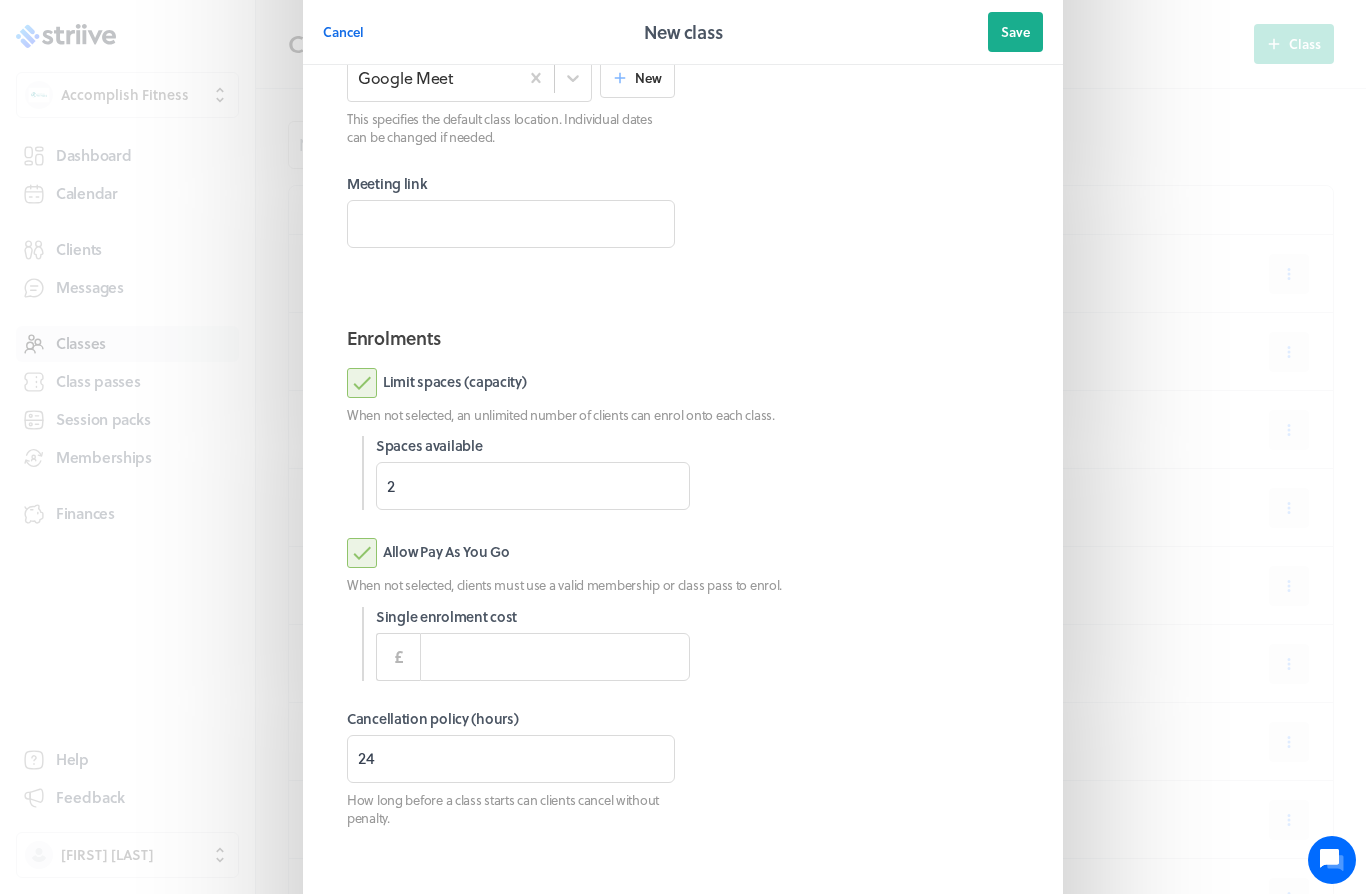 scroll, scrollTop: 645, scrollLeft: 0, axis: vertical 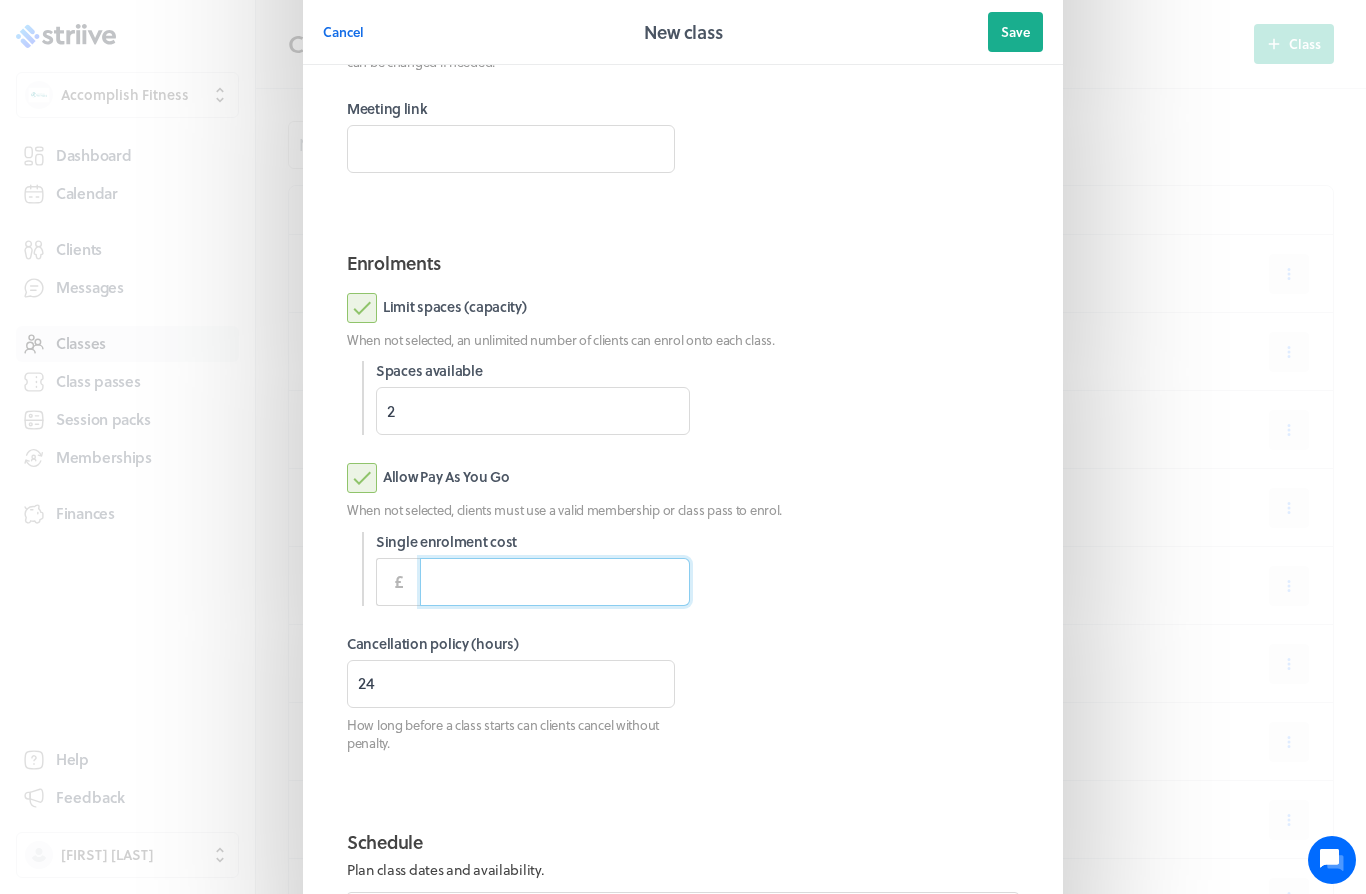 click at bounding box center (555, 582) 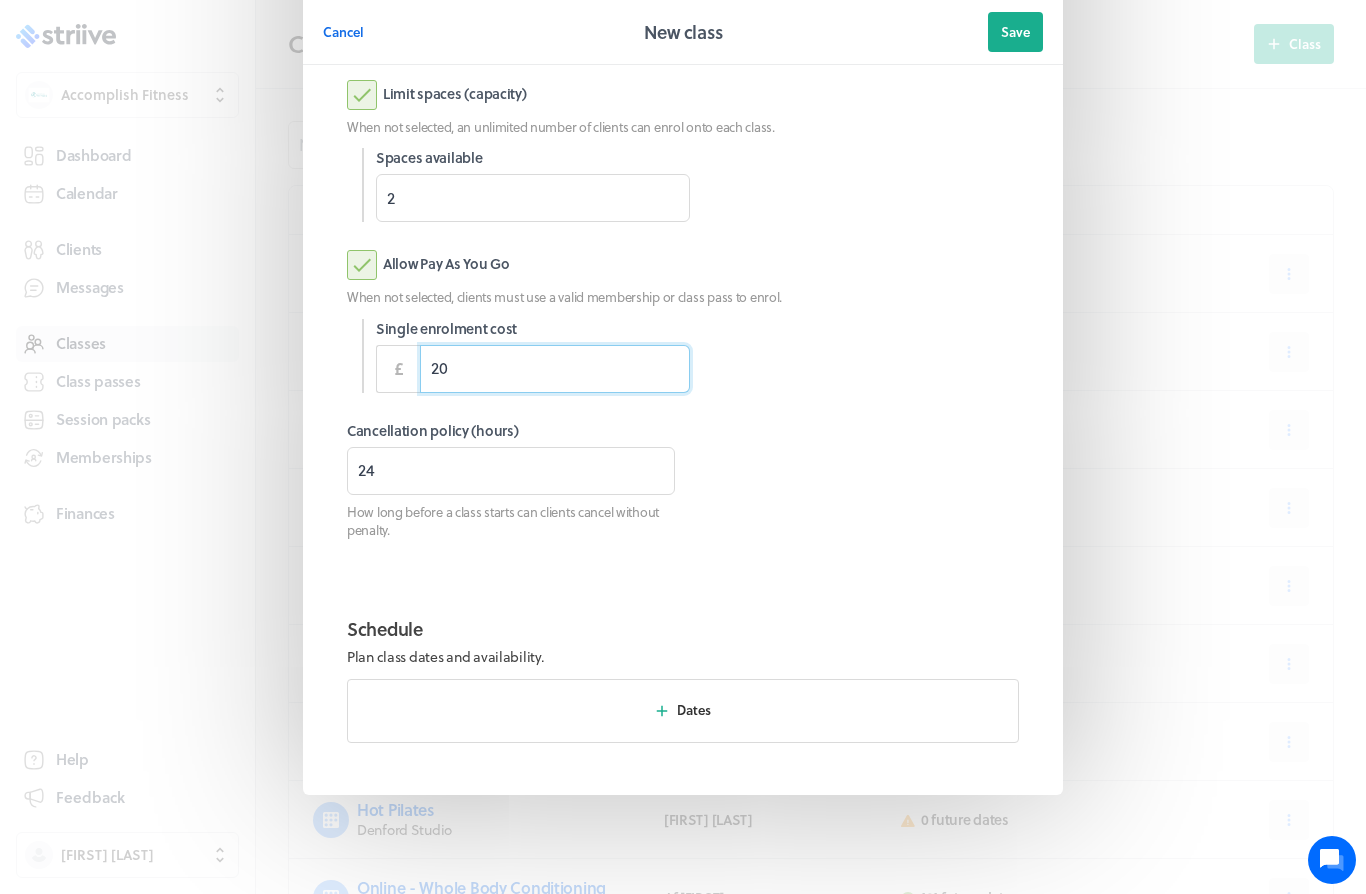 scroll, scrollTop: 856, scrollLeft: 0, axis: vertical 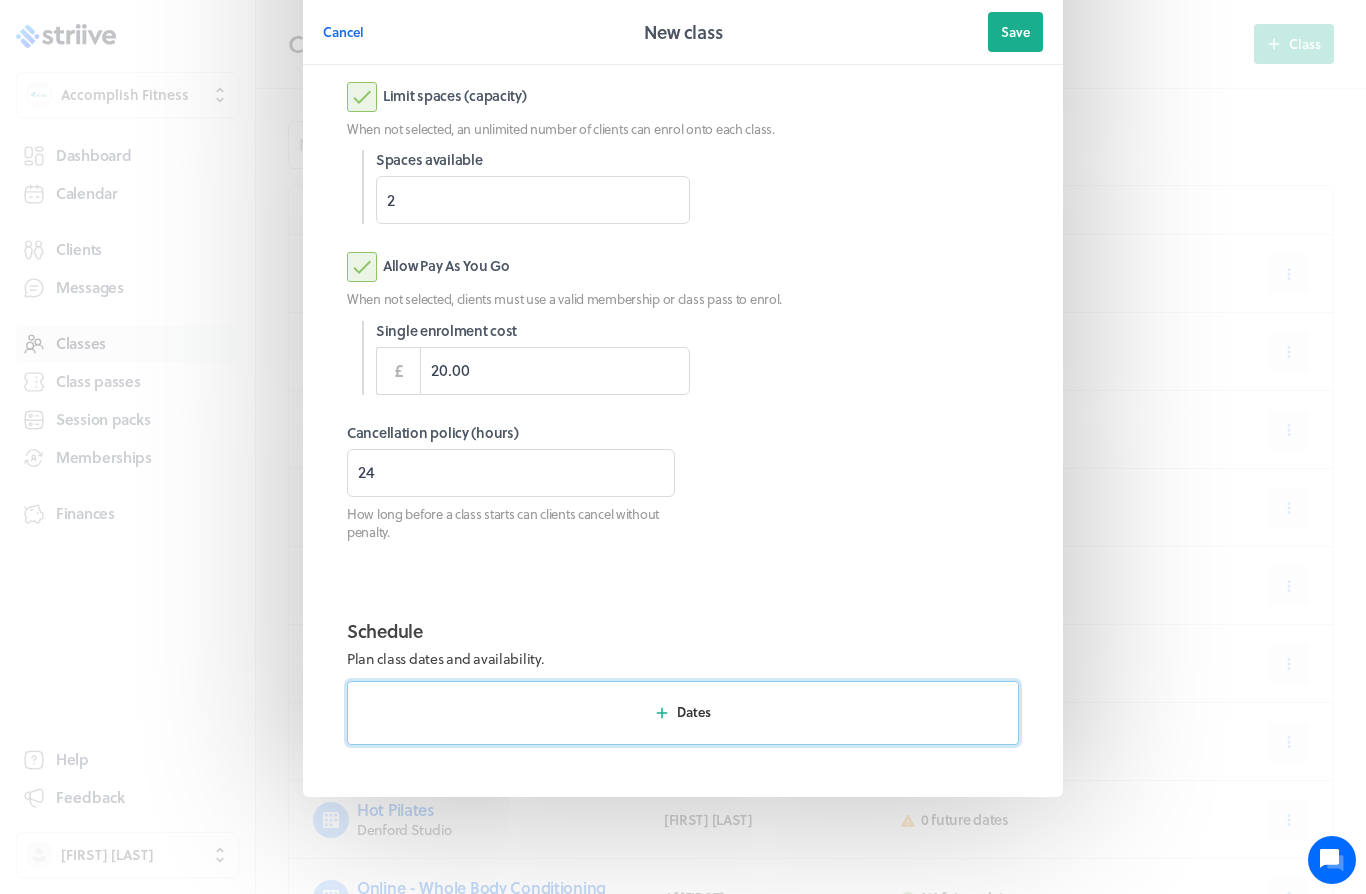 click on "Dates" at bounding box center [694, 712] 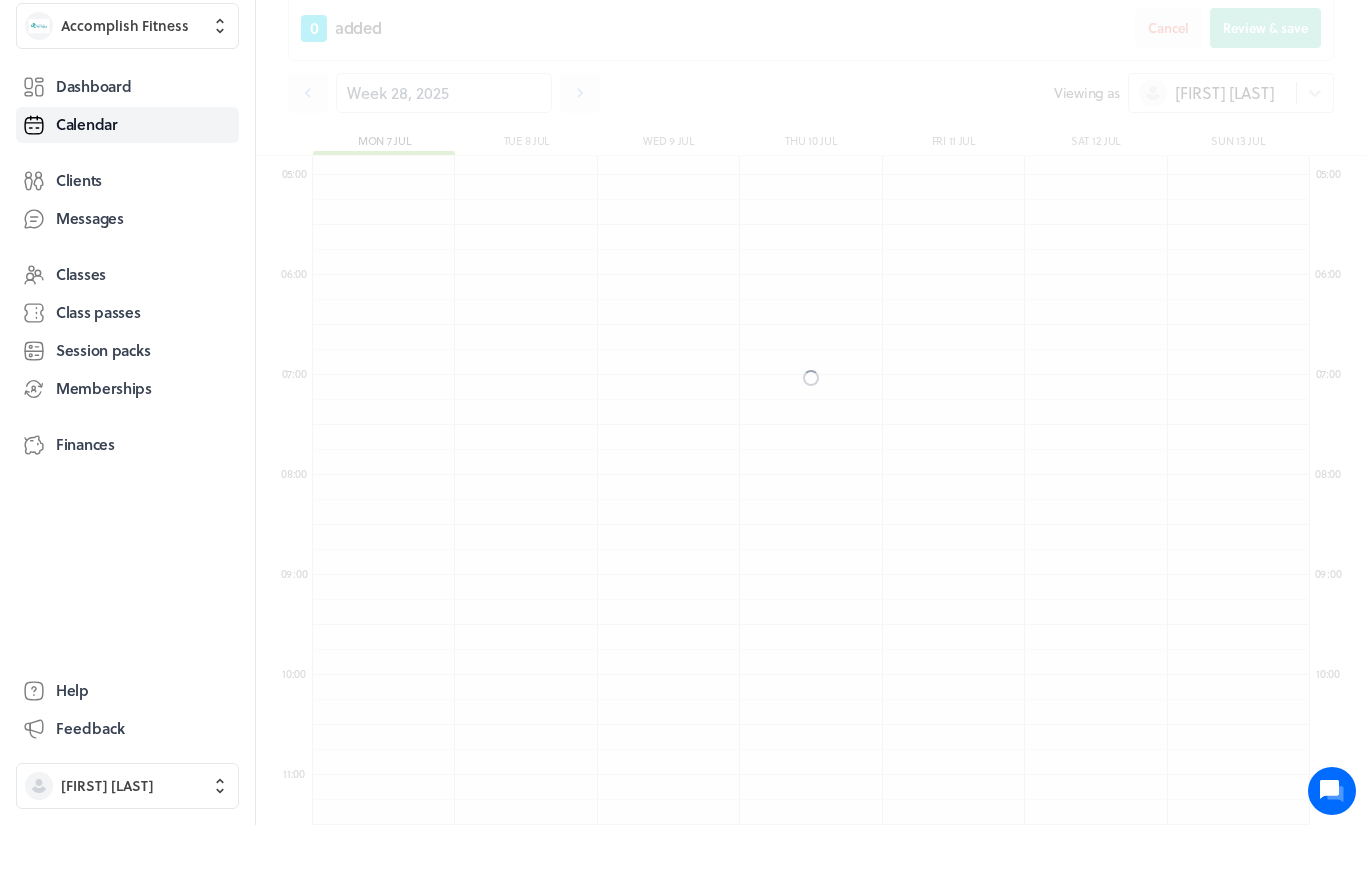 scroll, scrollTop: 10, scrollLeft: 11, axis: both 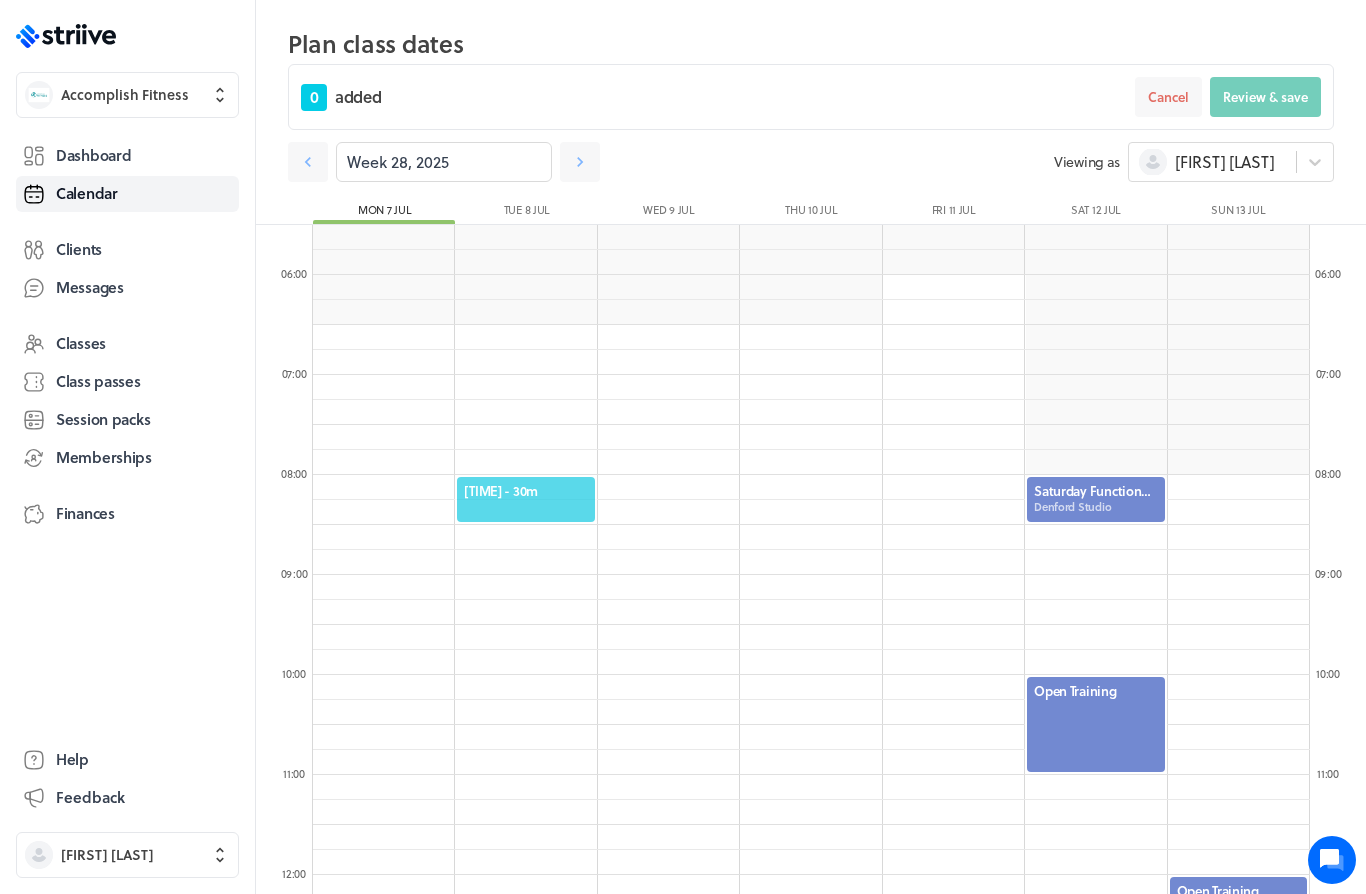 click on "[TIME]  - 30m" at bounding box center [525, 491] 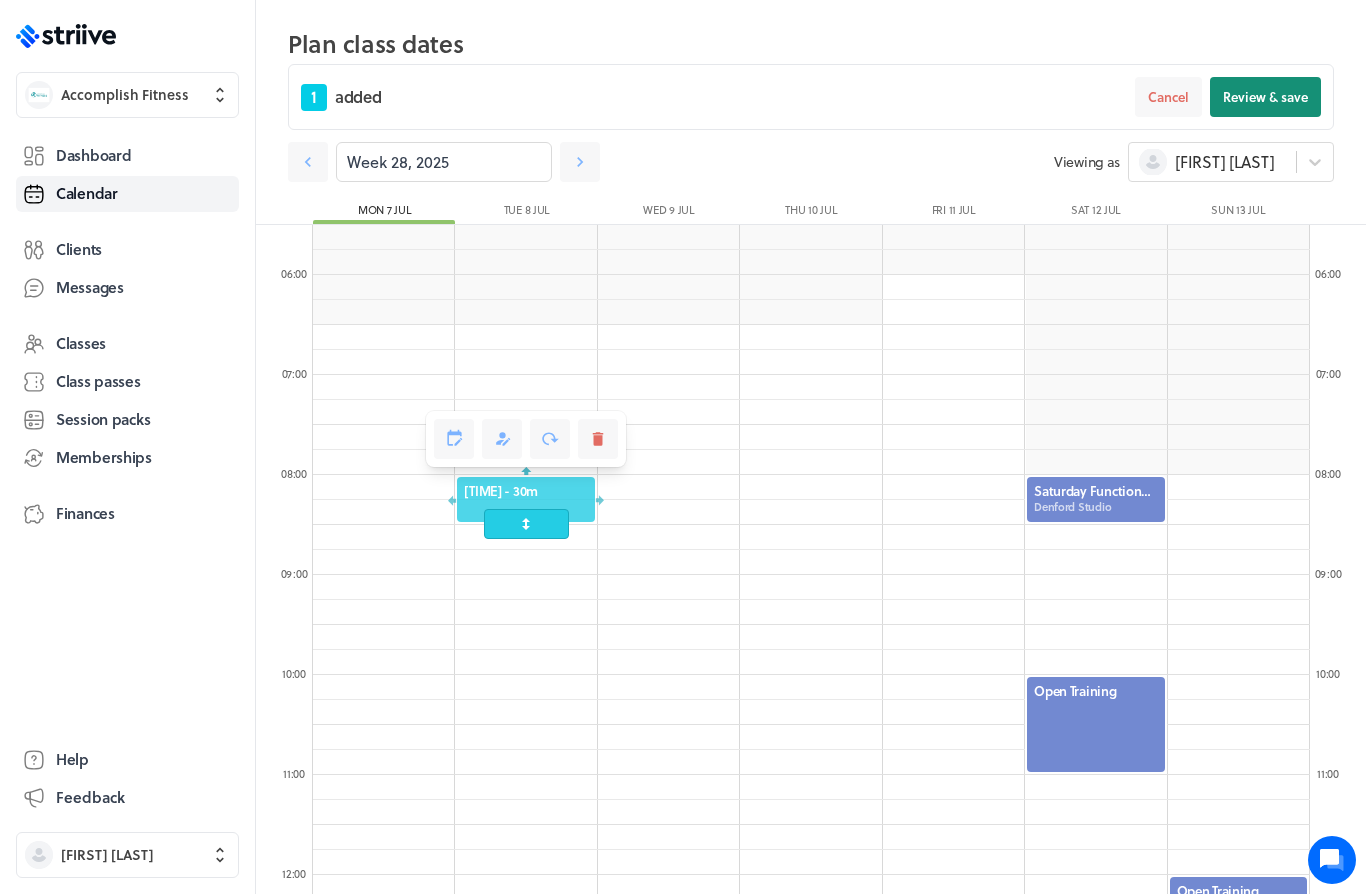 click on "Review & save" at bounding box center (1265, 97) 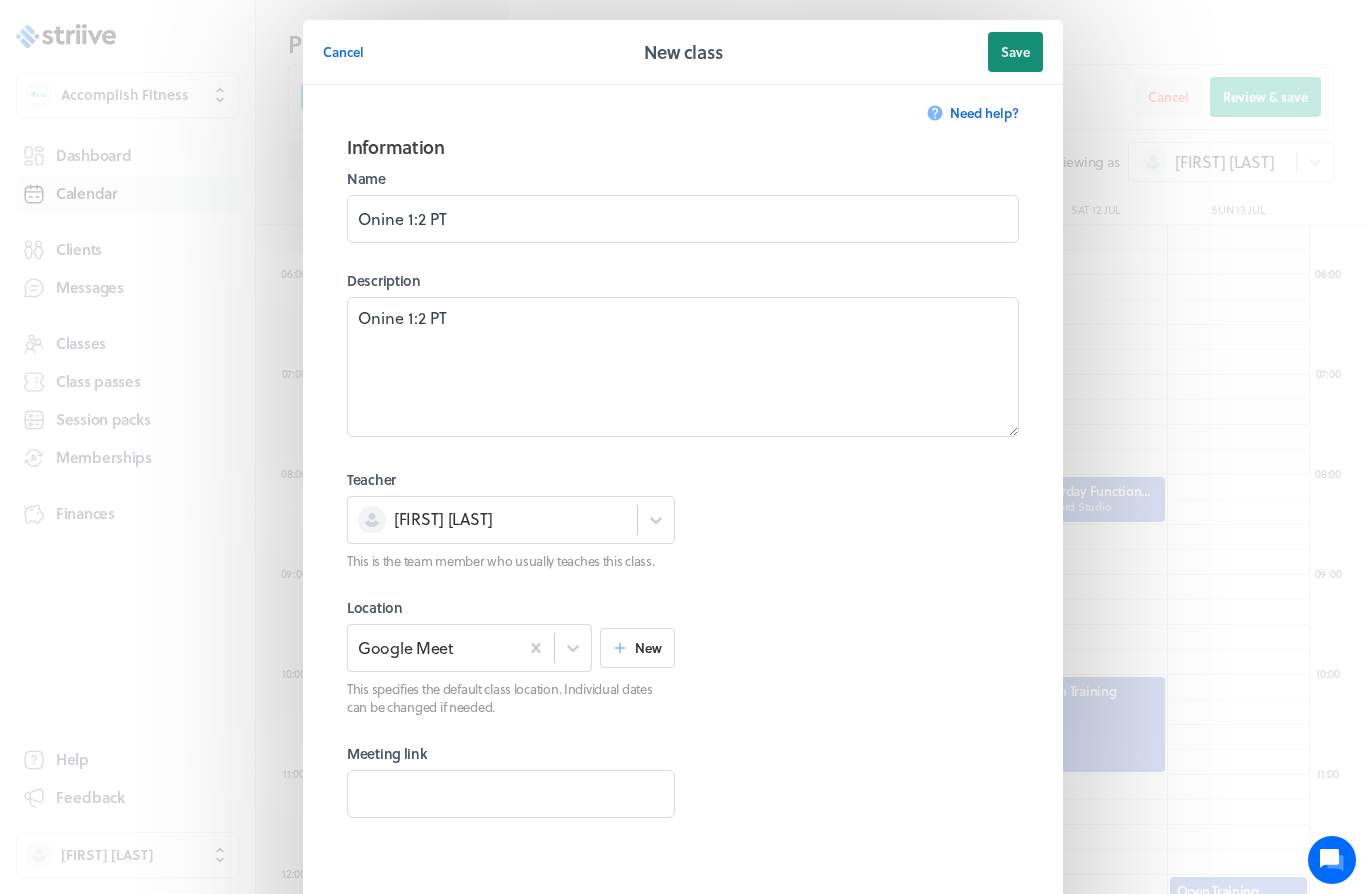 scroll, scrollTop: 0, scrollLeft: 0, axis: both 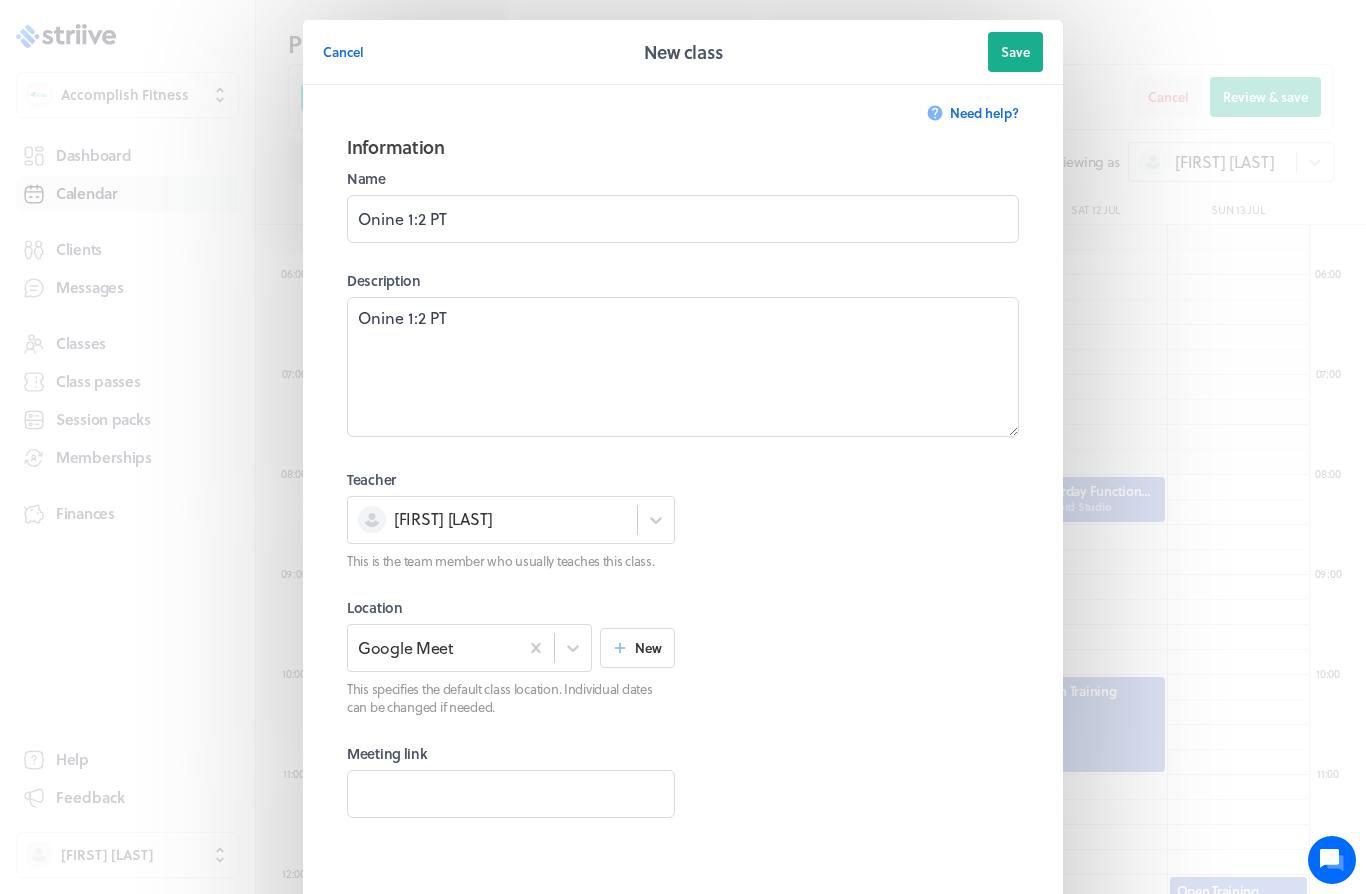 click on "Save" at bounding box center (1015, 52) 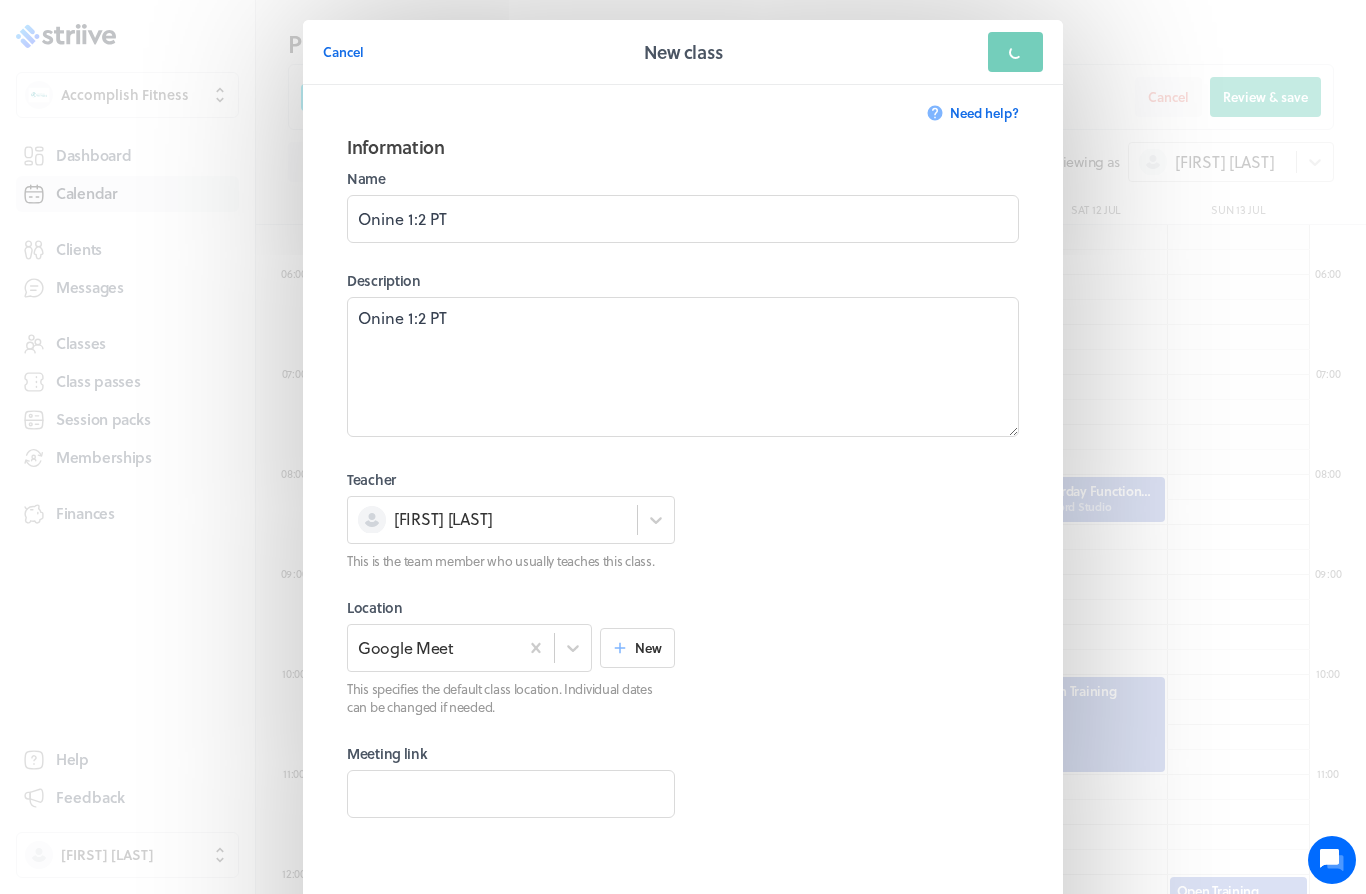 scroll, scrollTop: 0, scrollLeft: 0, axis: both 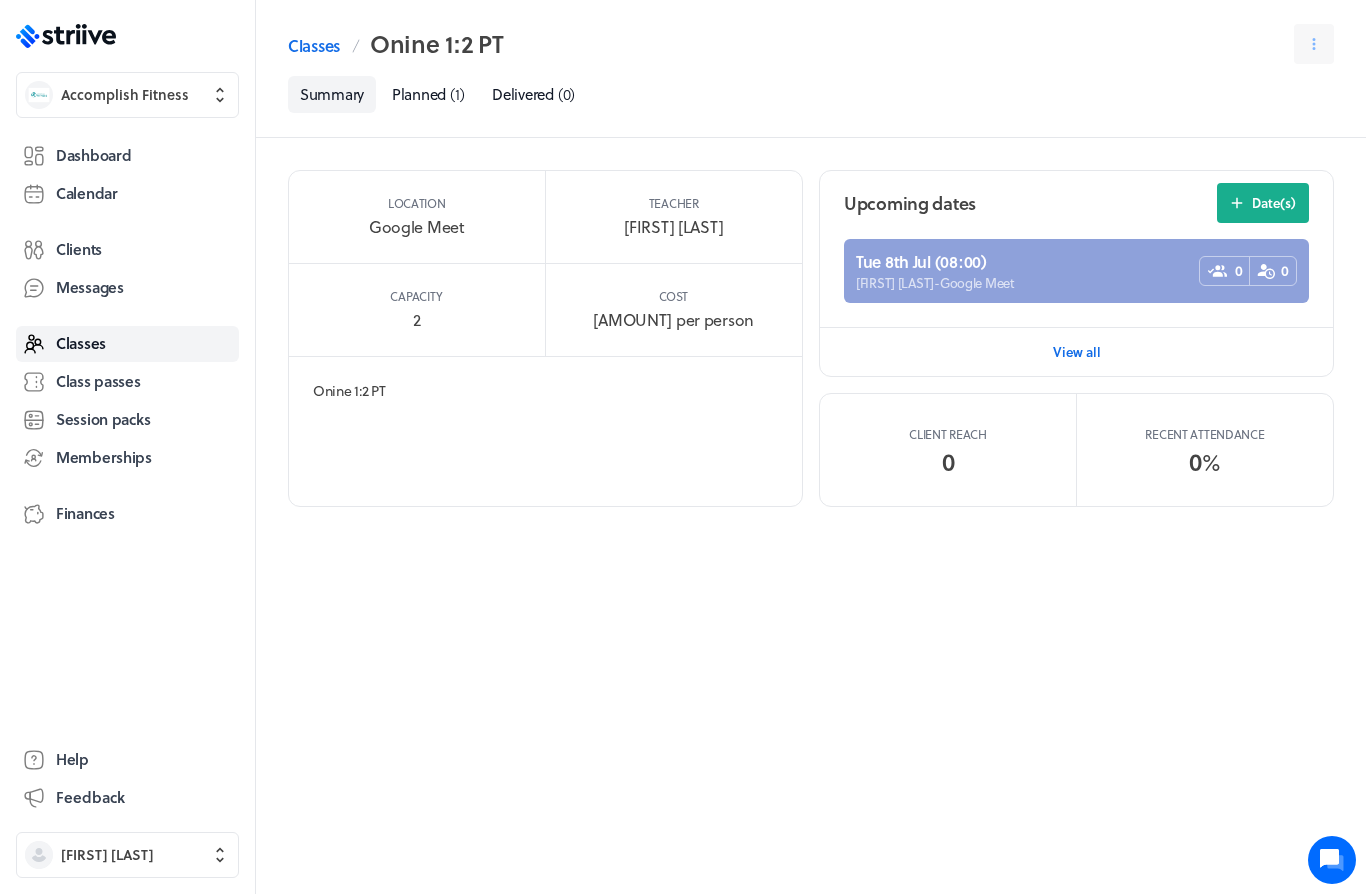 click at bounding box center (1076, 271) 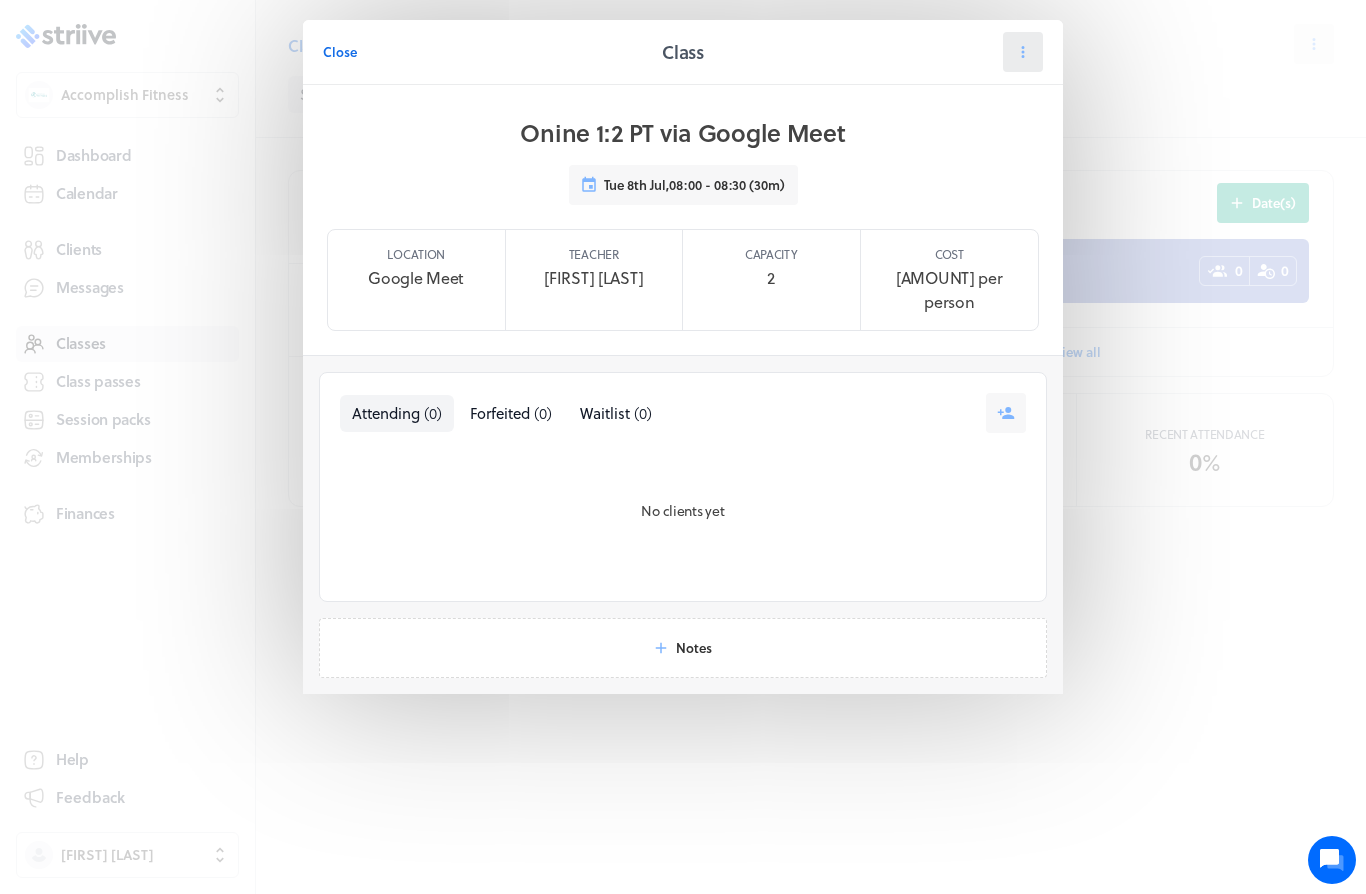 click at bounding box center [1023, 52] 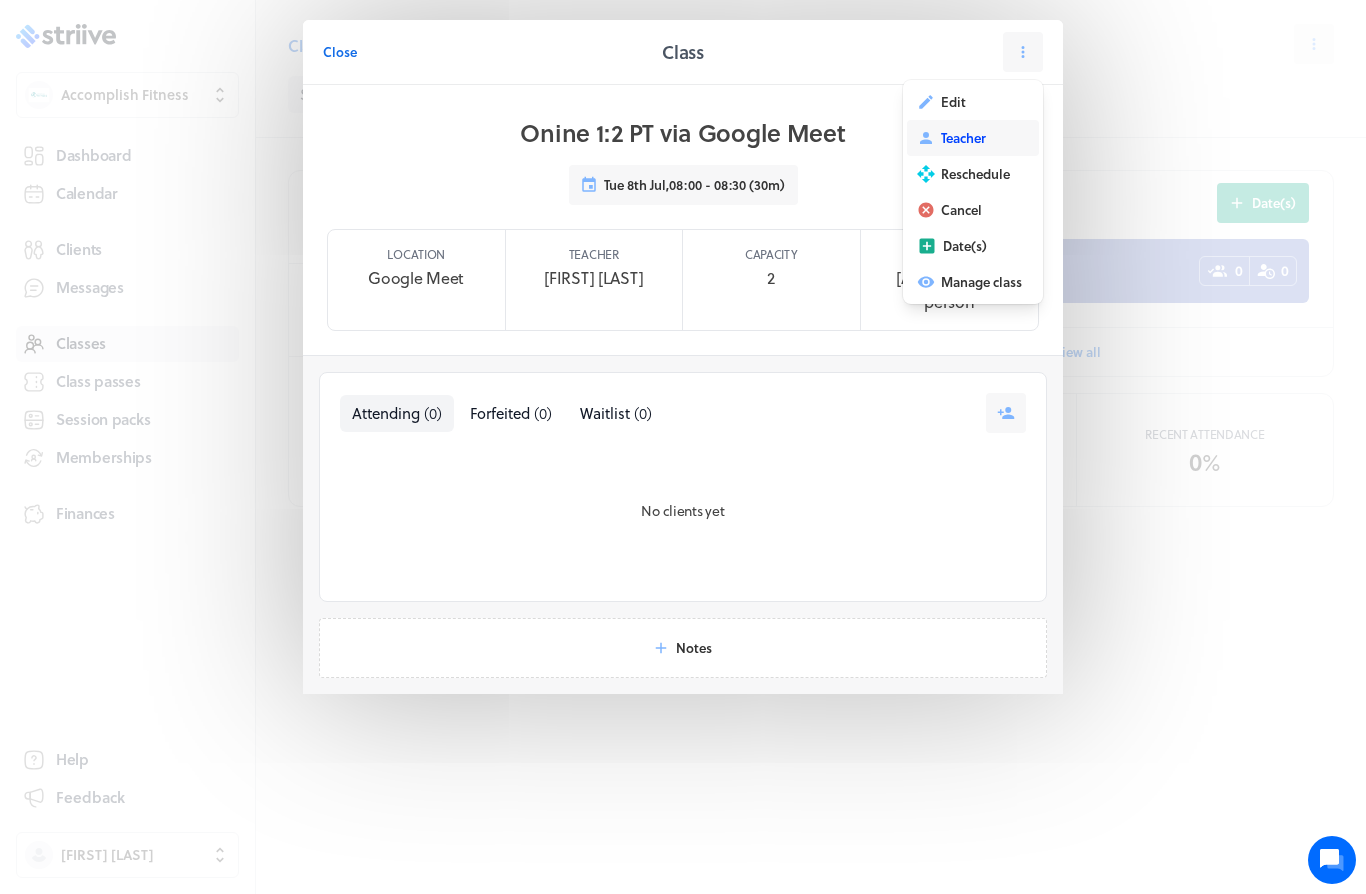 click on "Teacher" at bounding box center (953, 102) 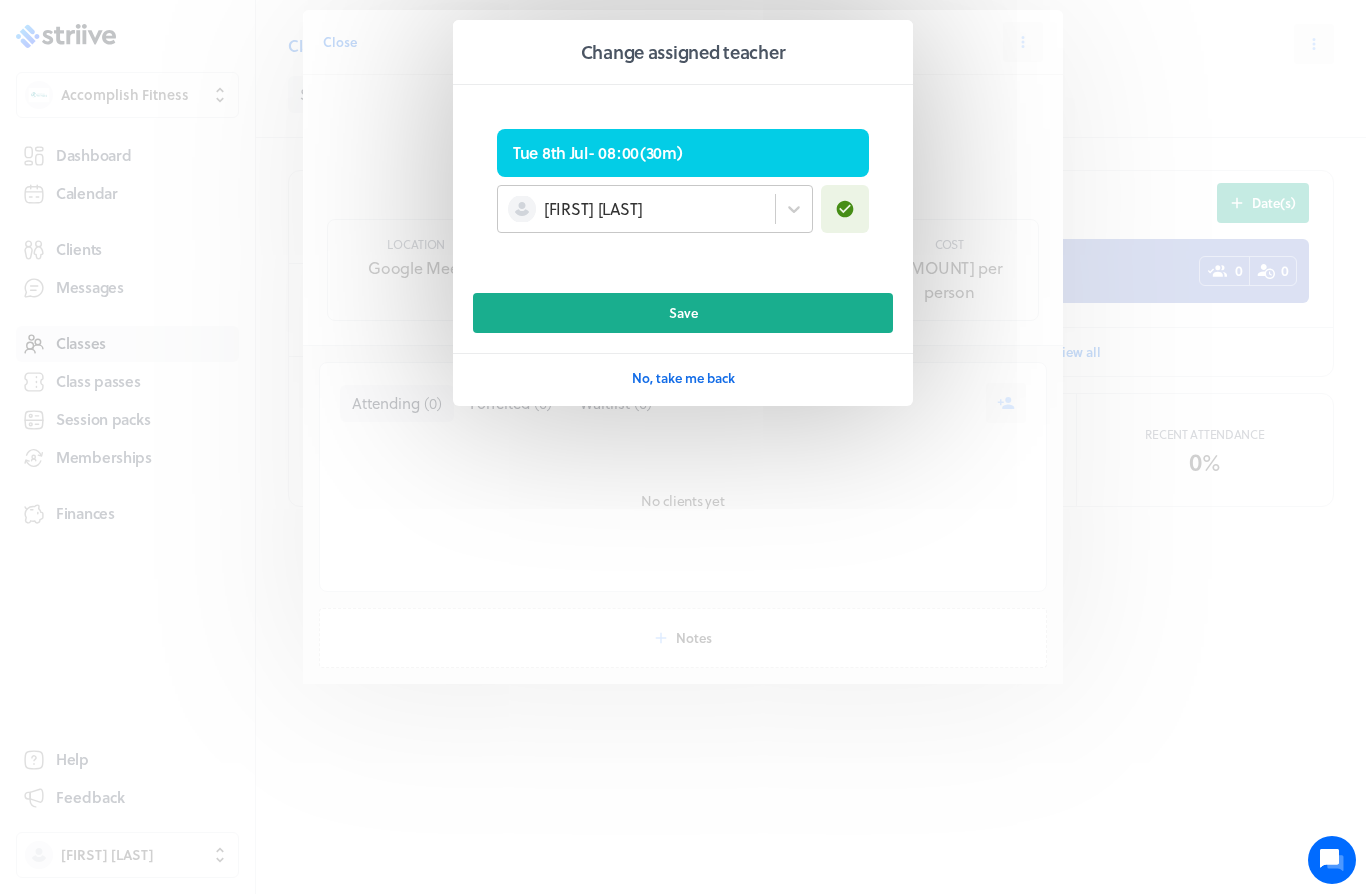 click on "[FIRST] [LAST]" at bounding box center (636, 209) 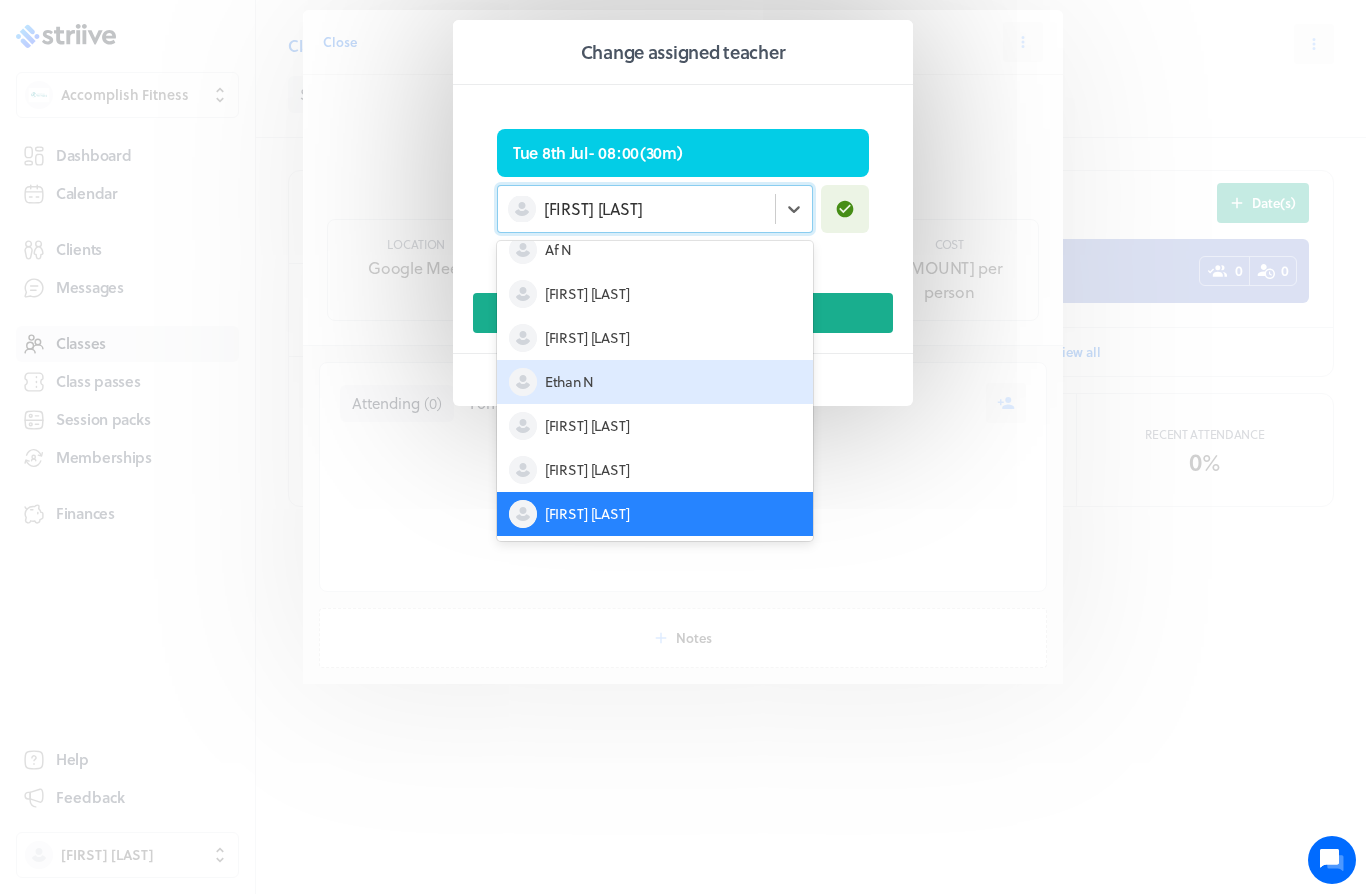 scroll, scrollTop: 66, scrollLeft: 0, axis: vertical 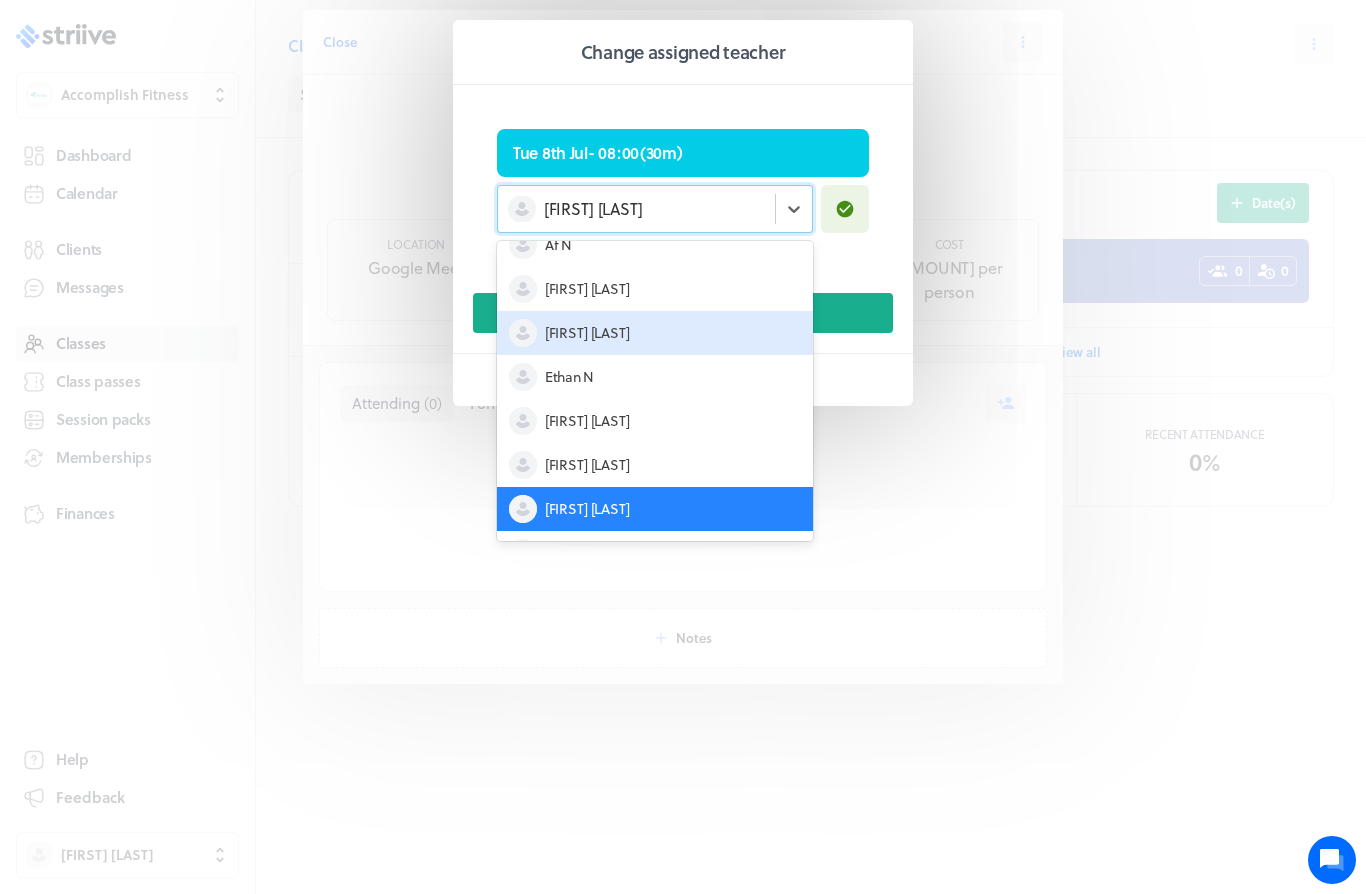click on "[FIRST] [LAST]" at bounding box center (655, 333) 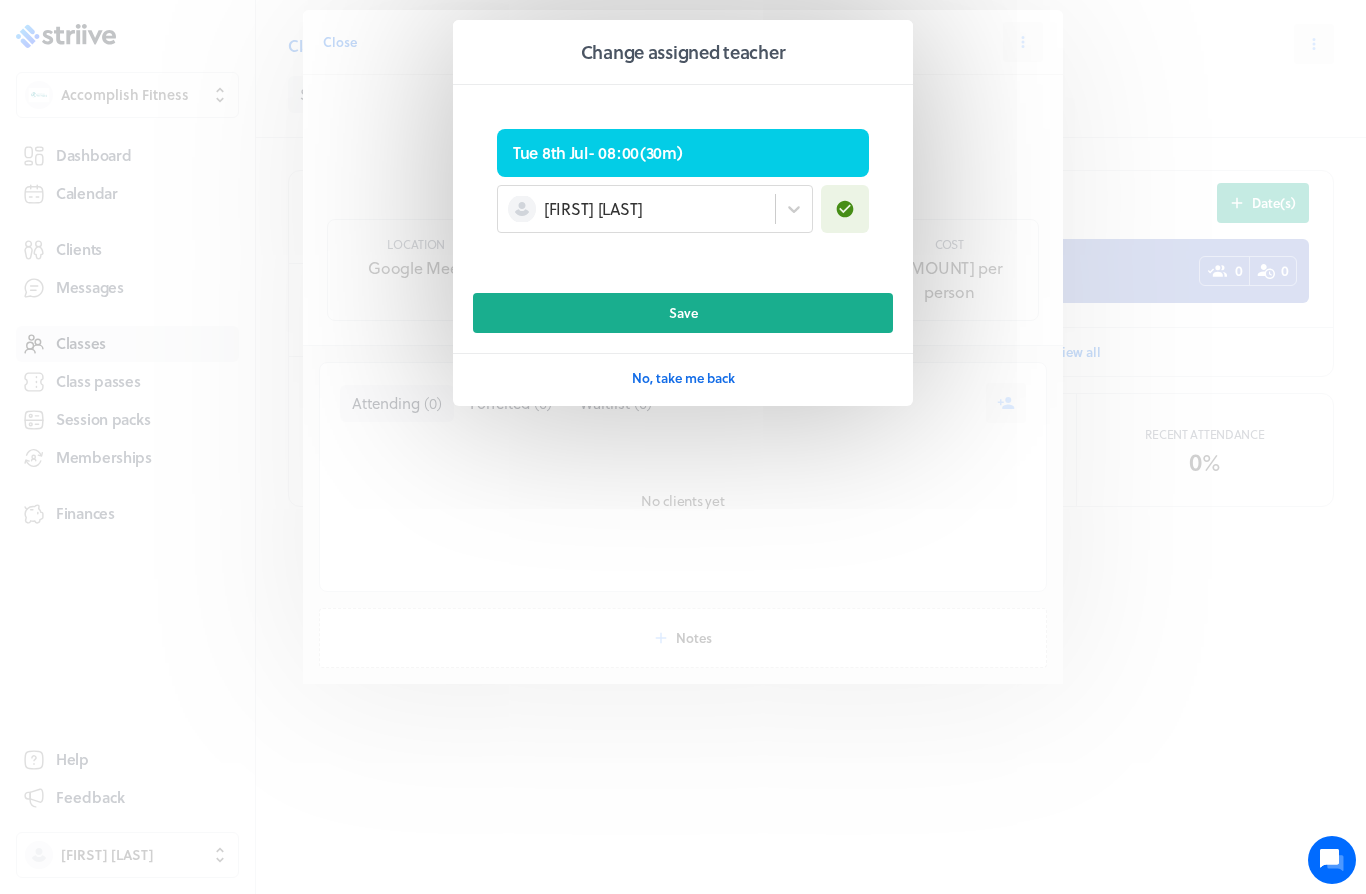 click on "Save" at bounding box center [683, 313] 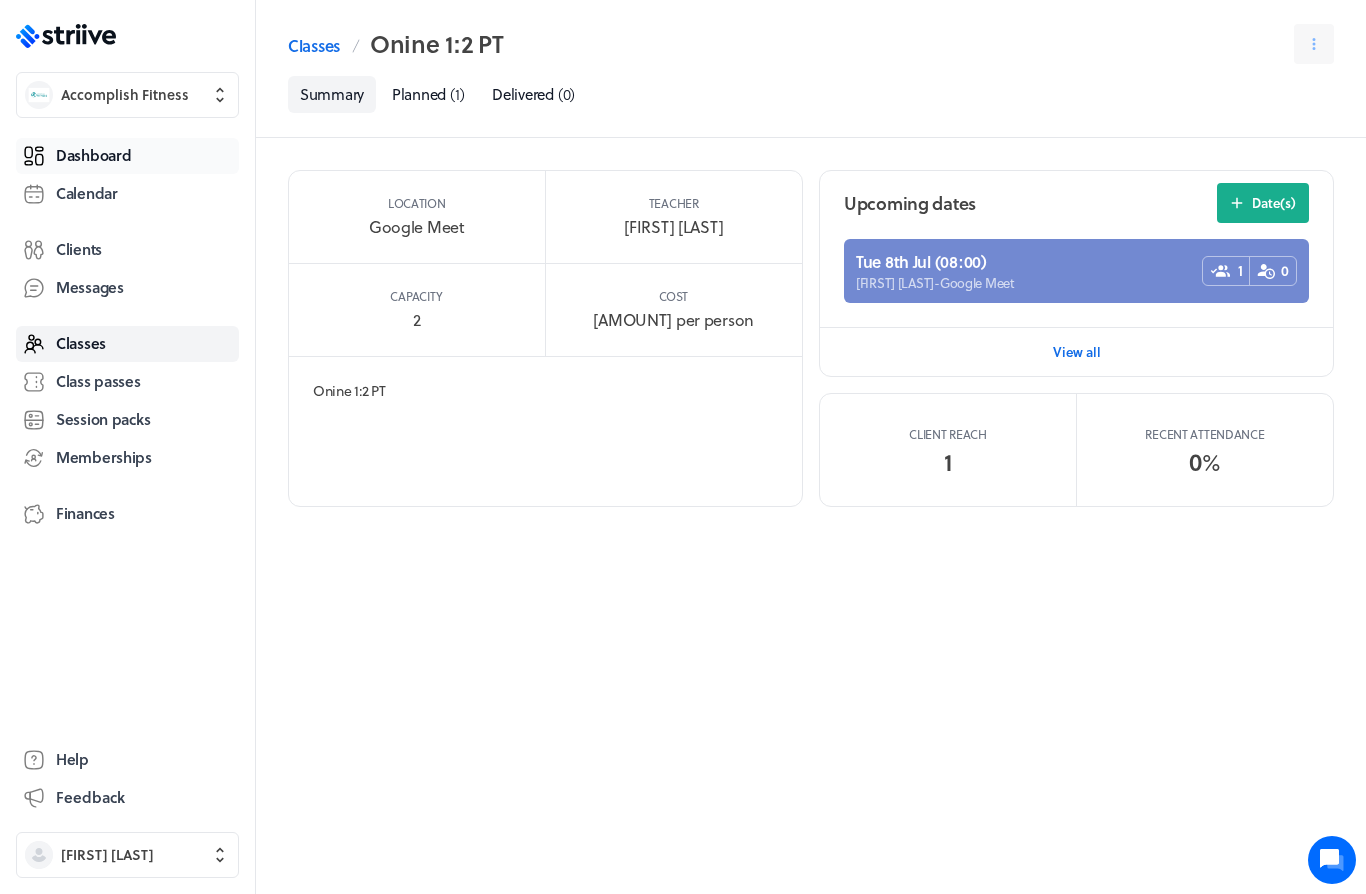 click on "Dashboard" at bounding box center (127, 156) 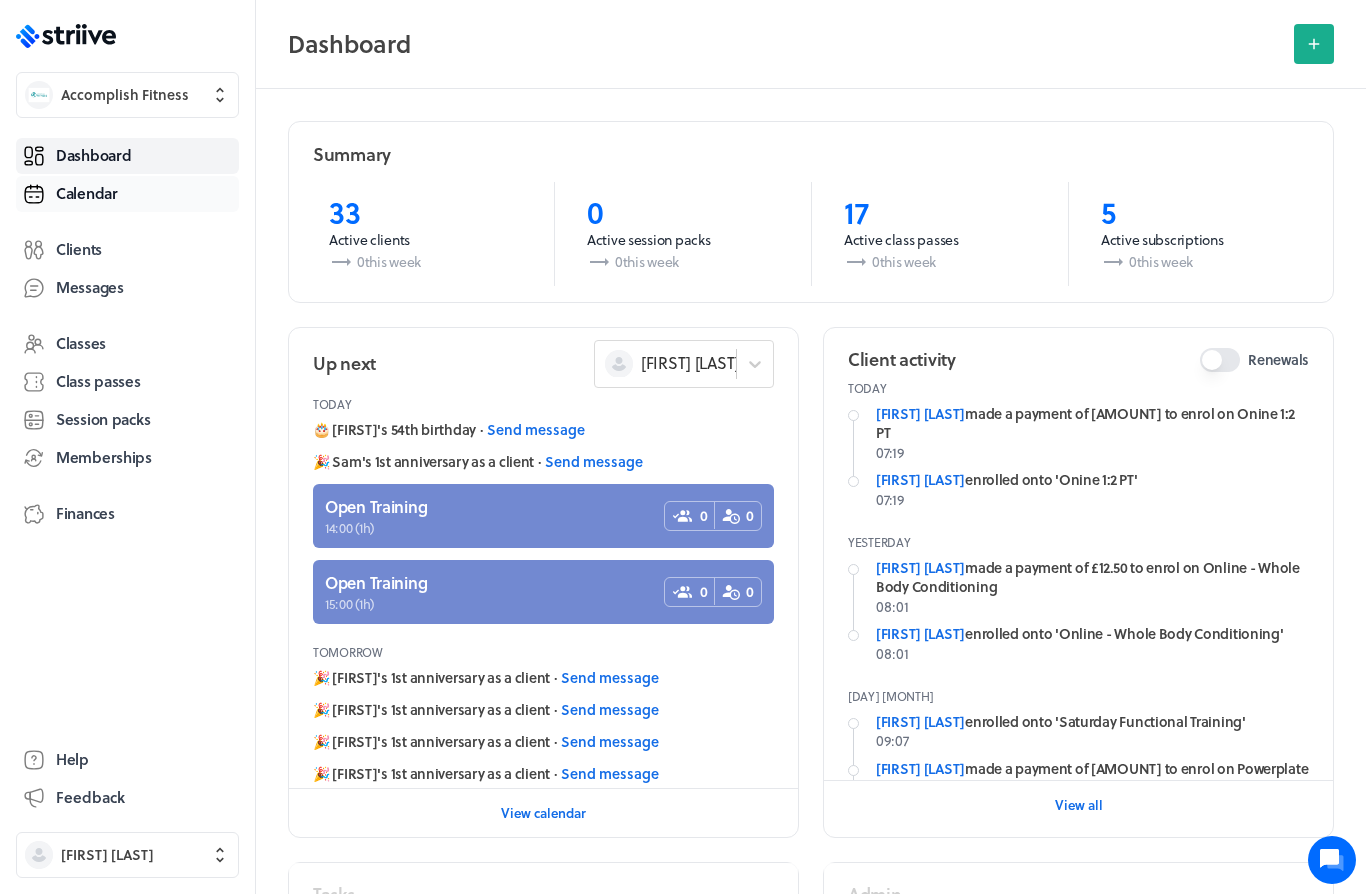 click on "Calendar" at bounding box center [127, 194] 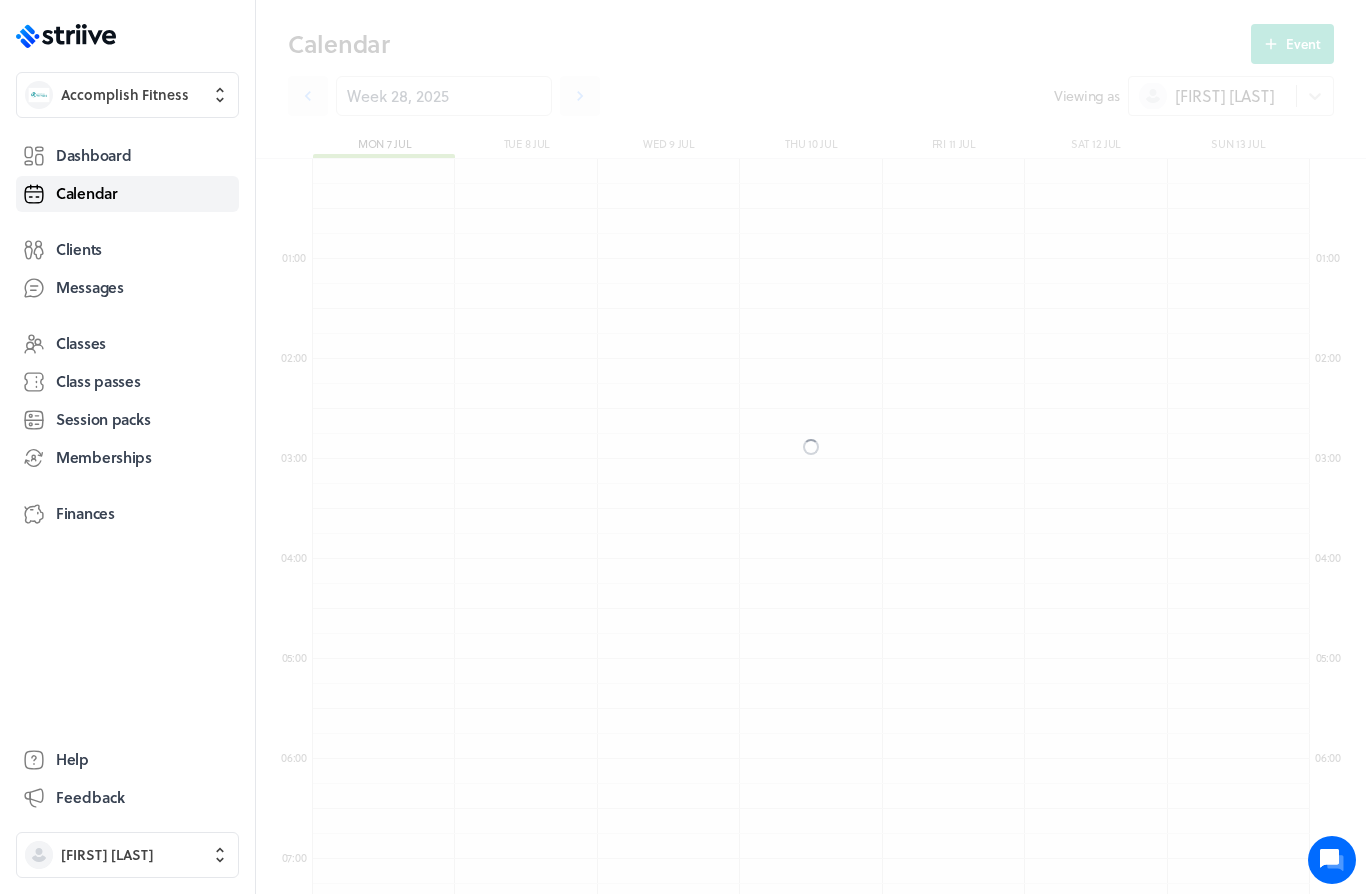 scroll, scrollTop: 550, scrollLeft: 0, axis: vertical 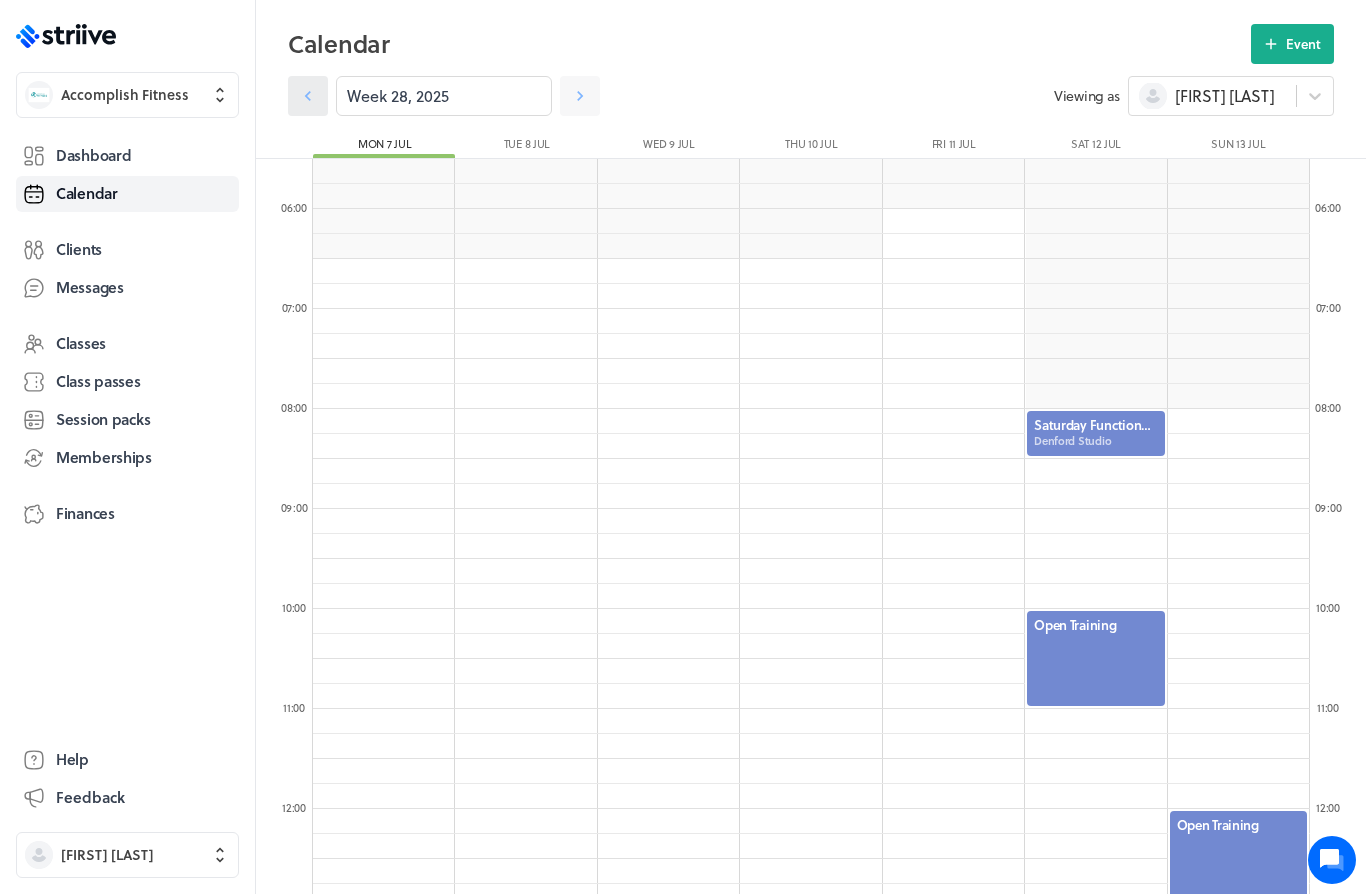 click at bounding box center [308, 96] 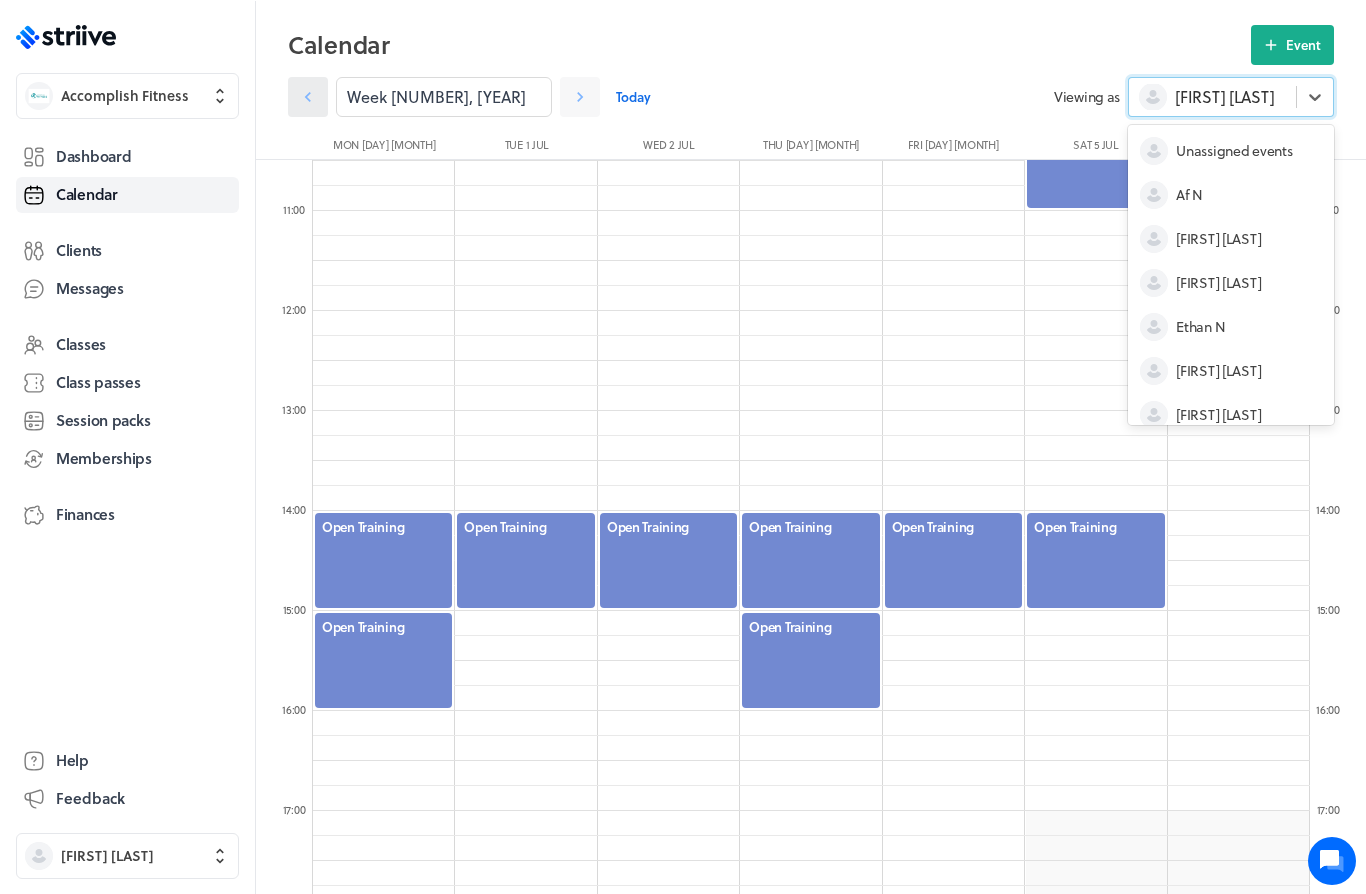 scroll, scrollTop: 1048, scrollLeft: 0, axis: vertical 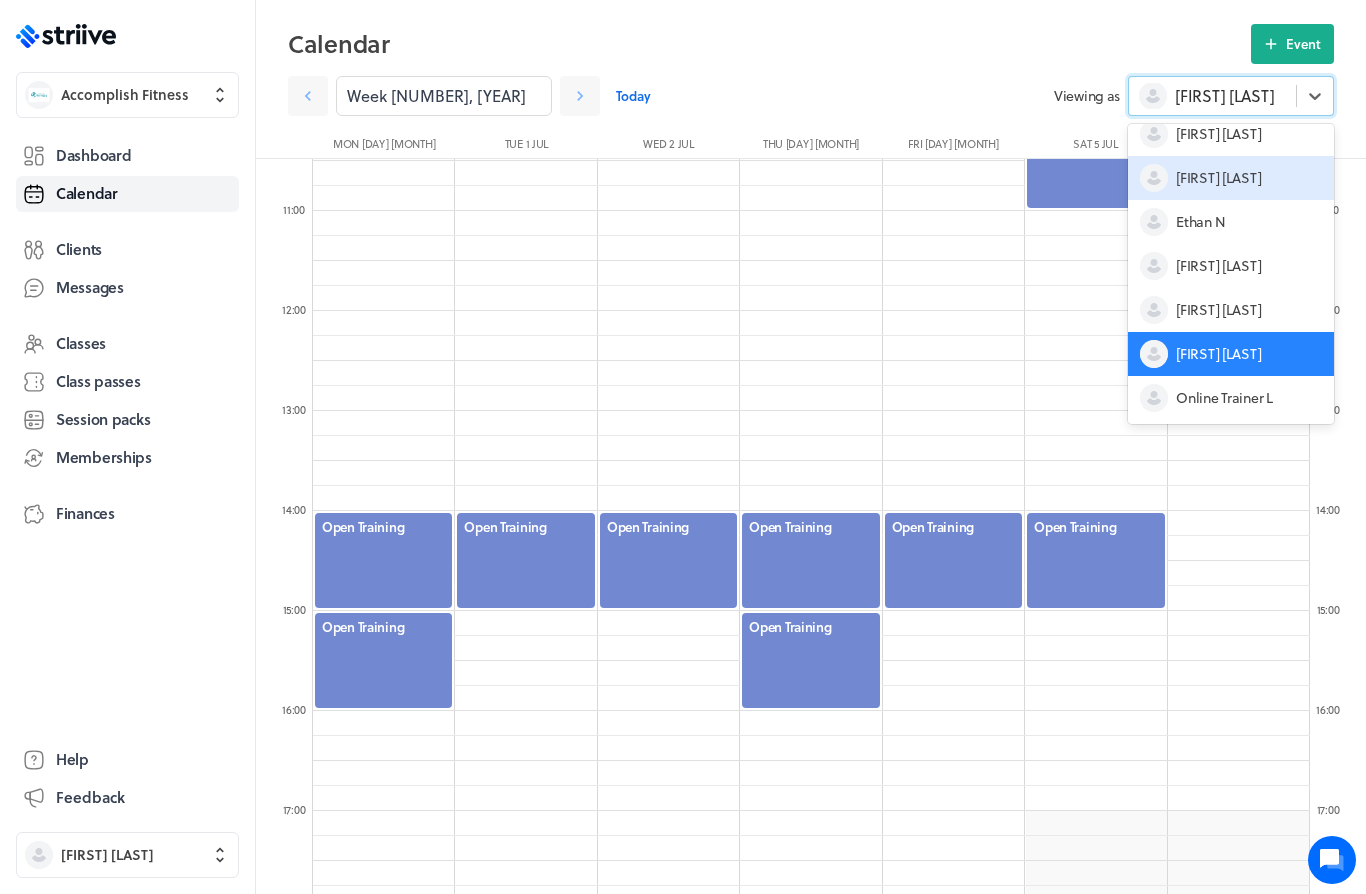click on "[FIRST] [LAST]" at bounding box center (1231, 178) 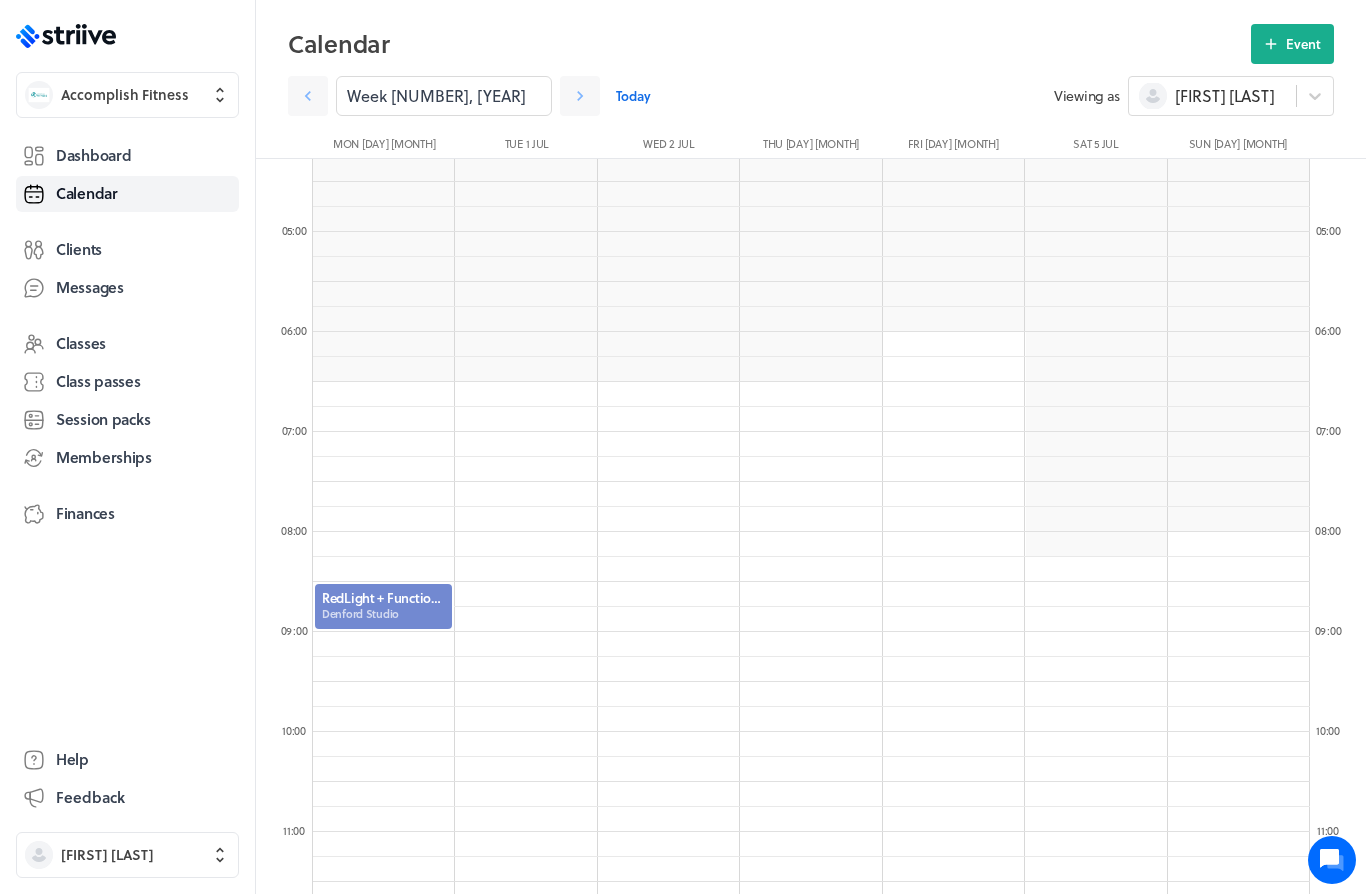scroll, scrollTop: 426, scrollLeft: 0, axis: vertical 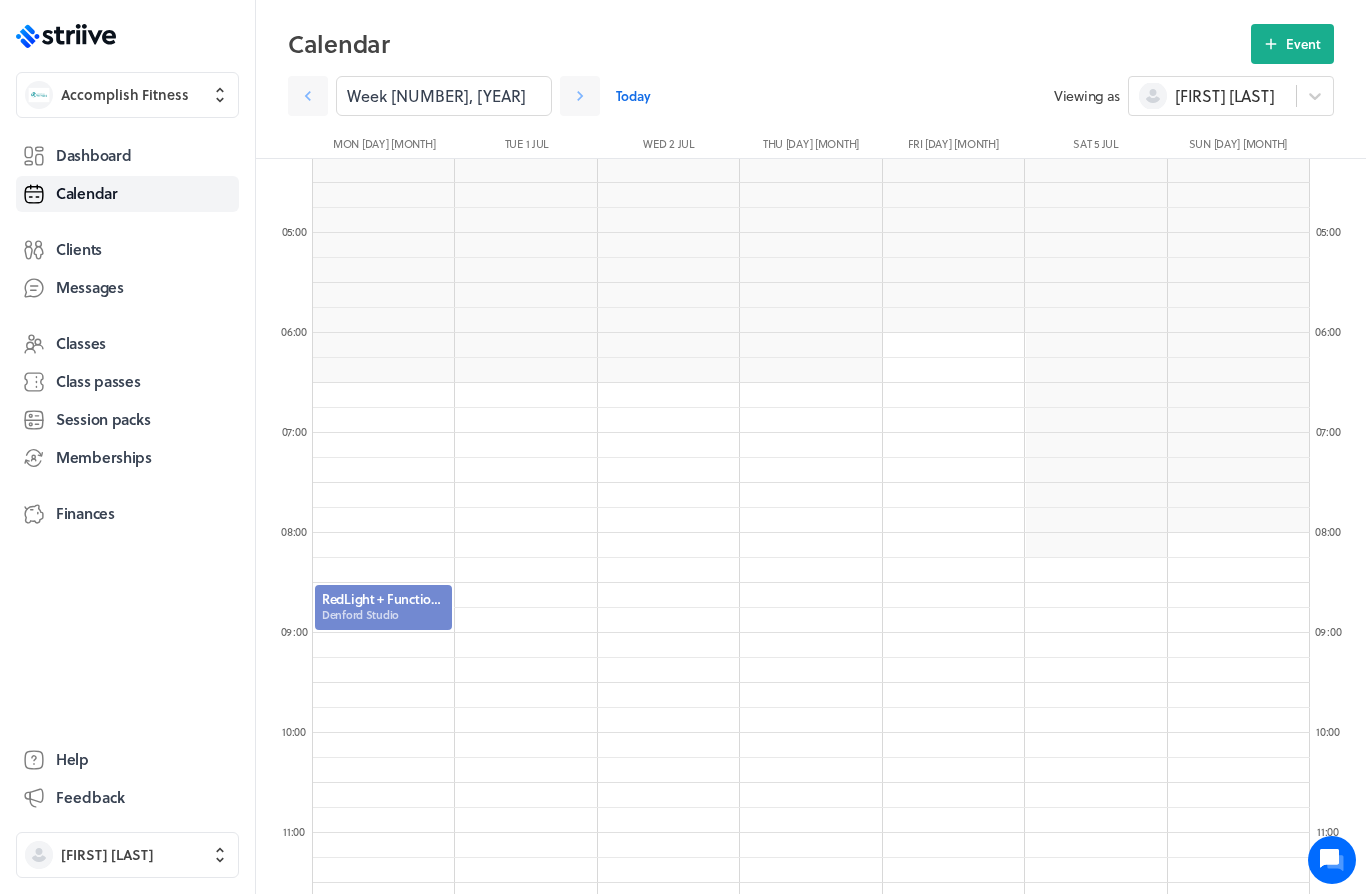 click at bounding box center (383, 607) 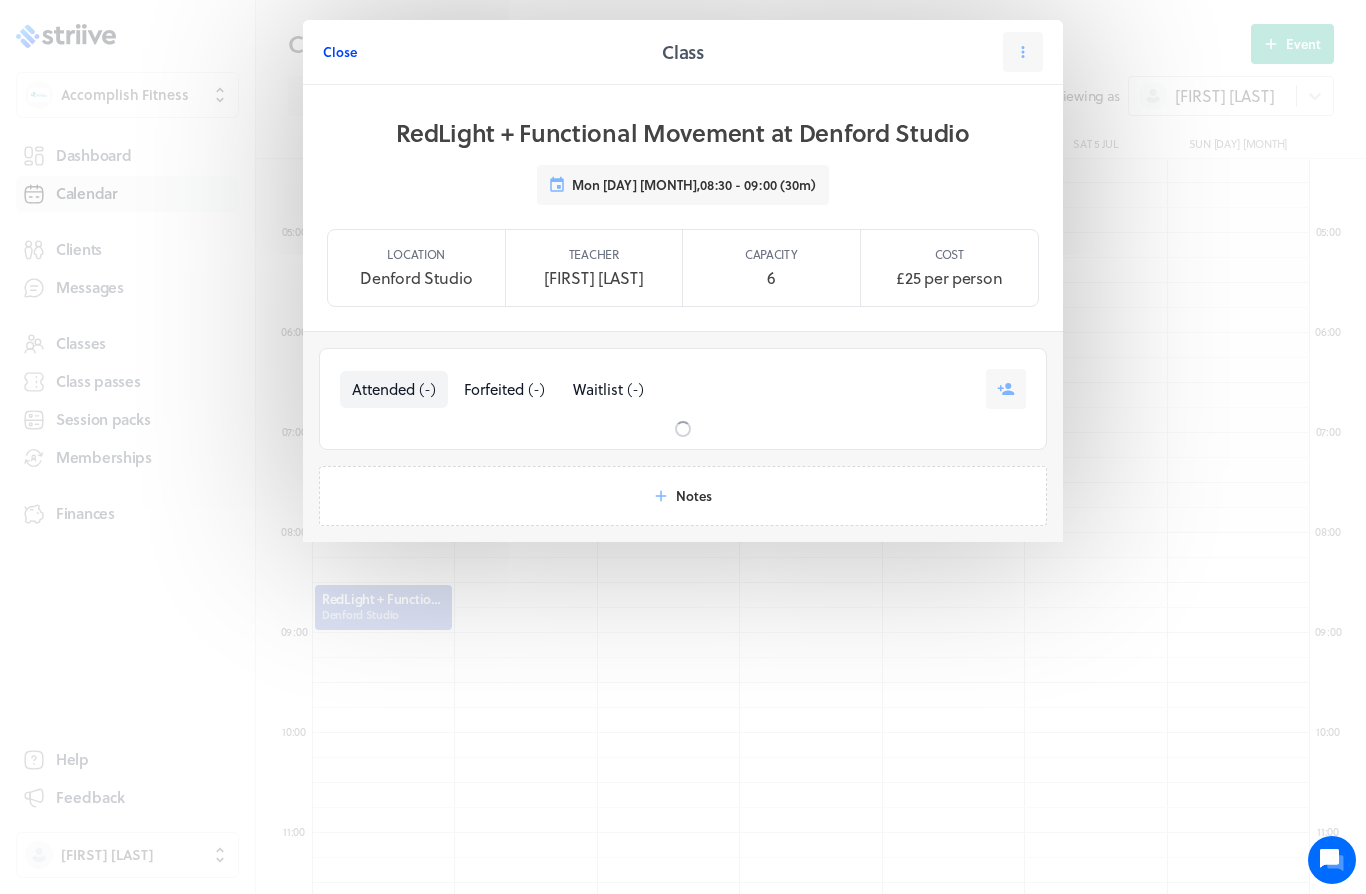 click on "Close" at bounding box center (340, 52) 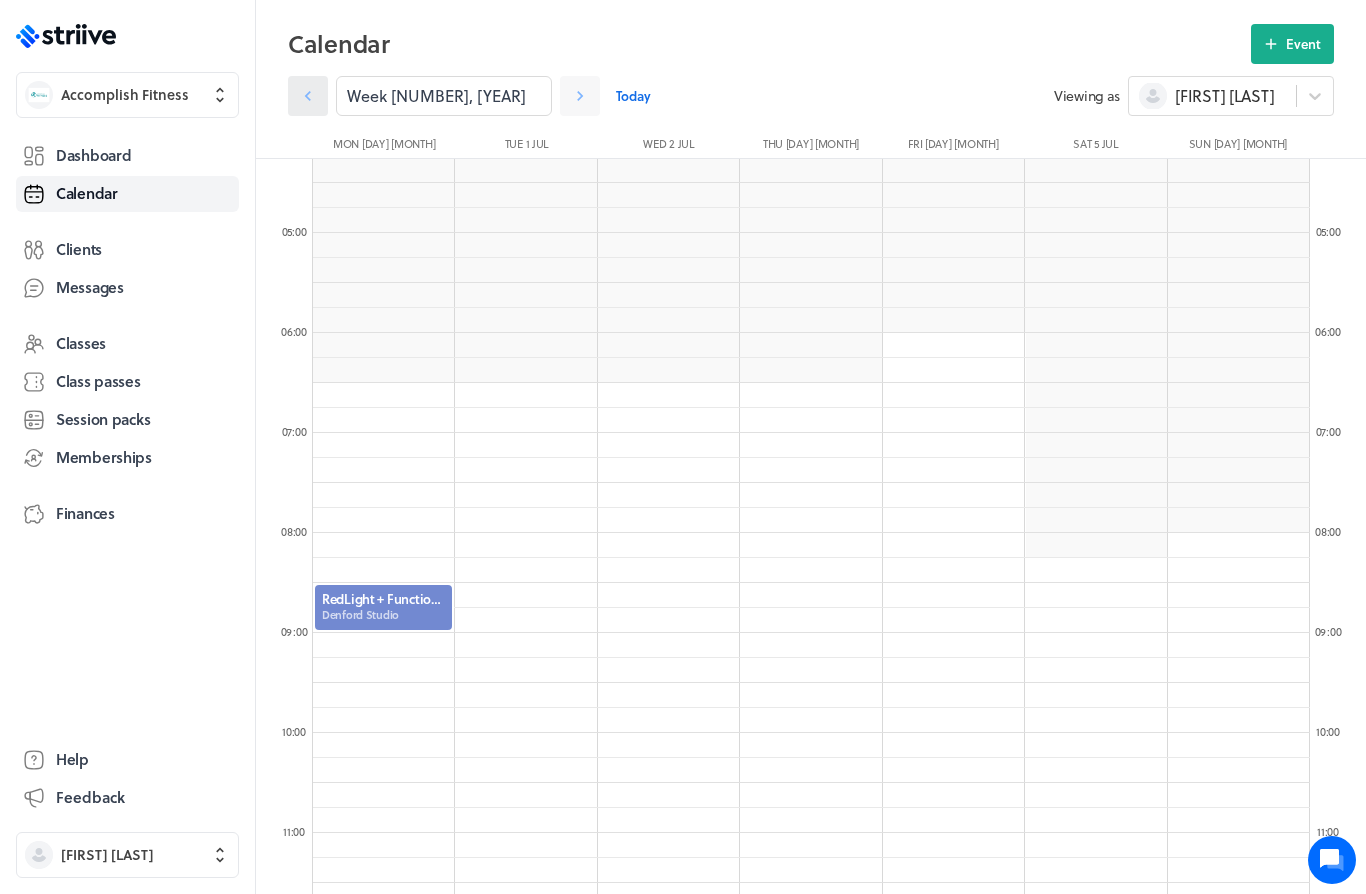click at bounding box center (308, 96) 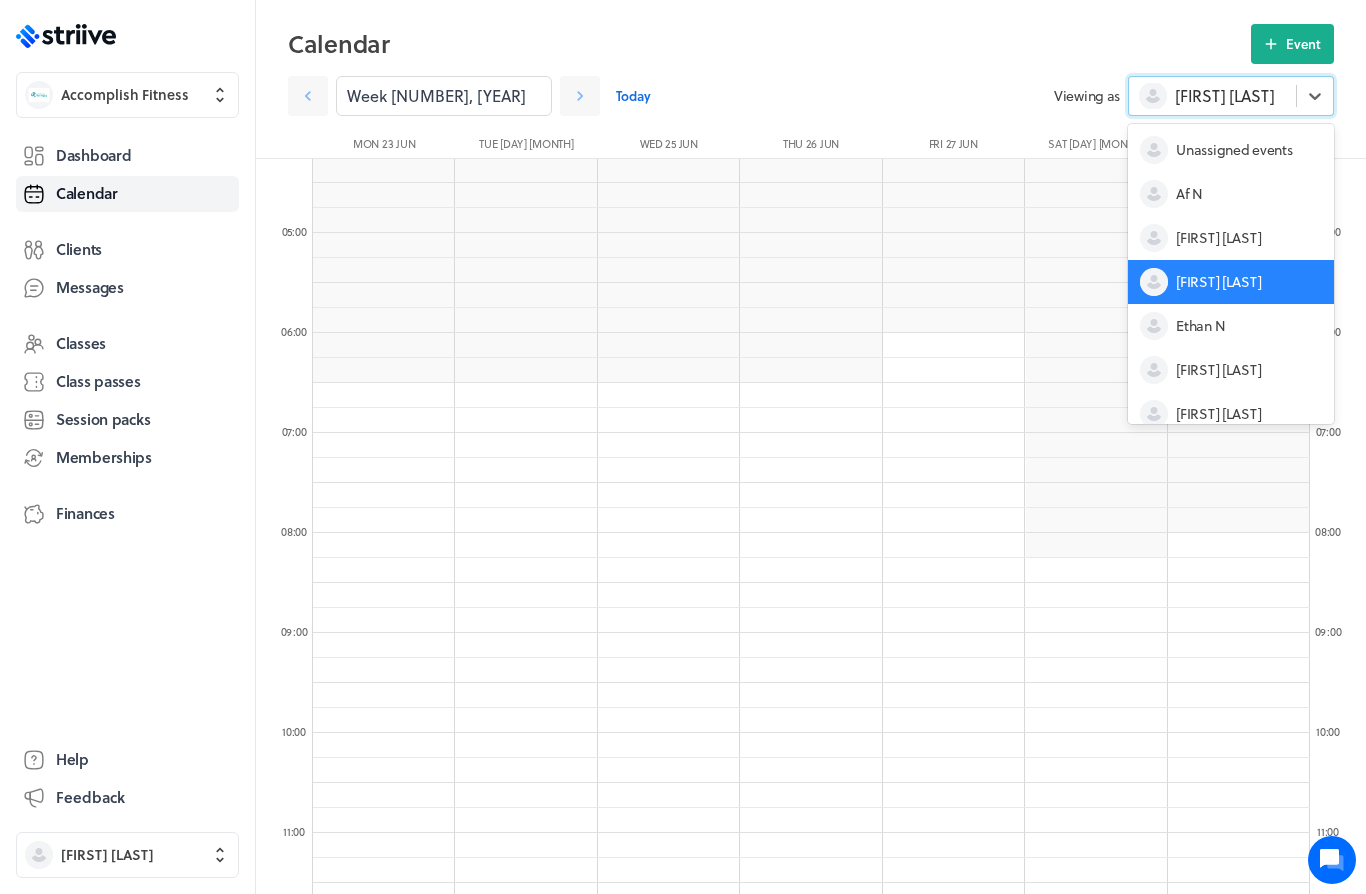 click on "Af N" at bounding box center [1231, 194] 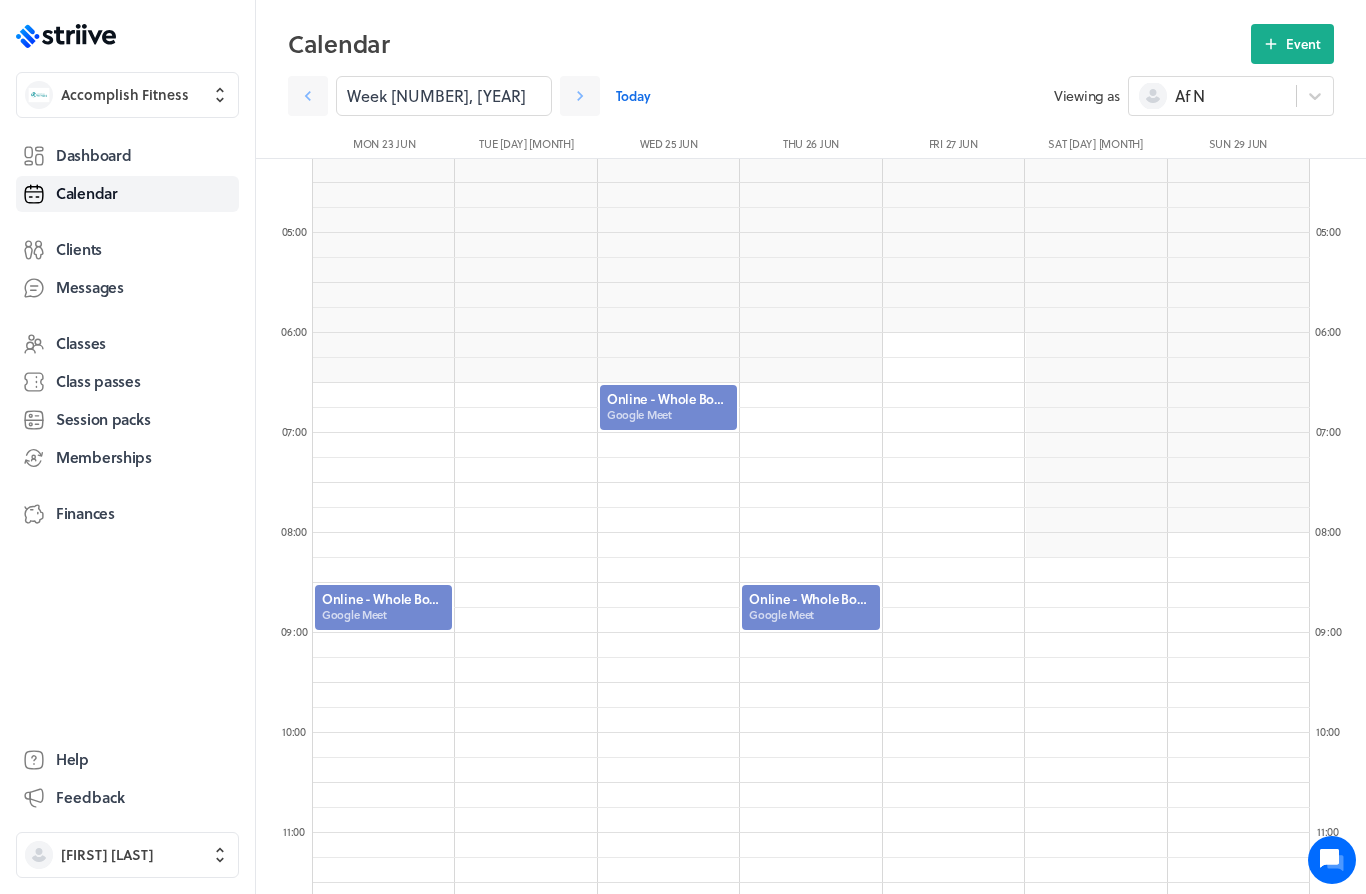 click at bounding box center (383, 607) 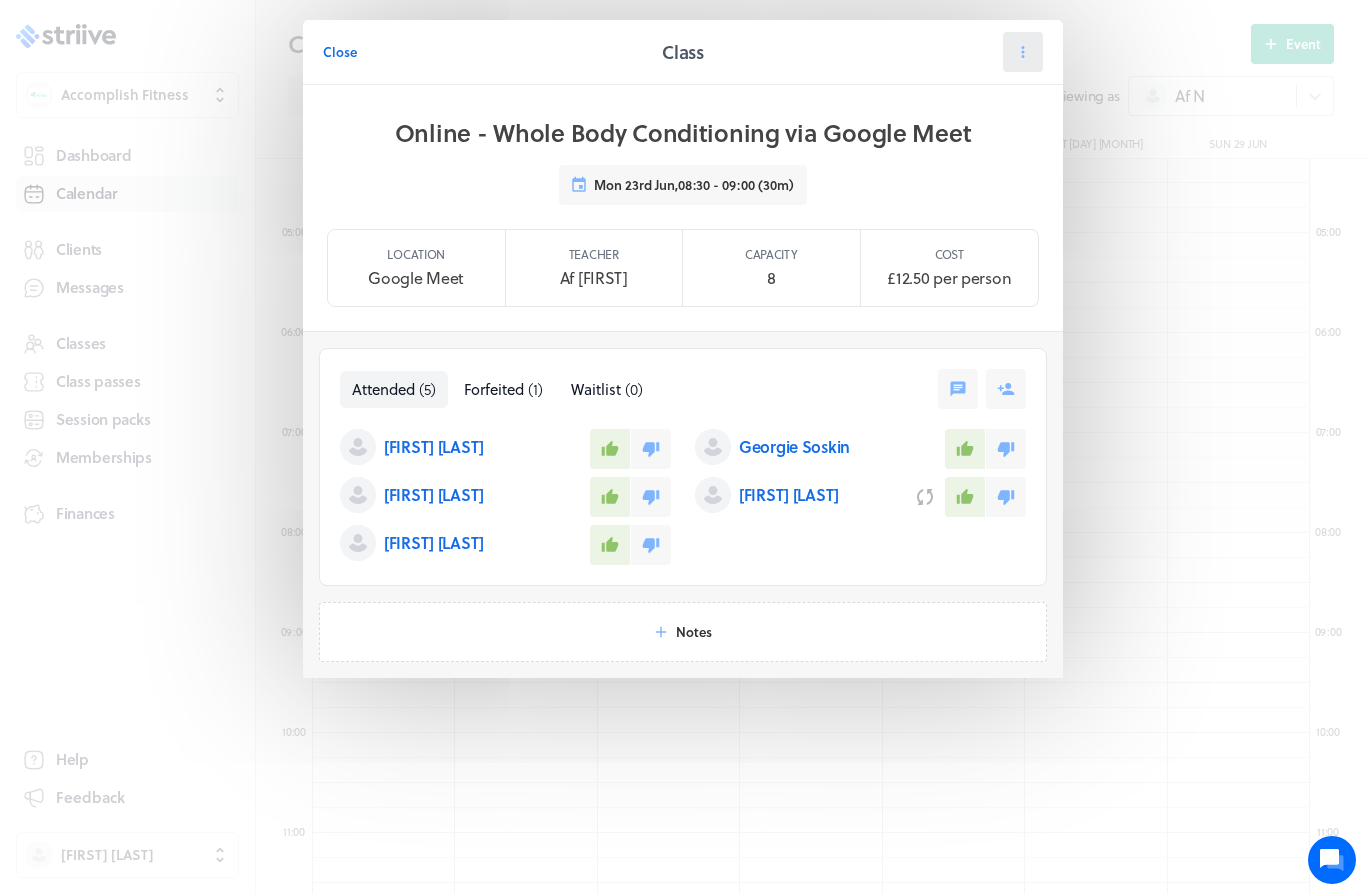 click at bounding box center [1023, 52] 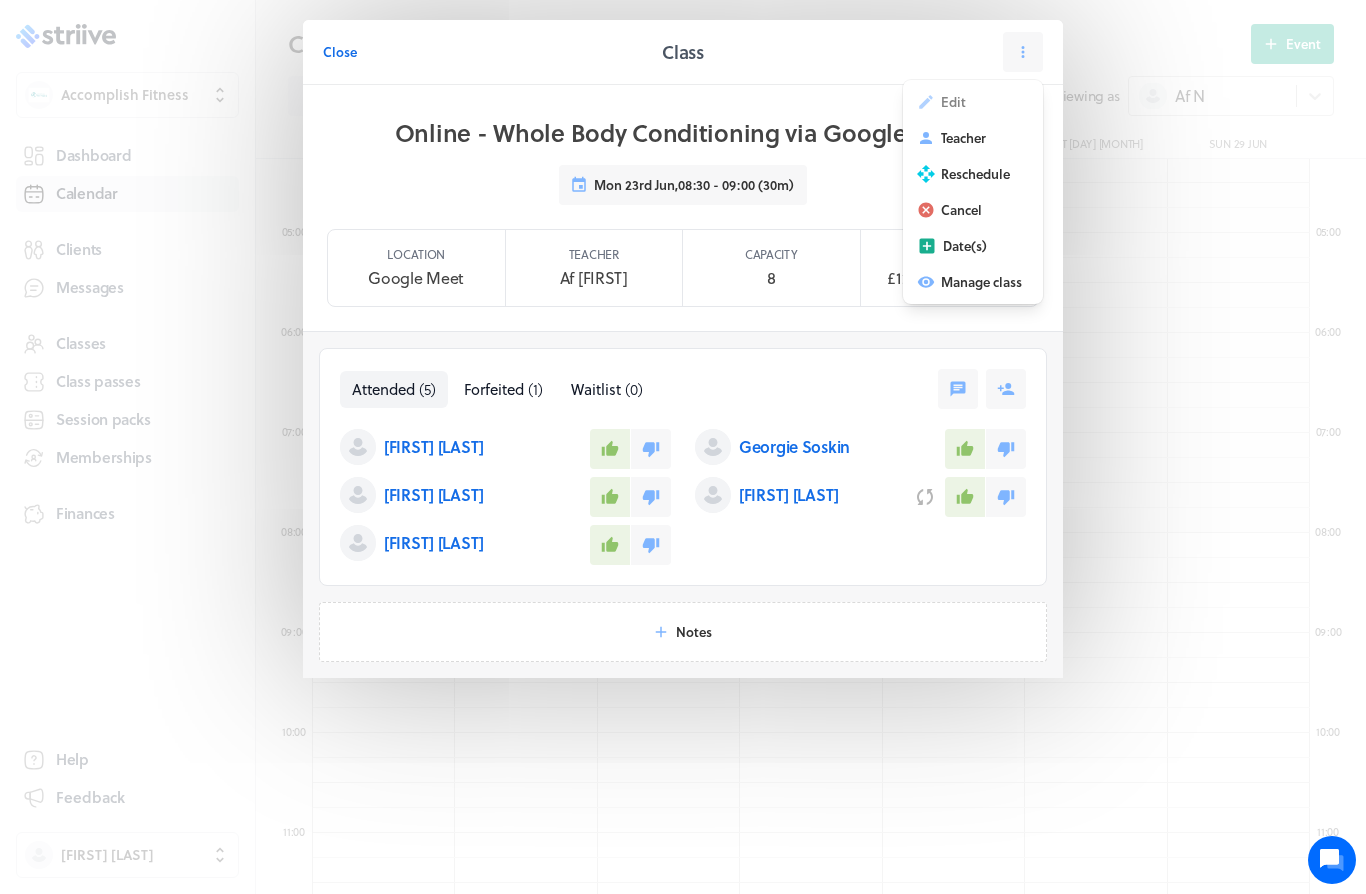 click on "Close Class Edit Teacher Reschedule Cancel Date(s) Manage class Online - Whole Body Conditioning   via Google Meet Mon 23rd Jun ,  08:30 - 09:00 (30m) Location Google Meet Teacher Af Natt Capacity 8 Cost [AMOUNT] per person Select a tab Attended (5) Forfeited (1) Waitlist (0) Attended ( 5 ) Forfeited ( 1 ) Waitlist ( 0 ) Becky Hillen Georgie Soskin Katharine Buckley Katie Kingston Miranda Allen Notes" at bounding box center [683, 389] 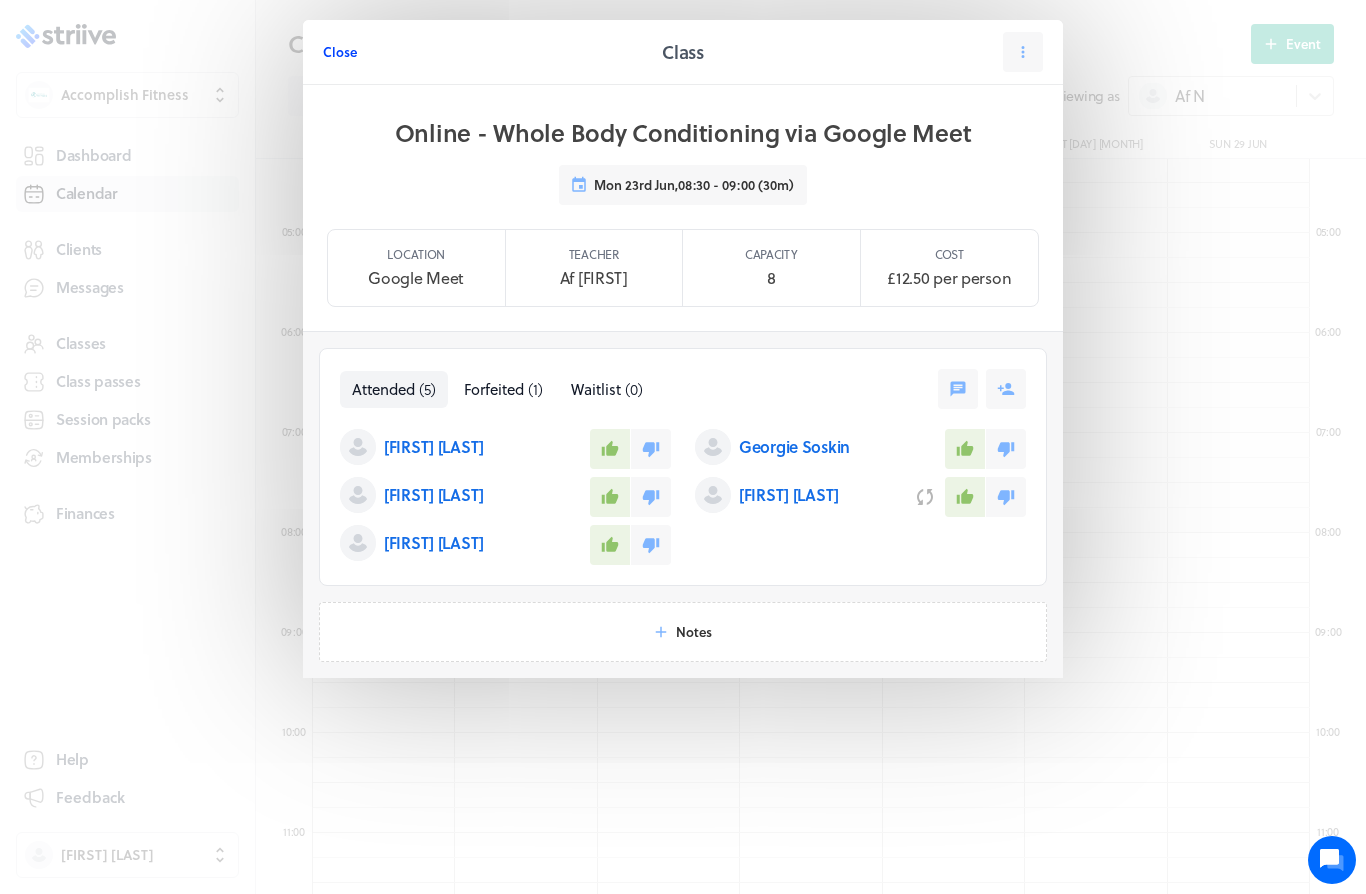 click on "Close" at bounding box center [340, 52] 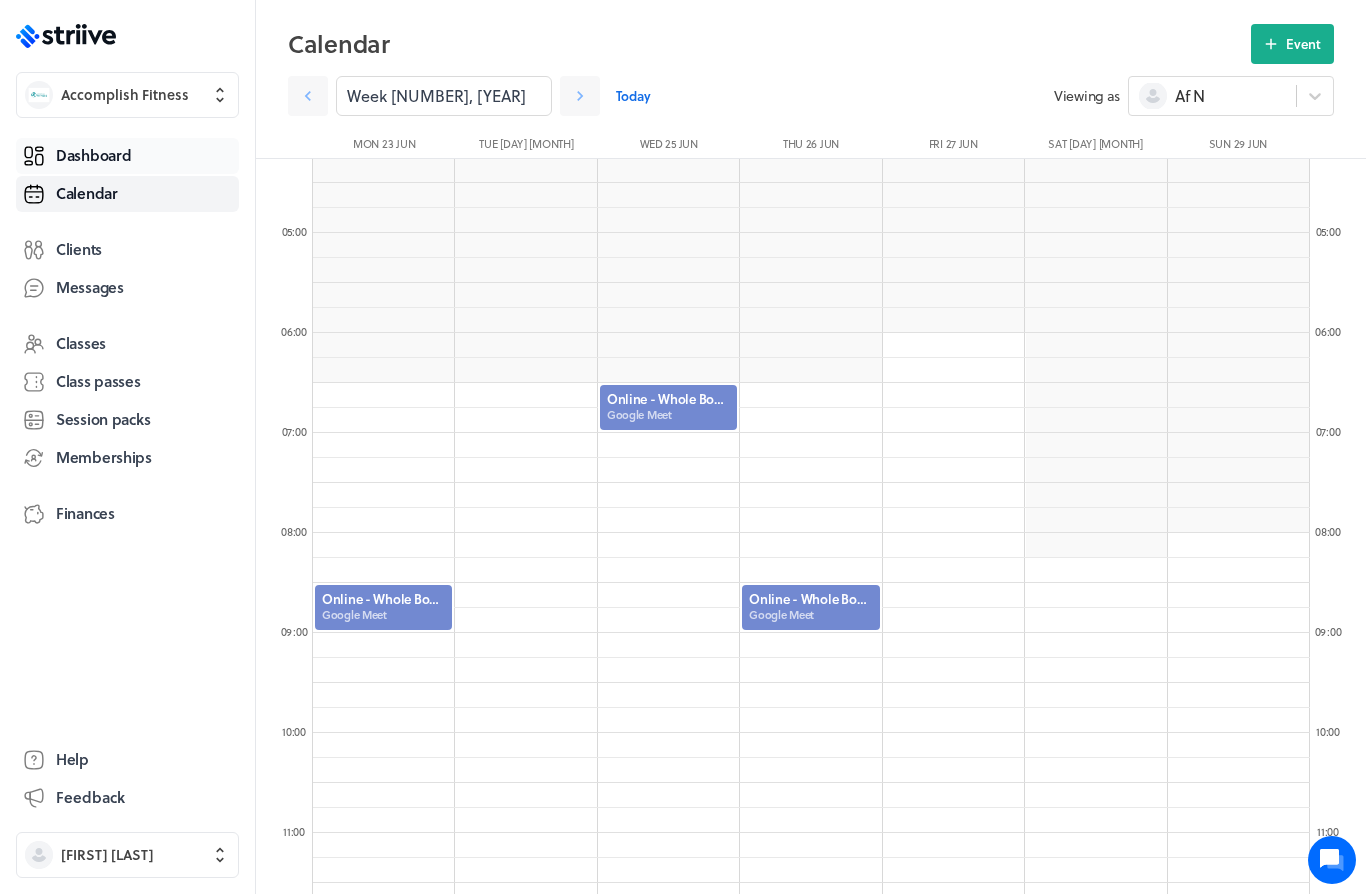 click on "Dashboard" at bounding box center [127, 156] 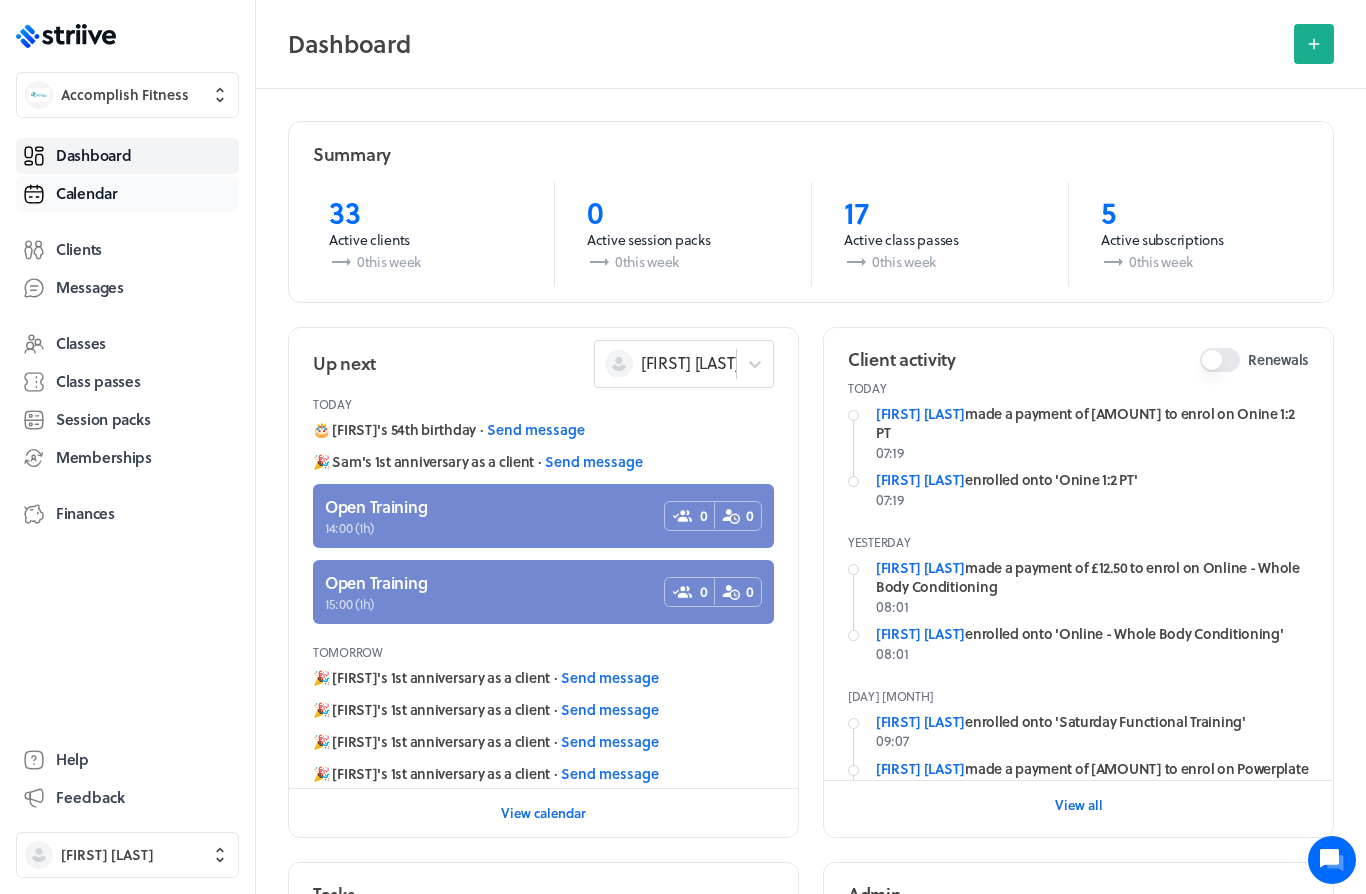 click on "Calendar" at bounding box center [87, 193] 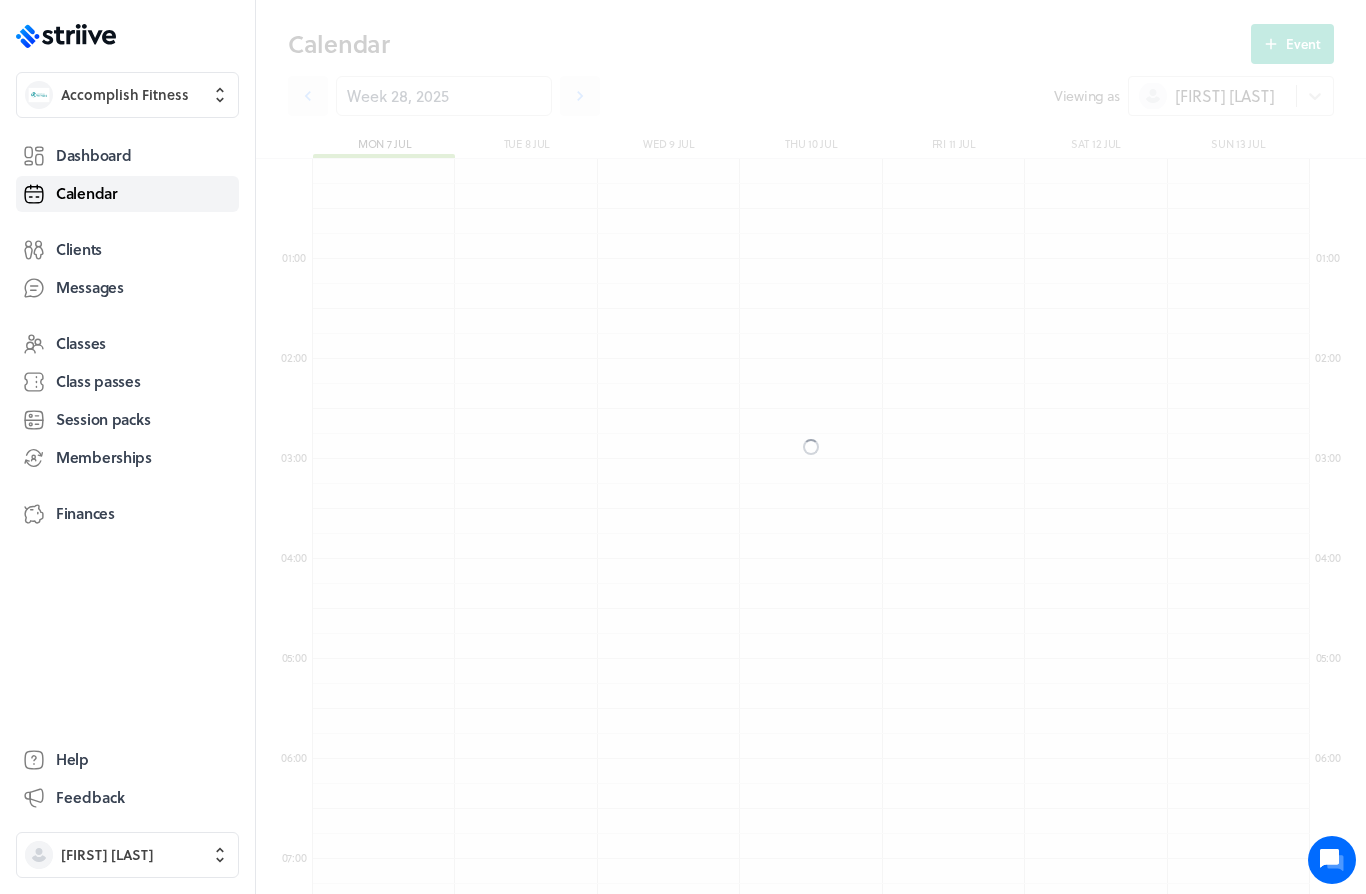 scroll, scrollTop: 550, scrollLeft: 0, axis: vertical 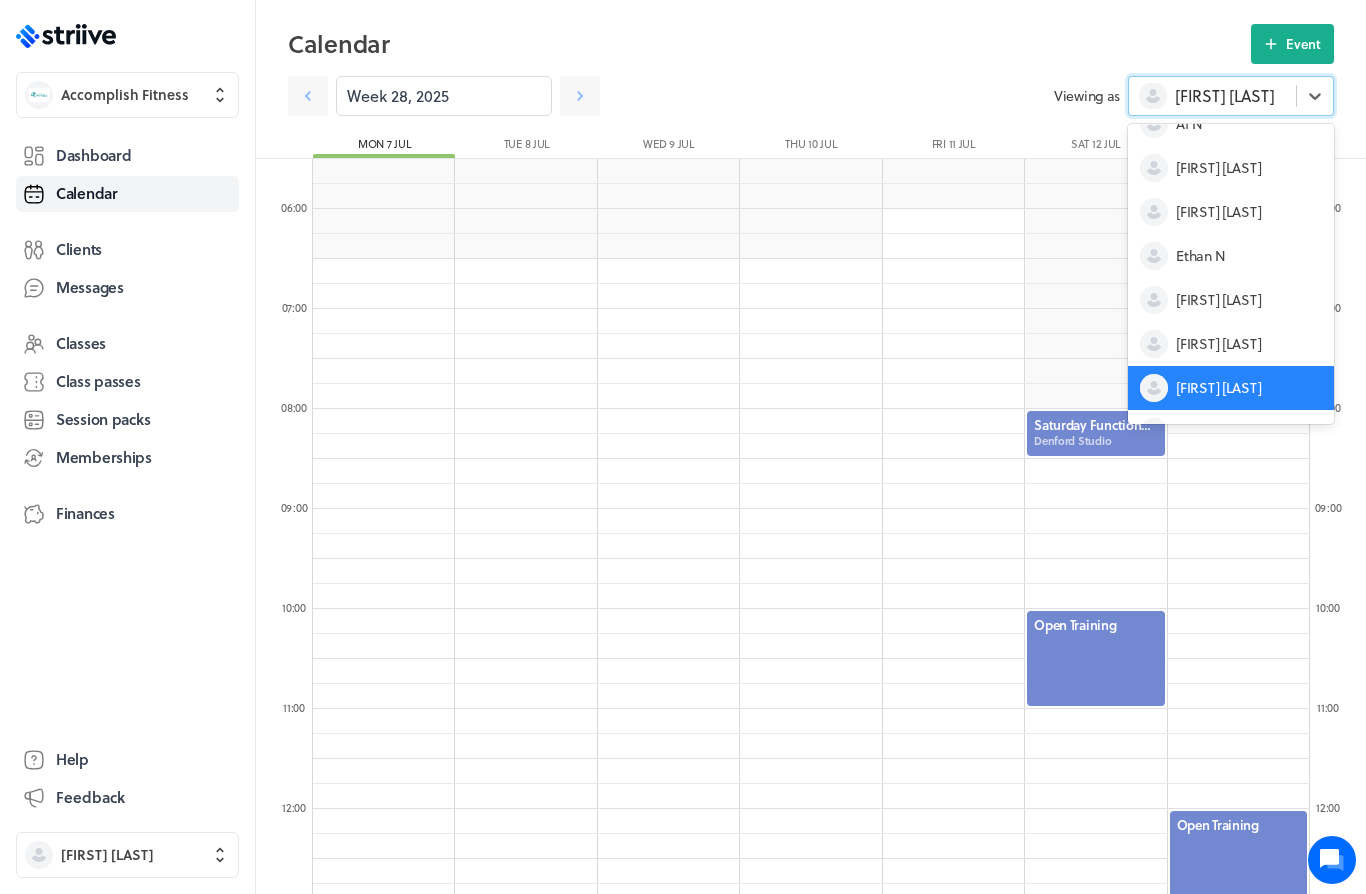 click on "[FIRST] [LAST]" at bounding box center (1231, 212) 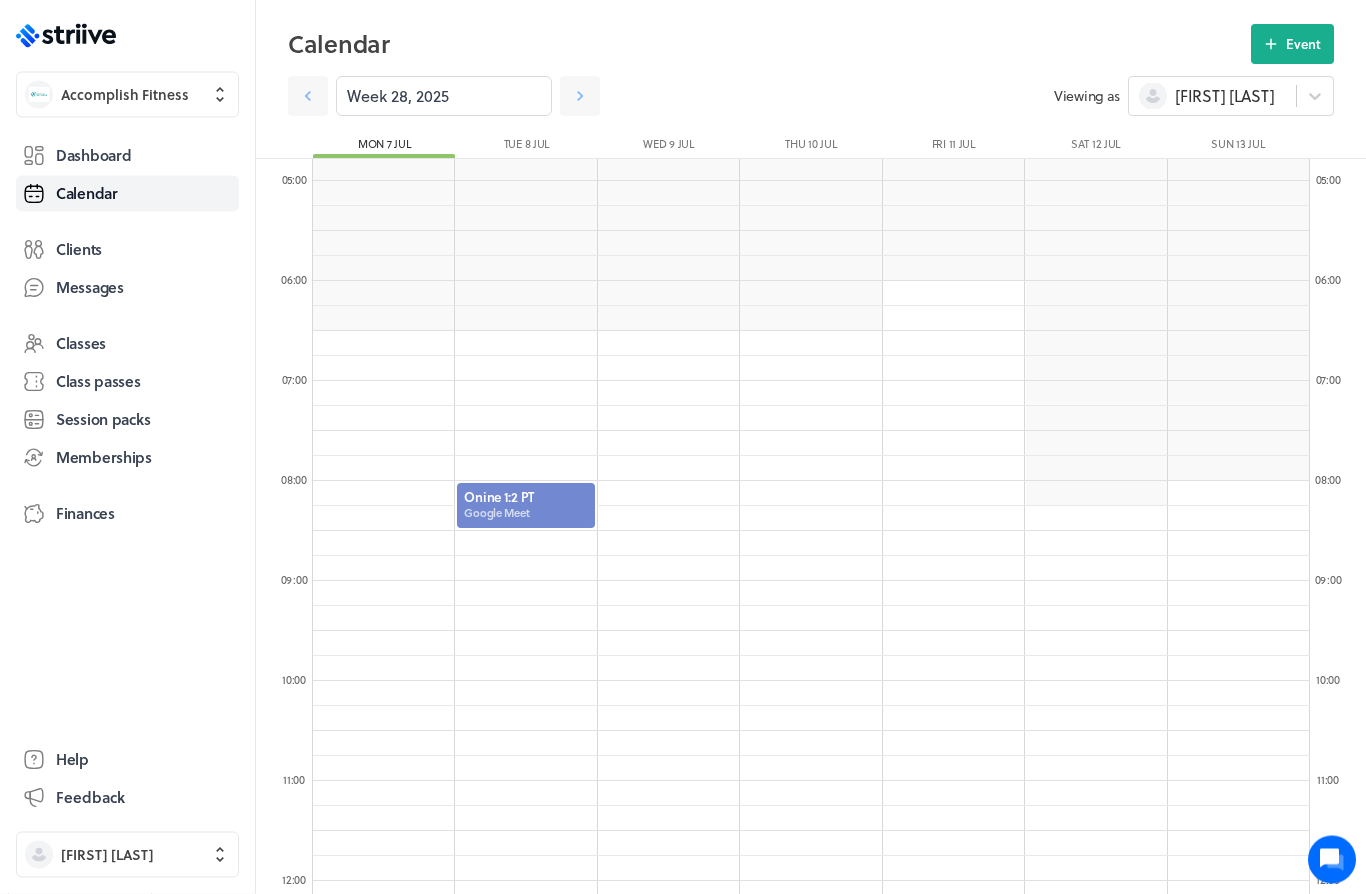 click at bounding box center [525, 506] 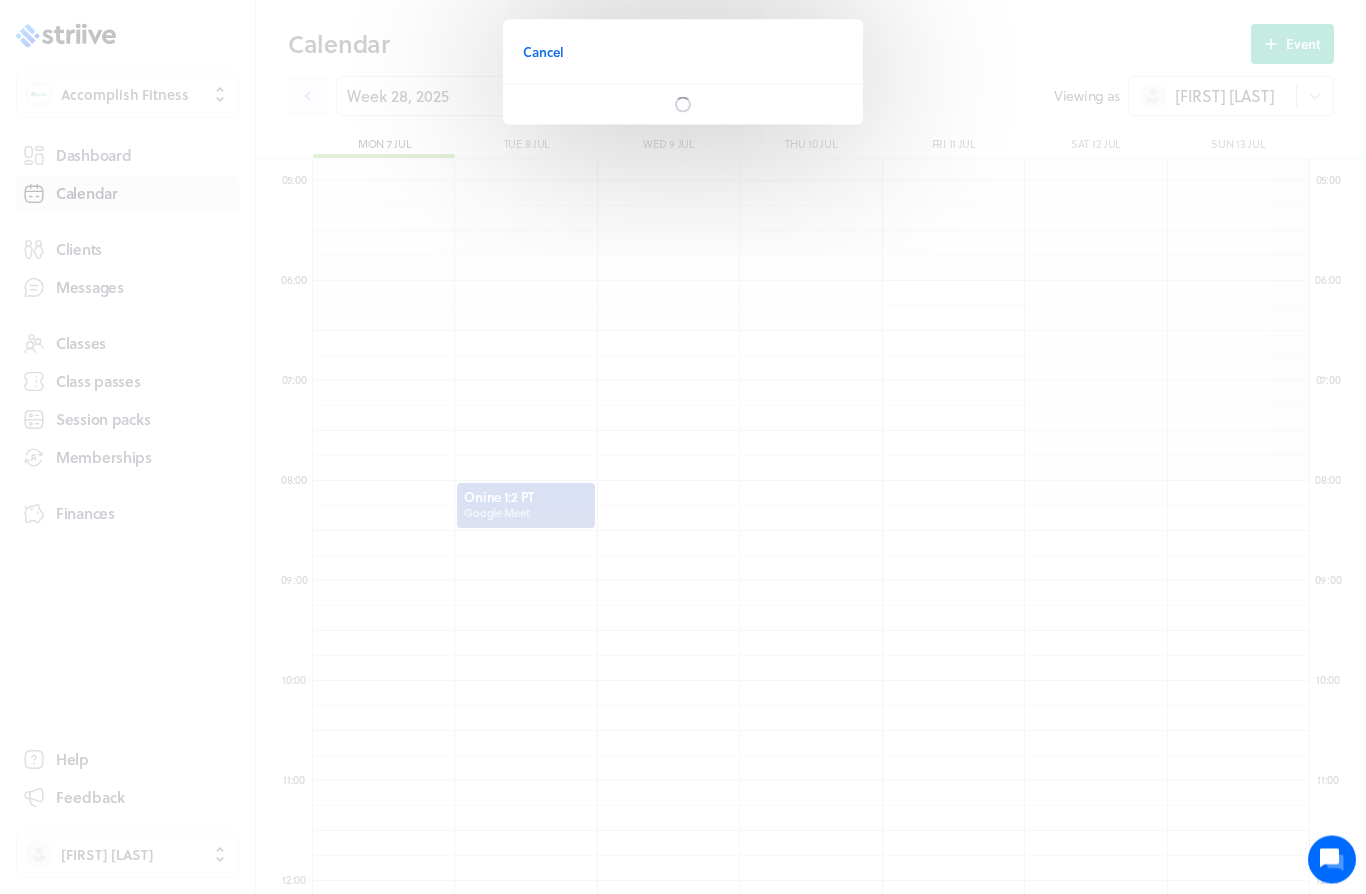 scroll, scrollTop: 478, scrollLeft: 0, axis: vertical 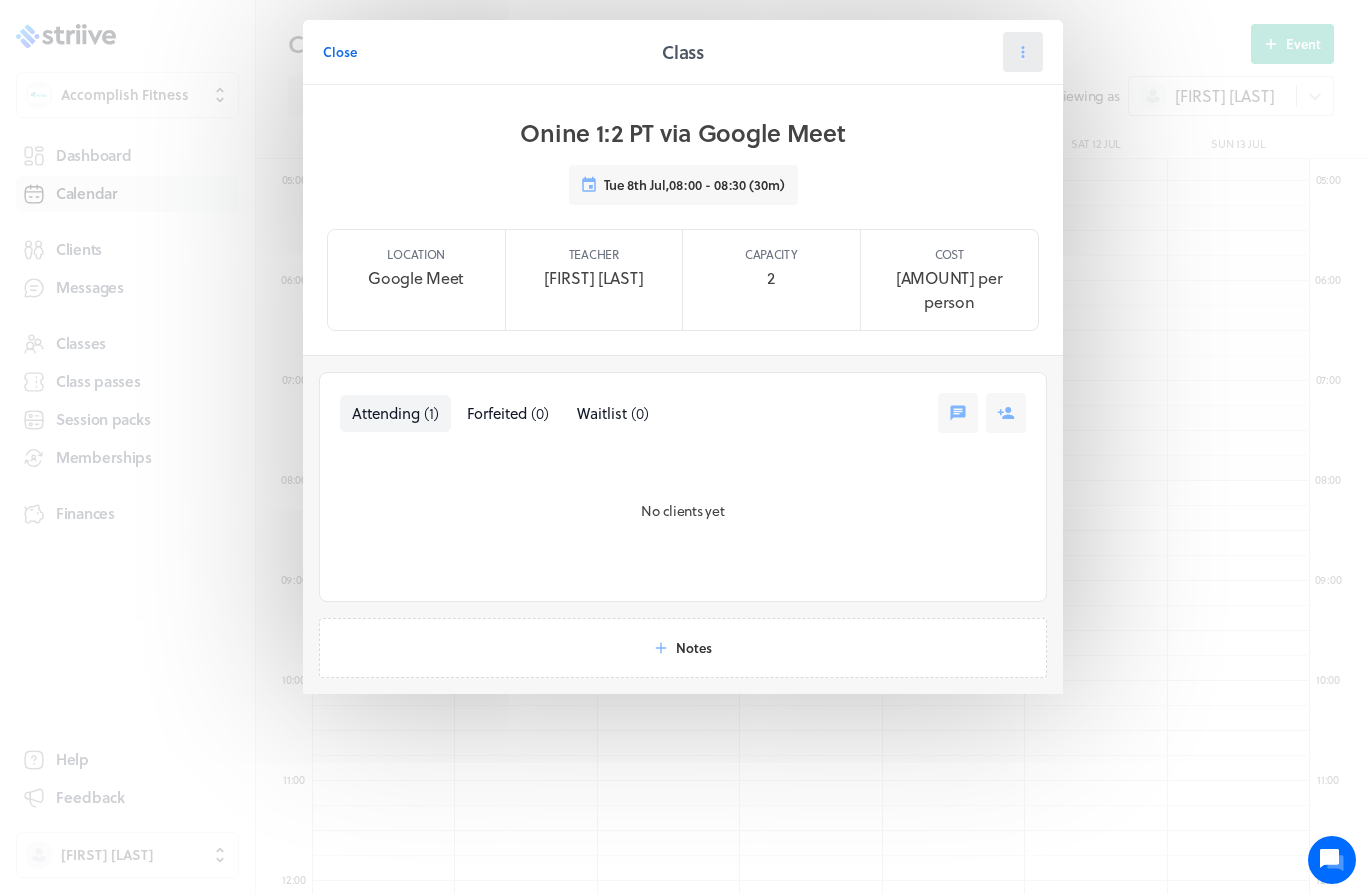 click at bounding box center [1023, 52] 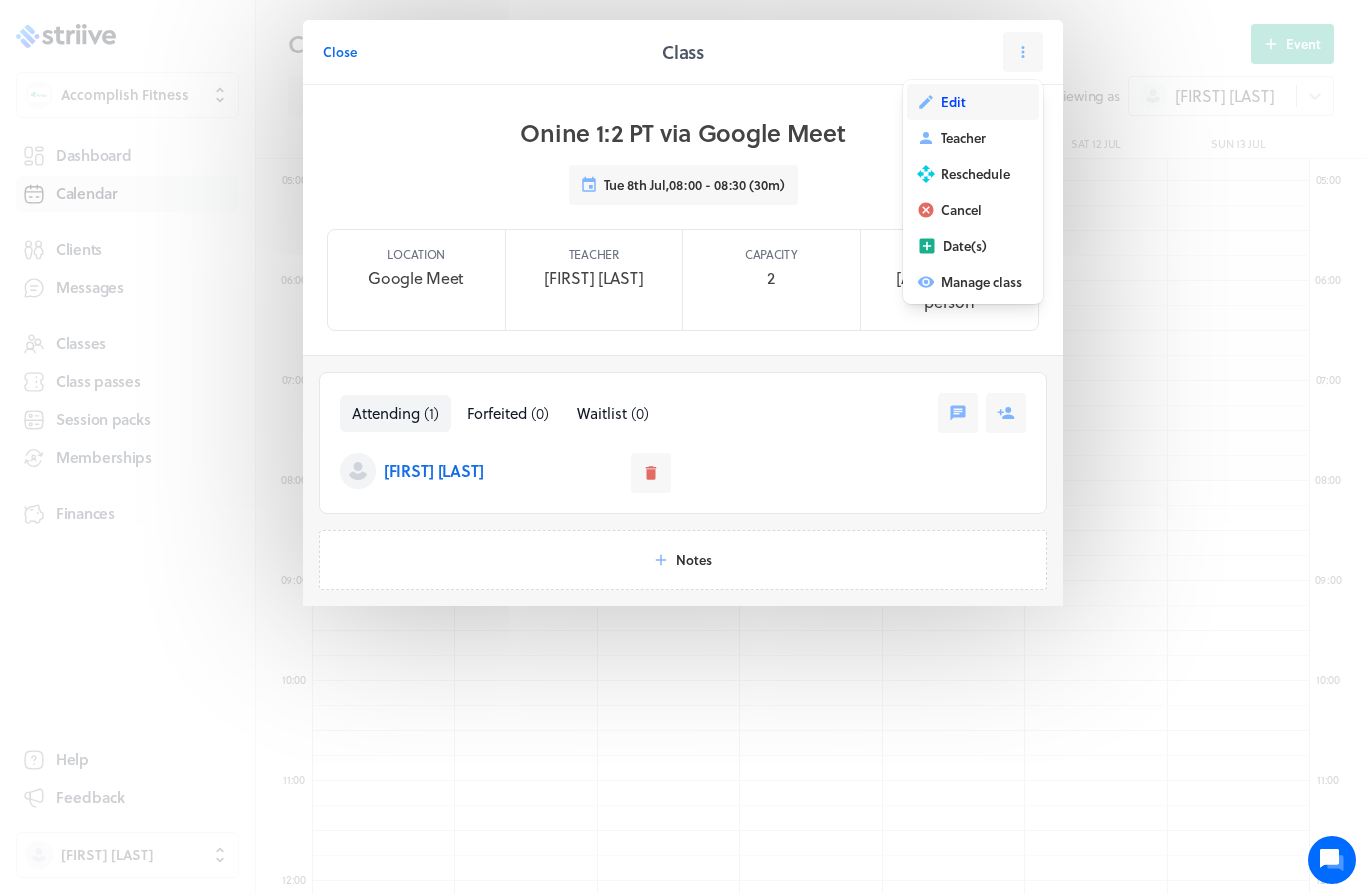 click on "Edit" at bounding box center (953, 102) 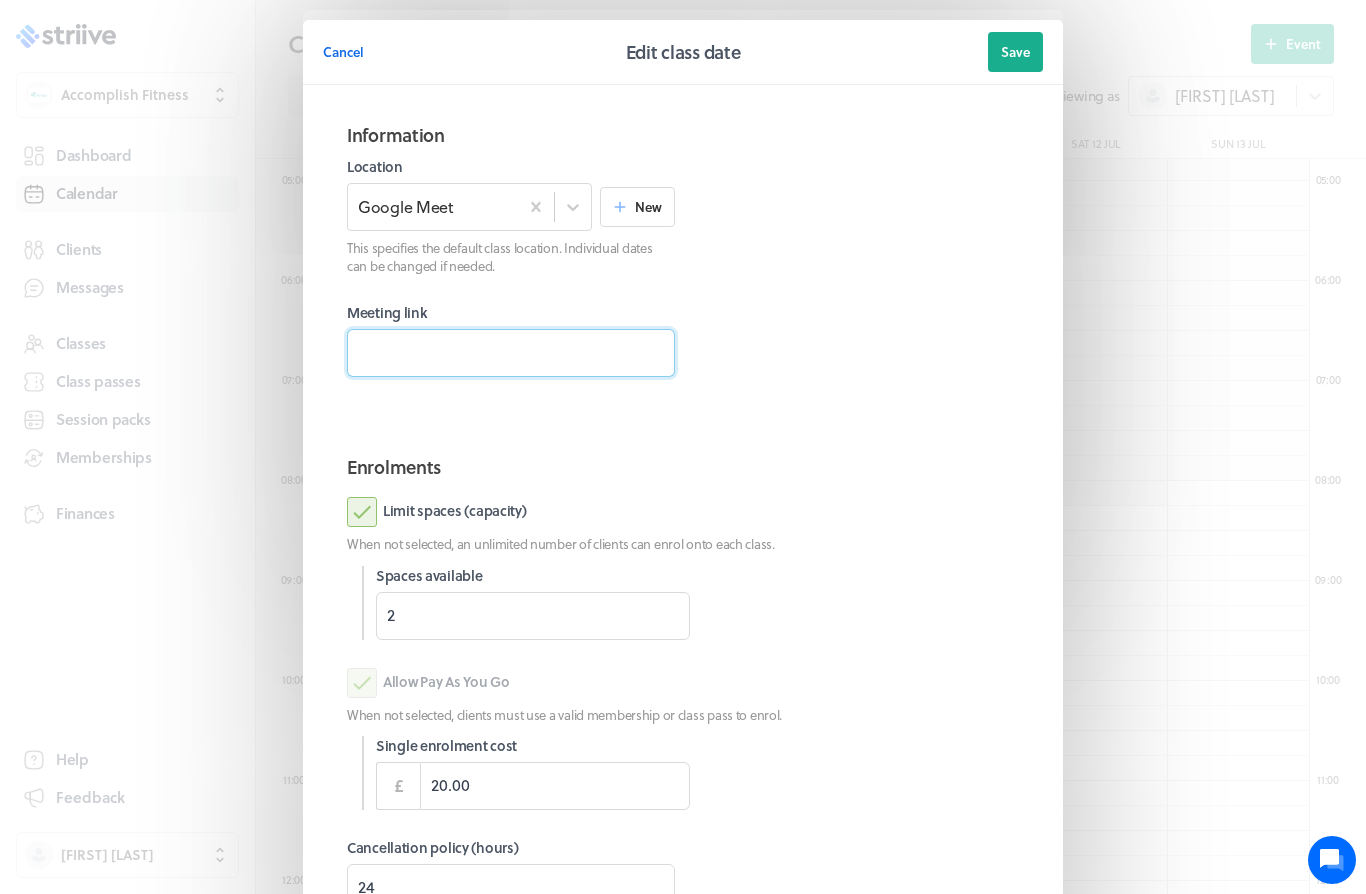 click at bounding box center [511, 353] 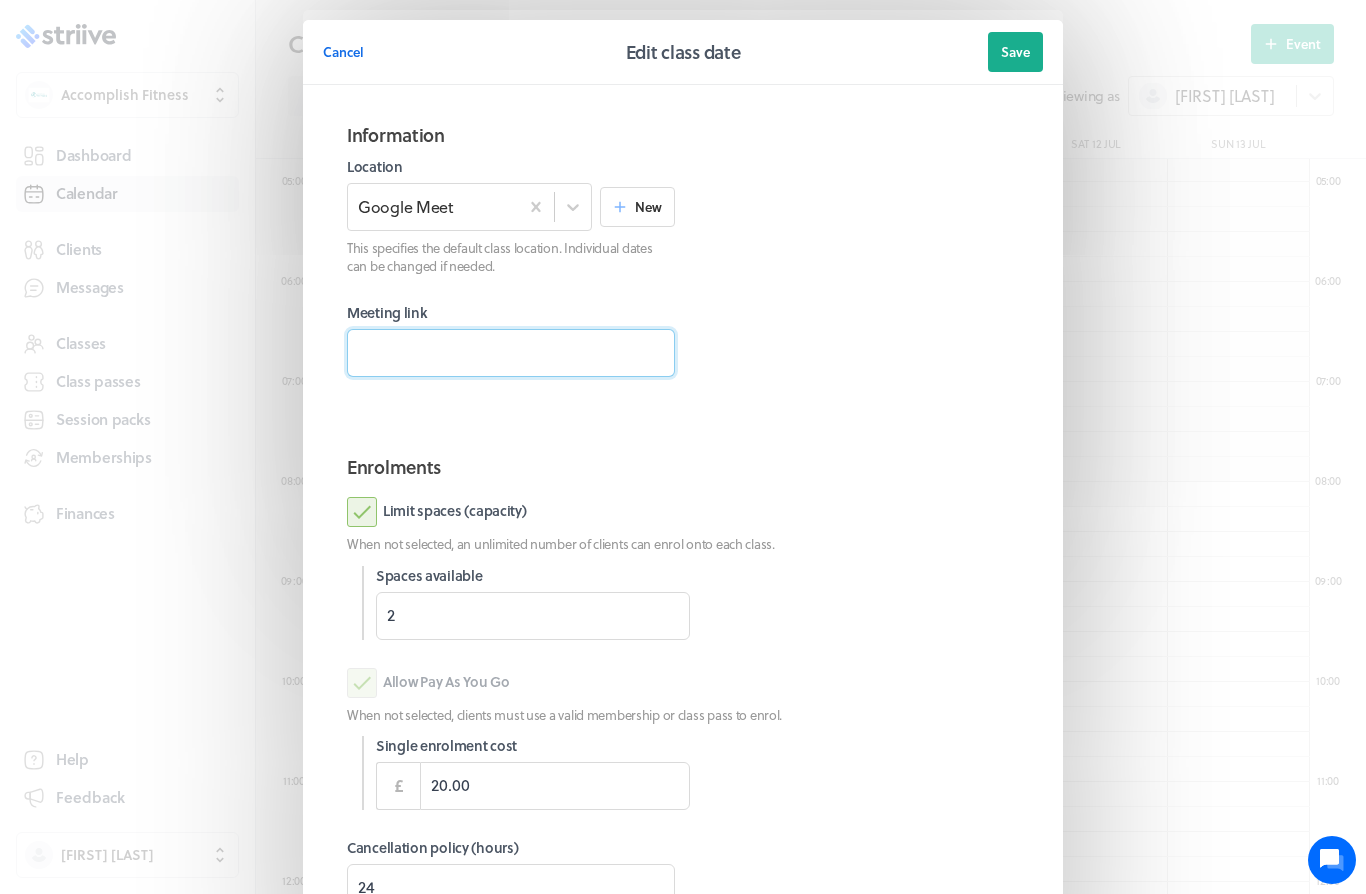 click at bounding box center [511, 353] 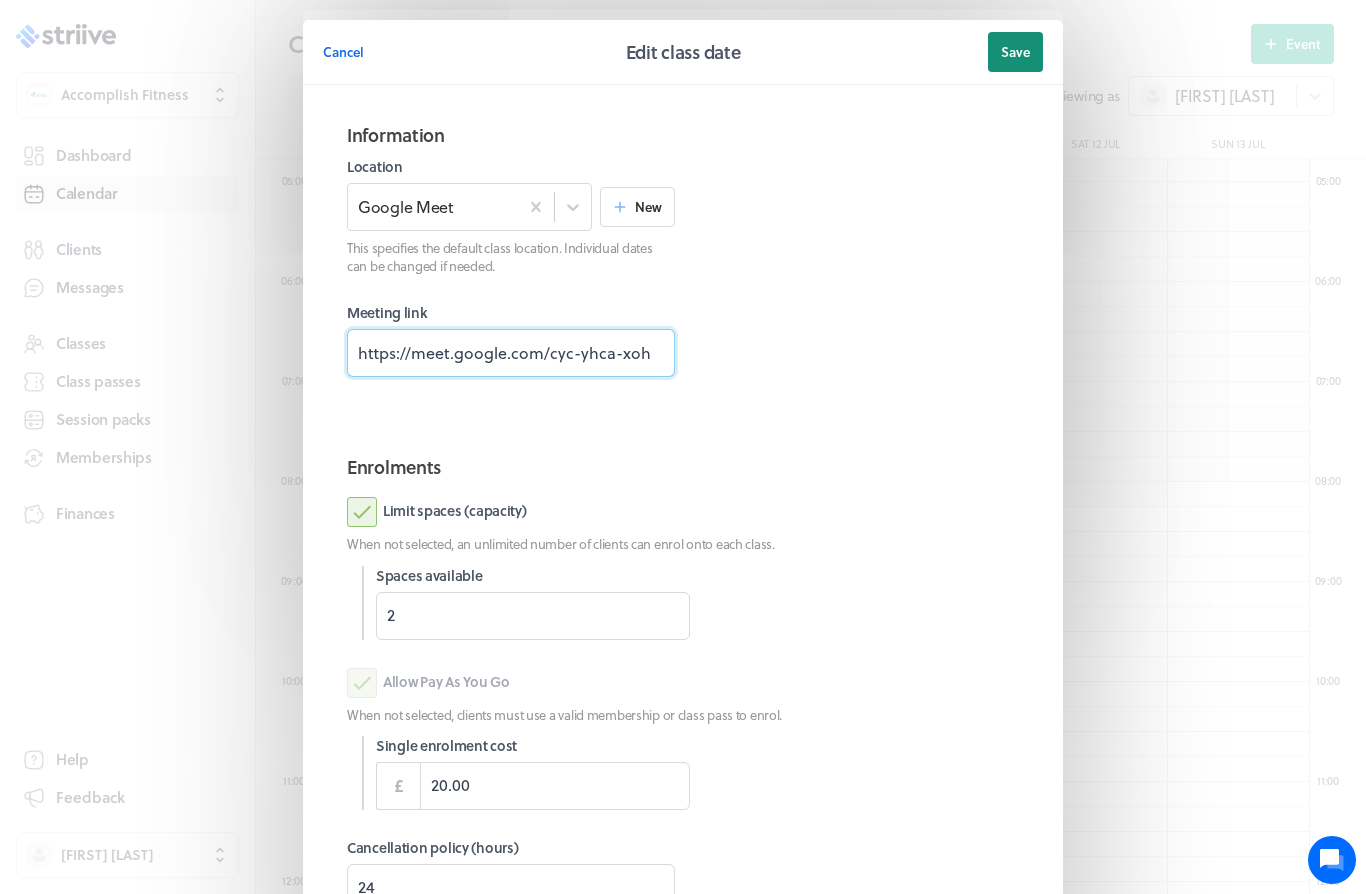 type on "https://meet.google.com/cyc-yhca-xoh" 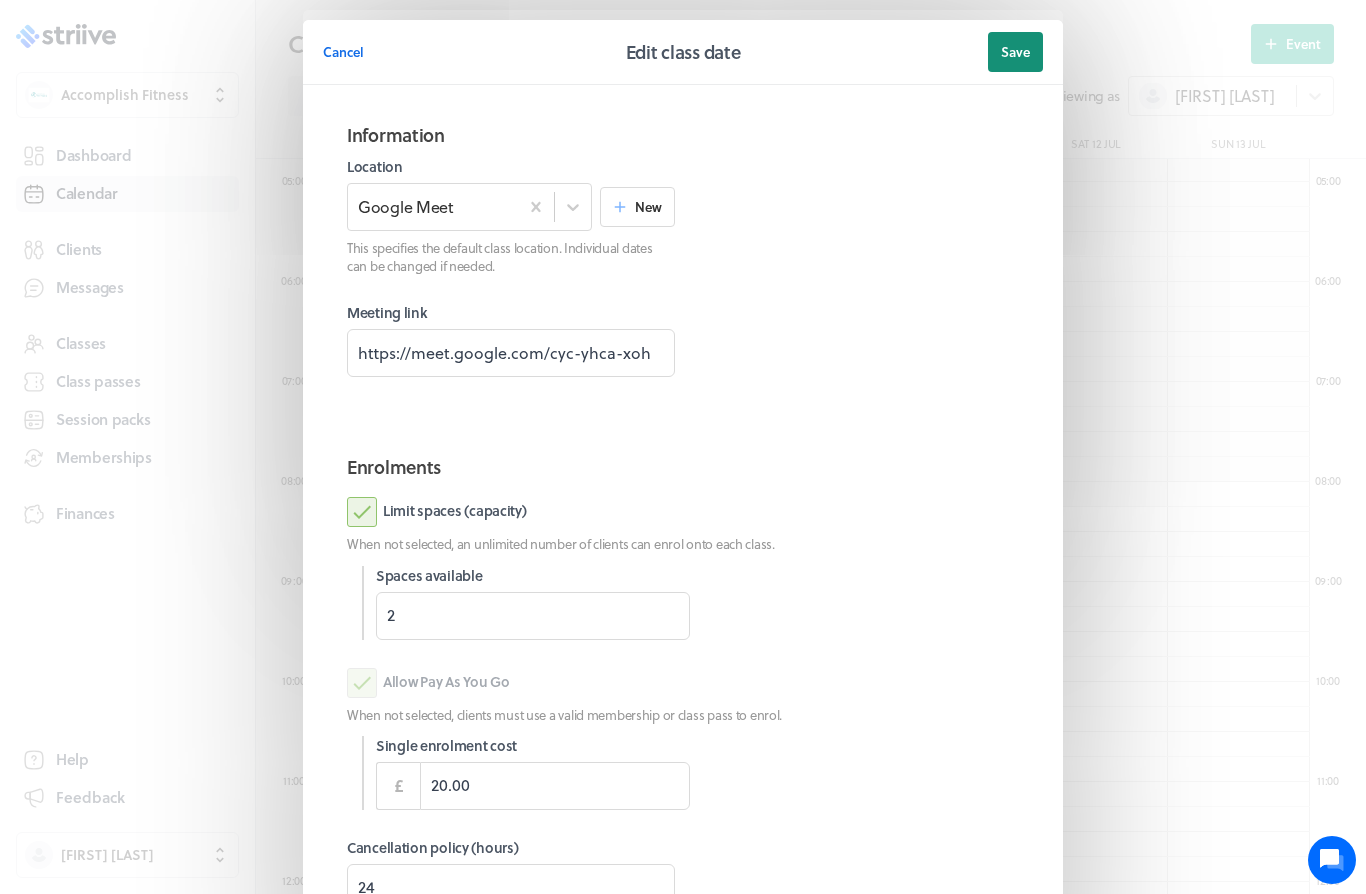 click on "Save" at bounding box center (1015, 52) 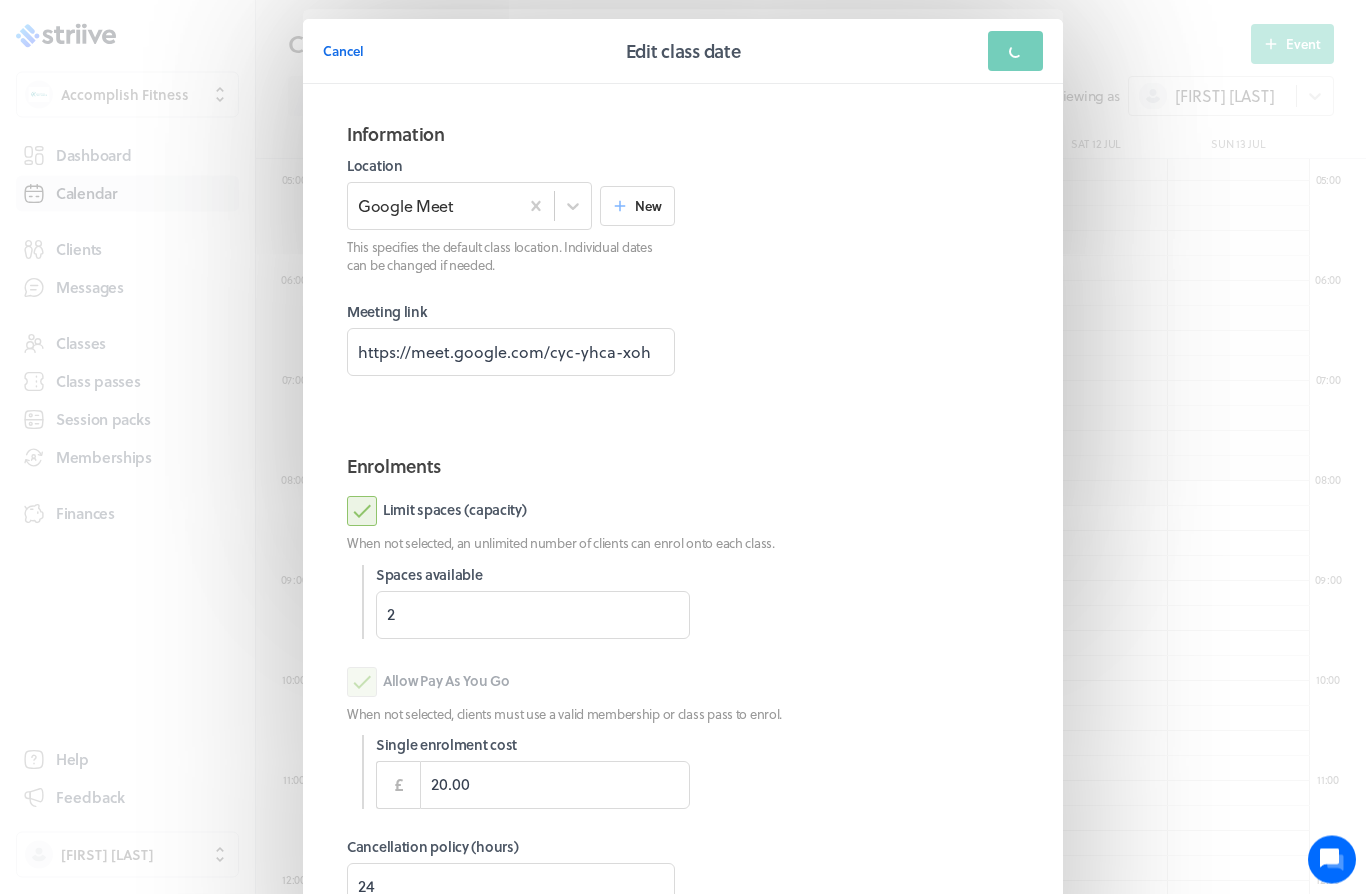 scroll, scrollTop: 478, scrollLeft: 0, axis: vertical 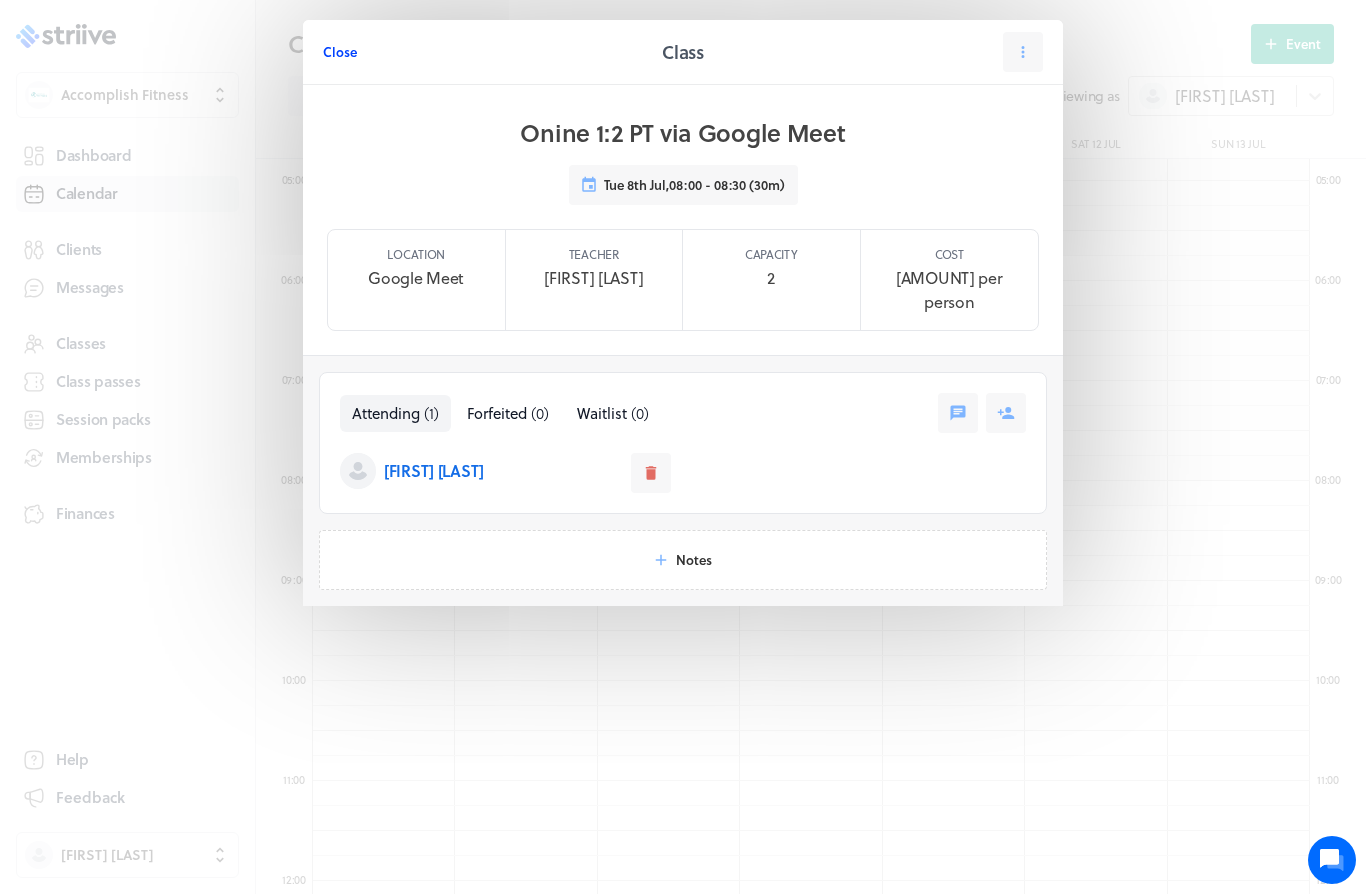 click on "Close" at bounding box center [340, 52] 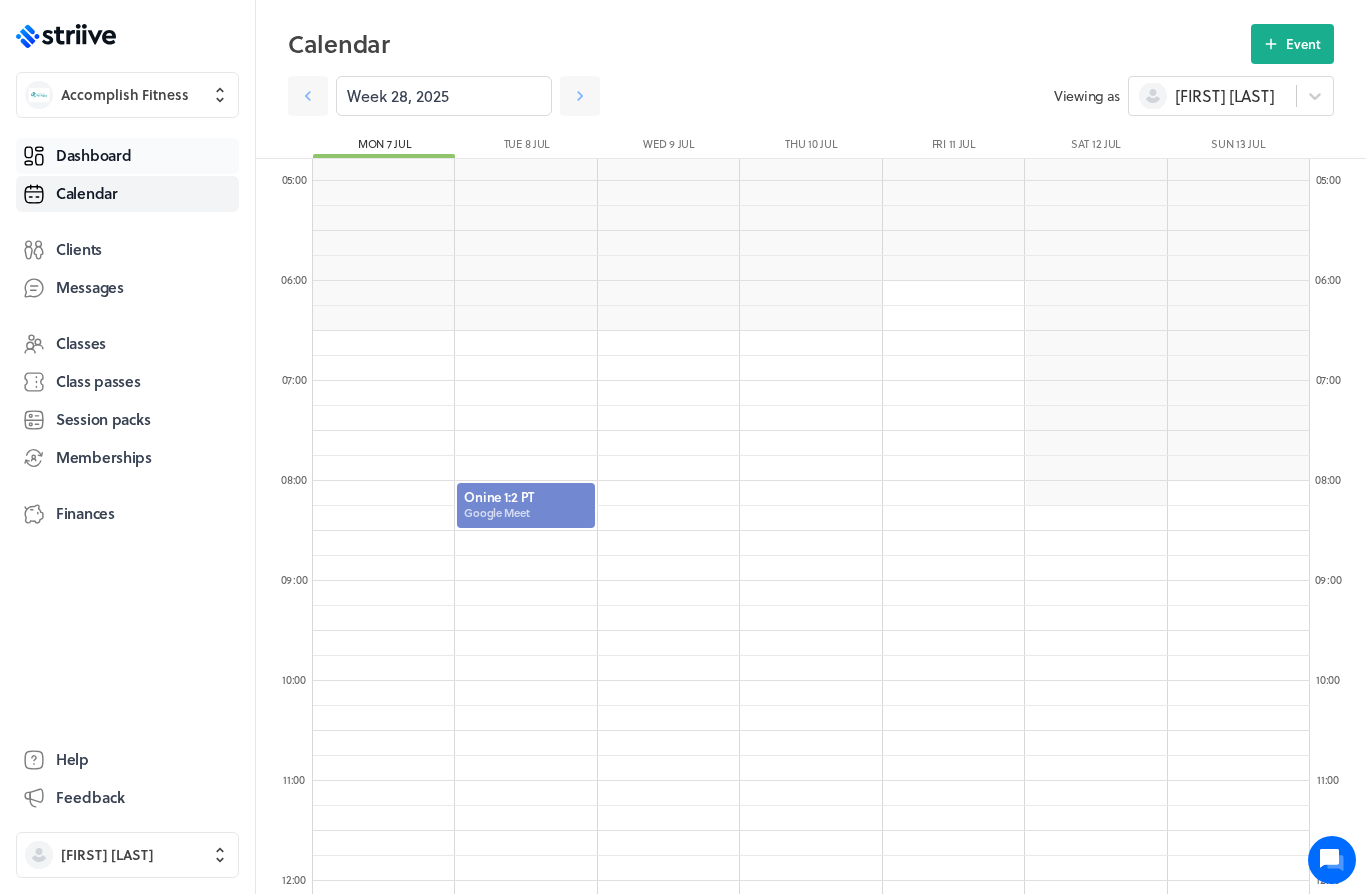 click on "Dashboard" at bounding box center (127, 156) 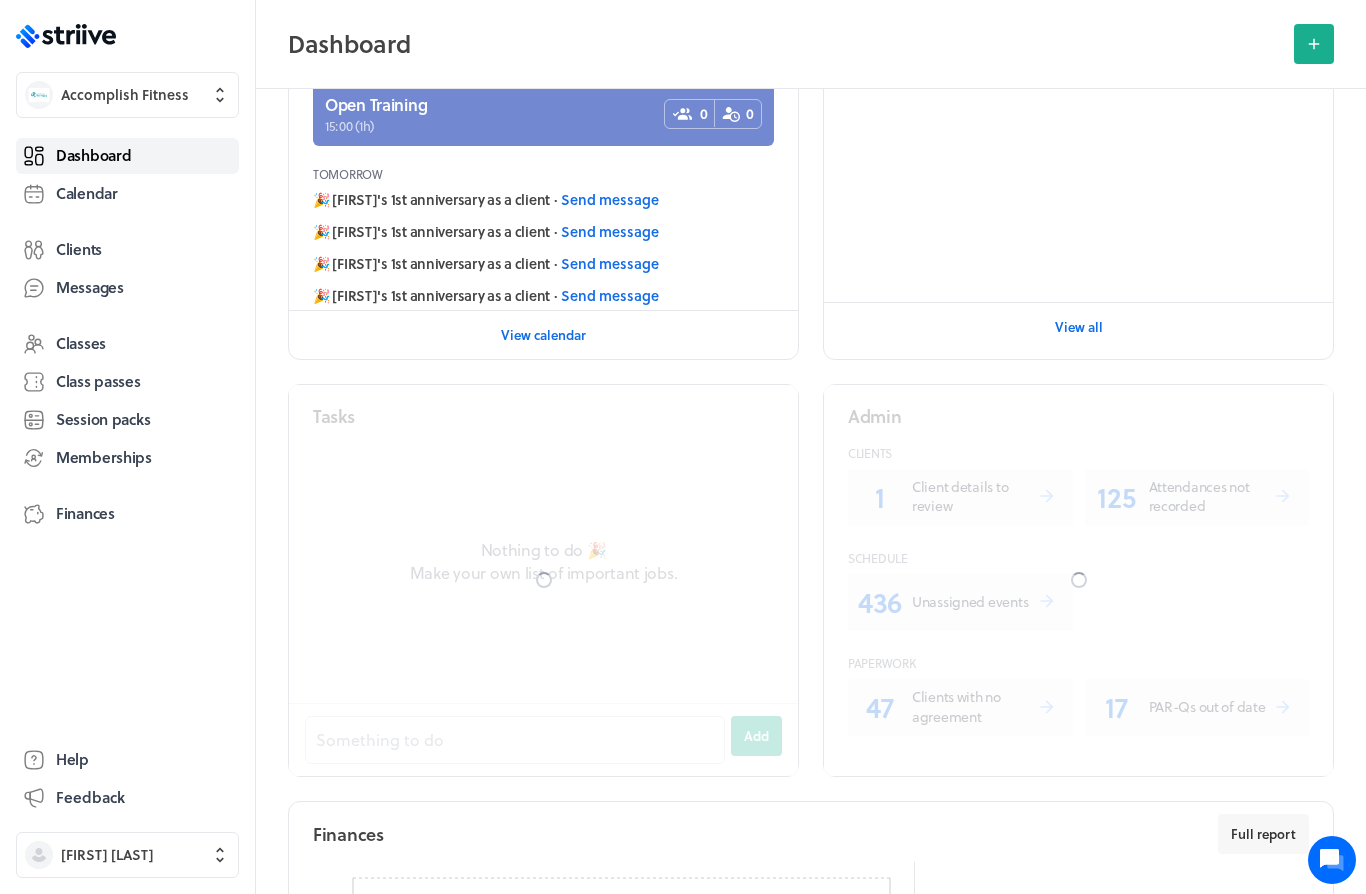 scroll, scrollTop: 0, scrollLeft: 0, axis: both 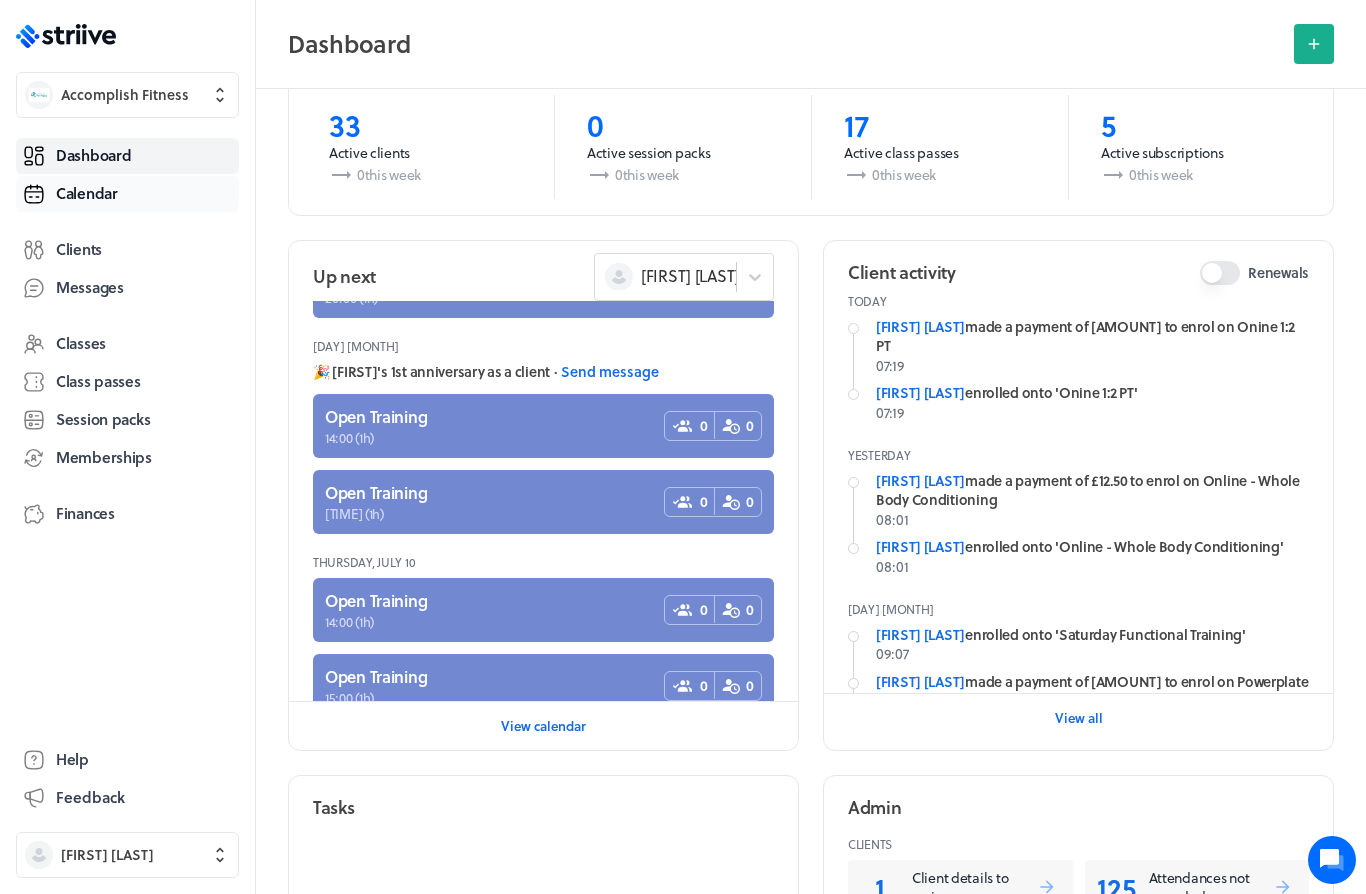 click on "Calendar" at bounding box center (127, 194) 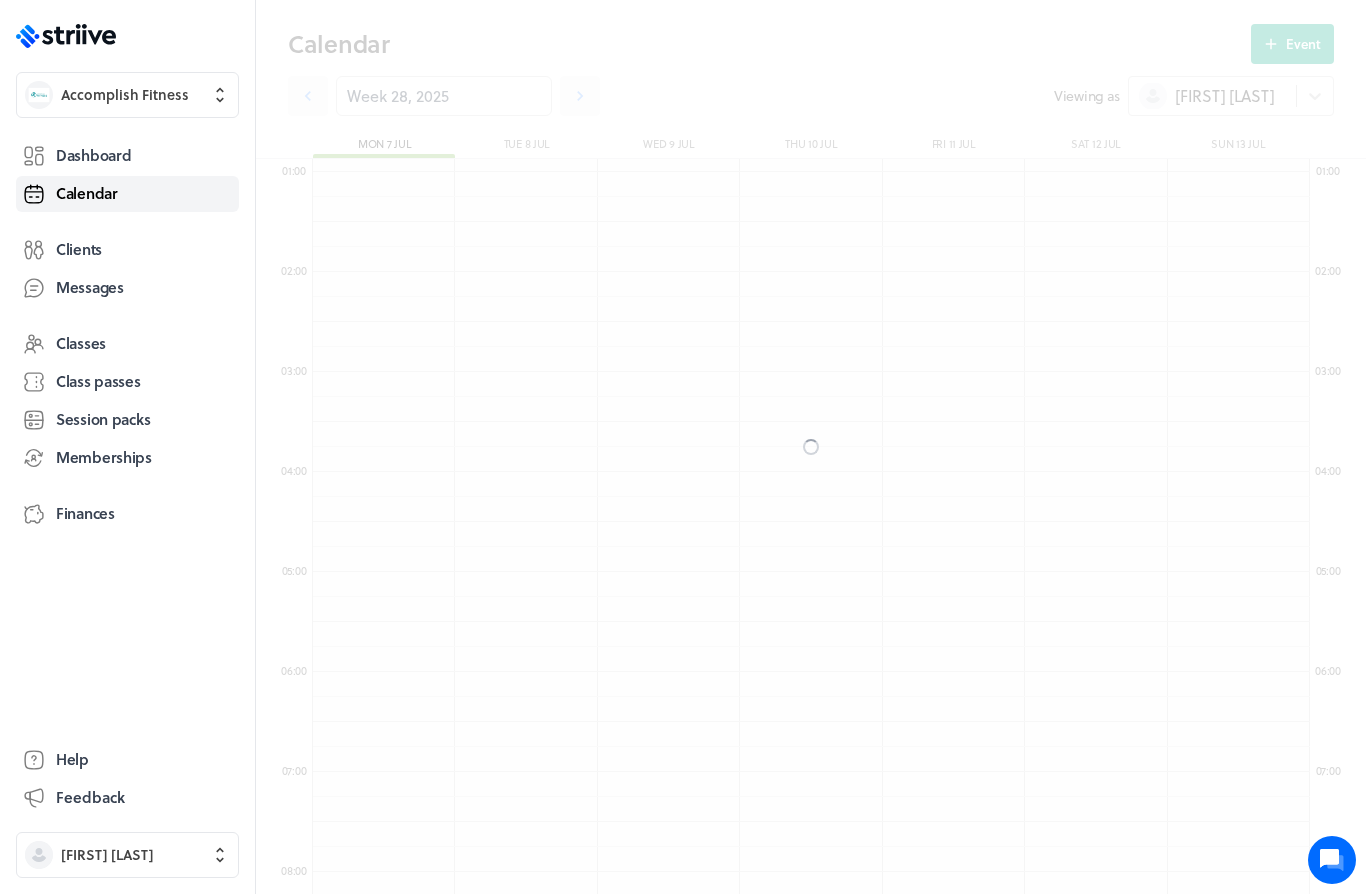 scroll, scrollTop: 550, scrollLeft: 0, axis: vertical 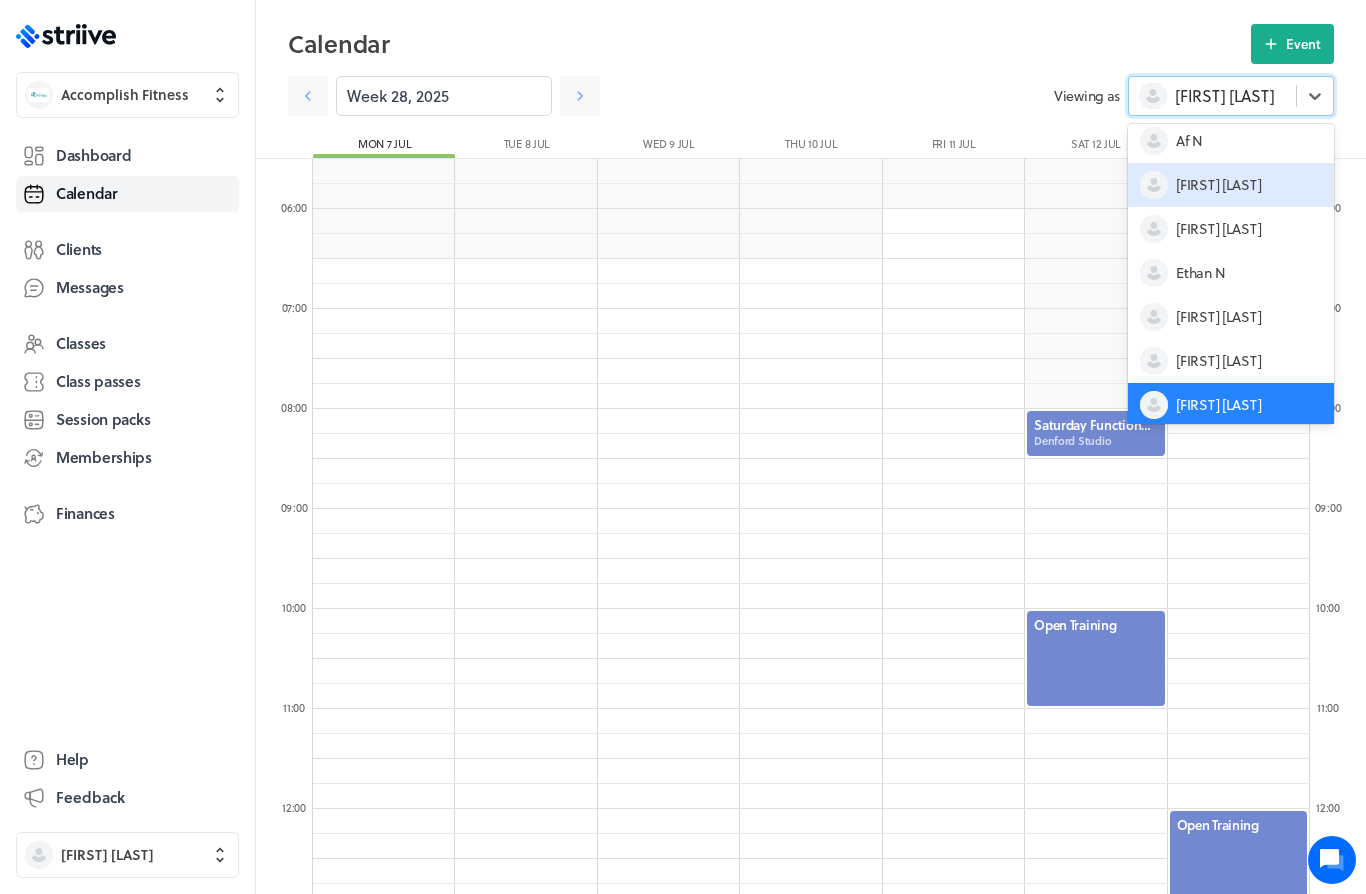 click on "[FIRST] [LAST]" at bounding box center (1231, 185) 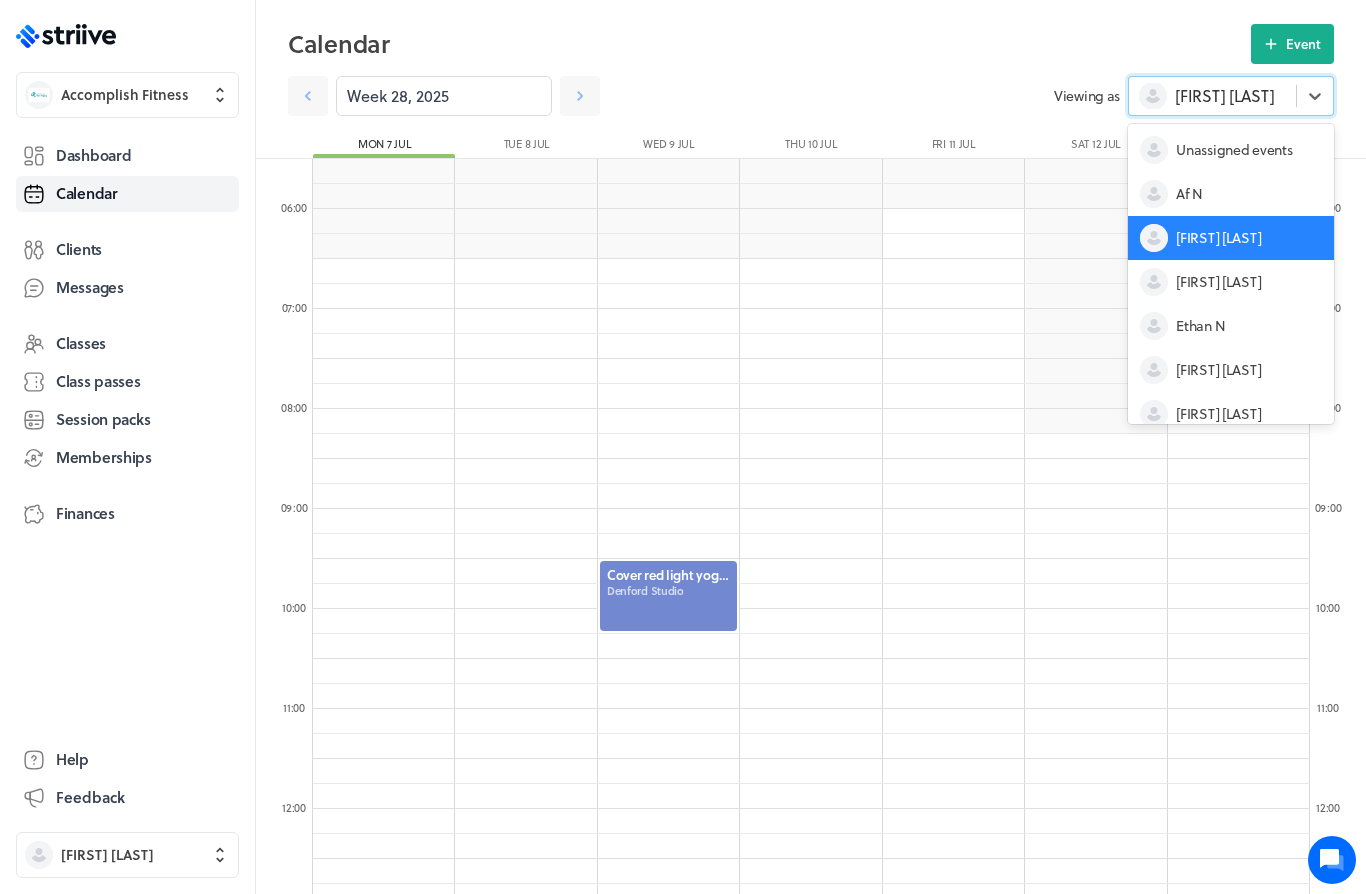 click on "[FIRST] [LAST]" at bounding box center (1231, 282) 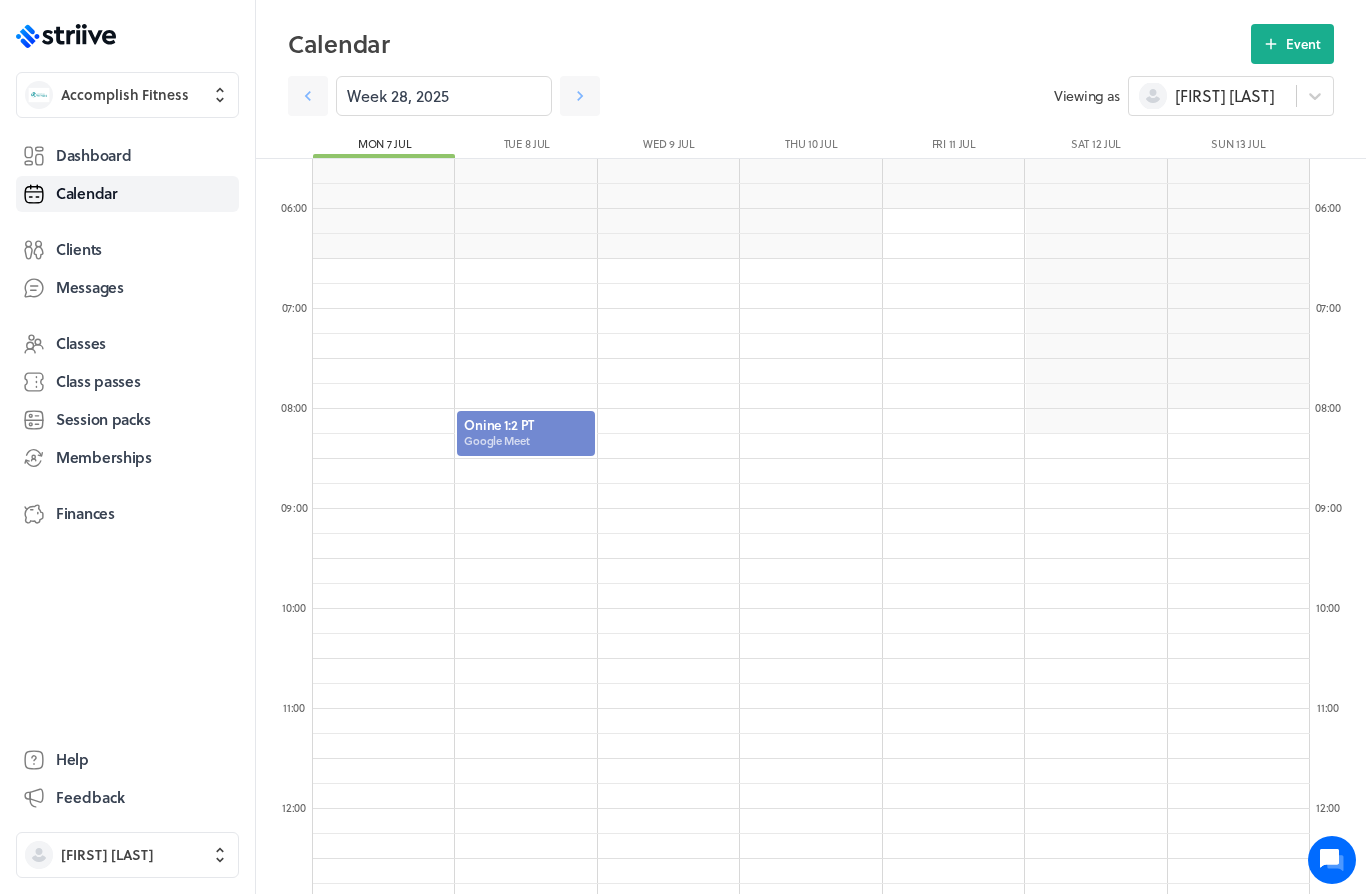 click at bounding box center [525, 433] 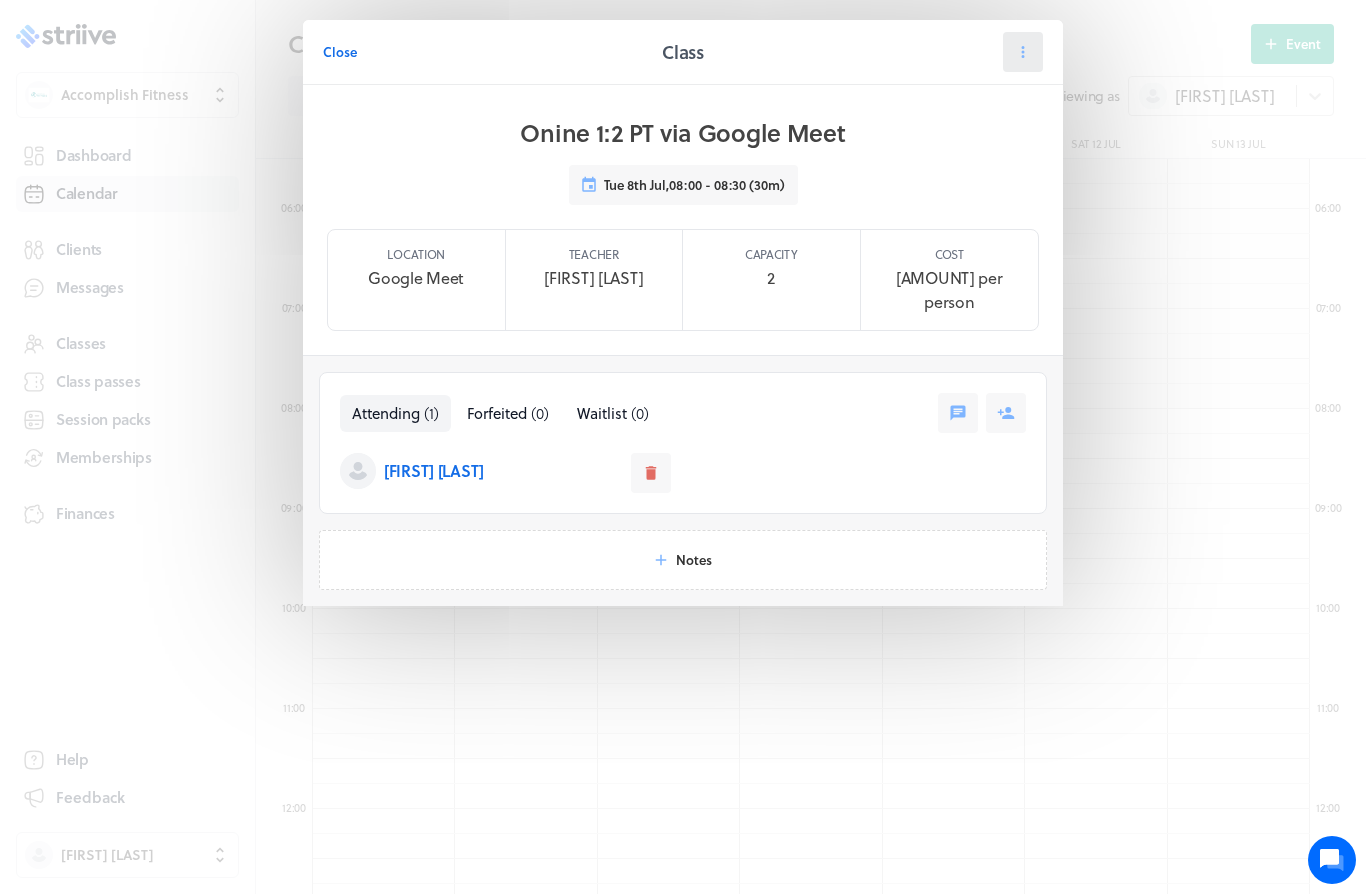 click at bounding box center (1023, 52) 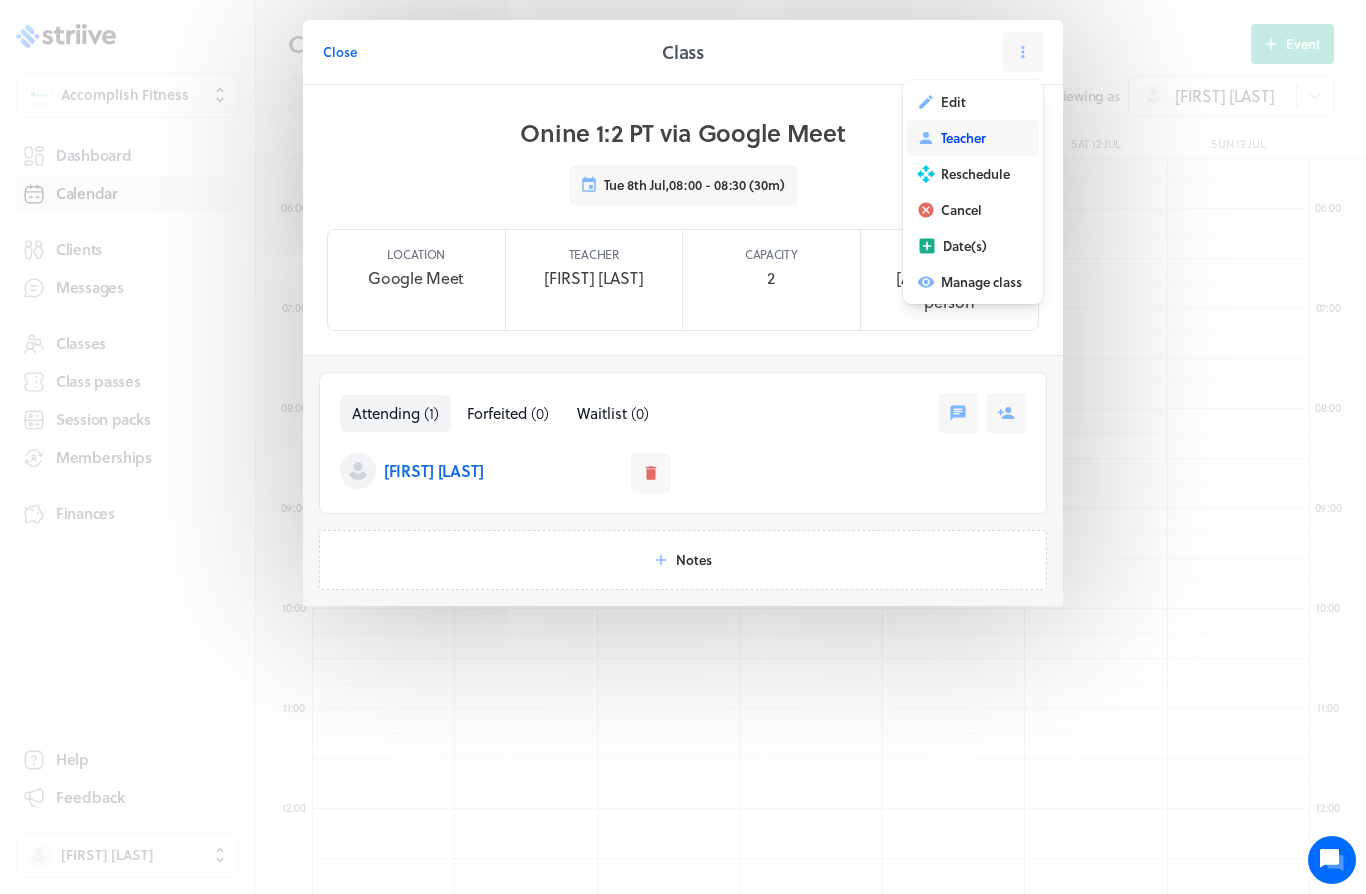 click on "Teacher" at bounding box center (973, 138) 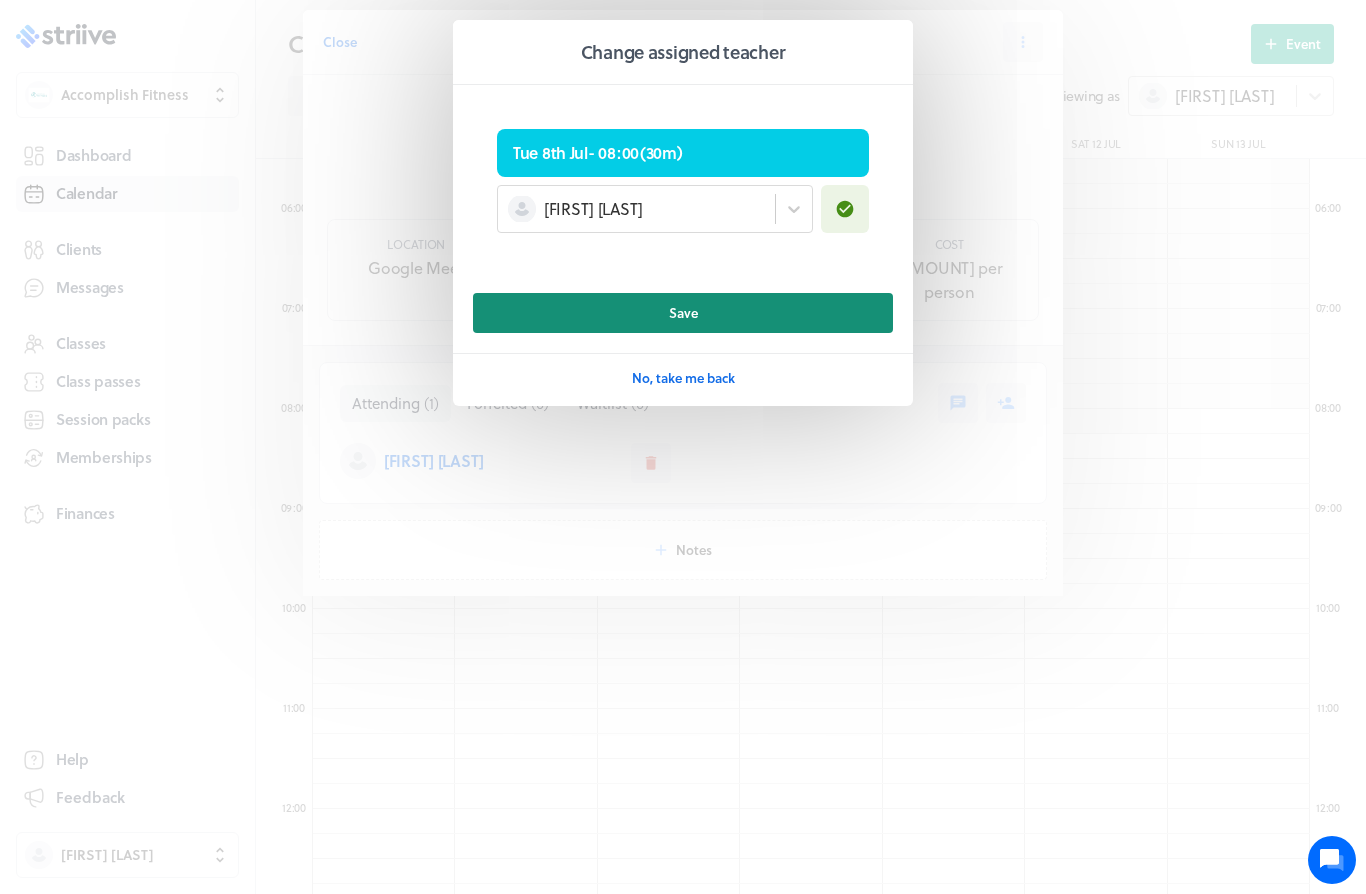 click on "Save" at bounding box center (683, 313) 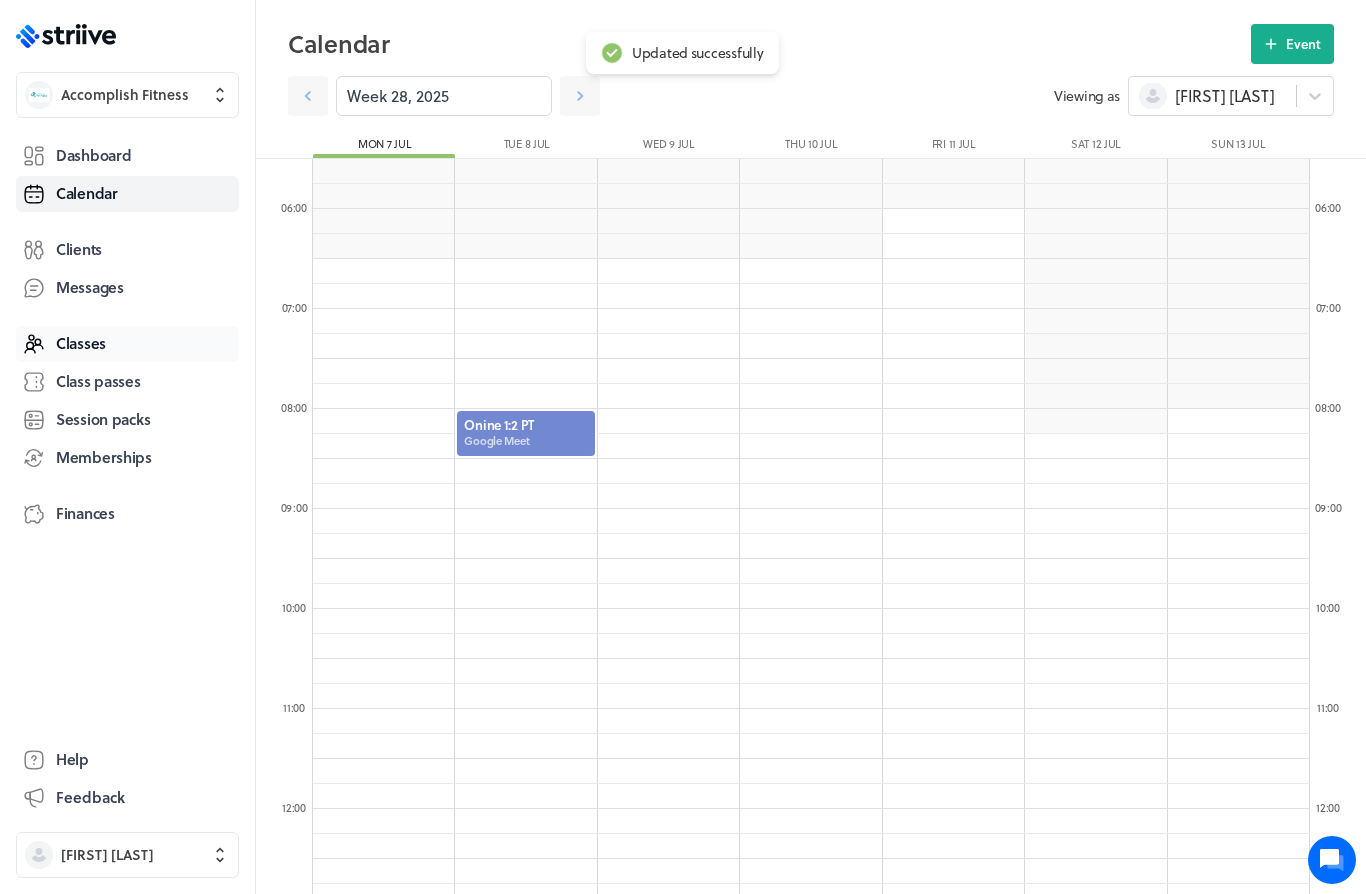 click on "Classes" at bounding box center [127, 344] 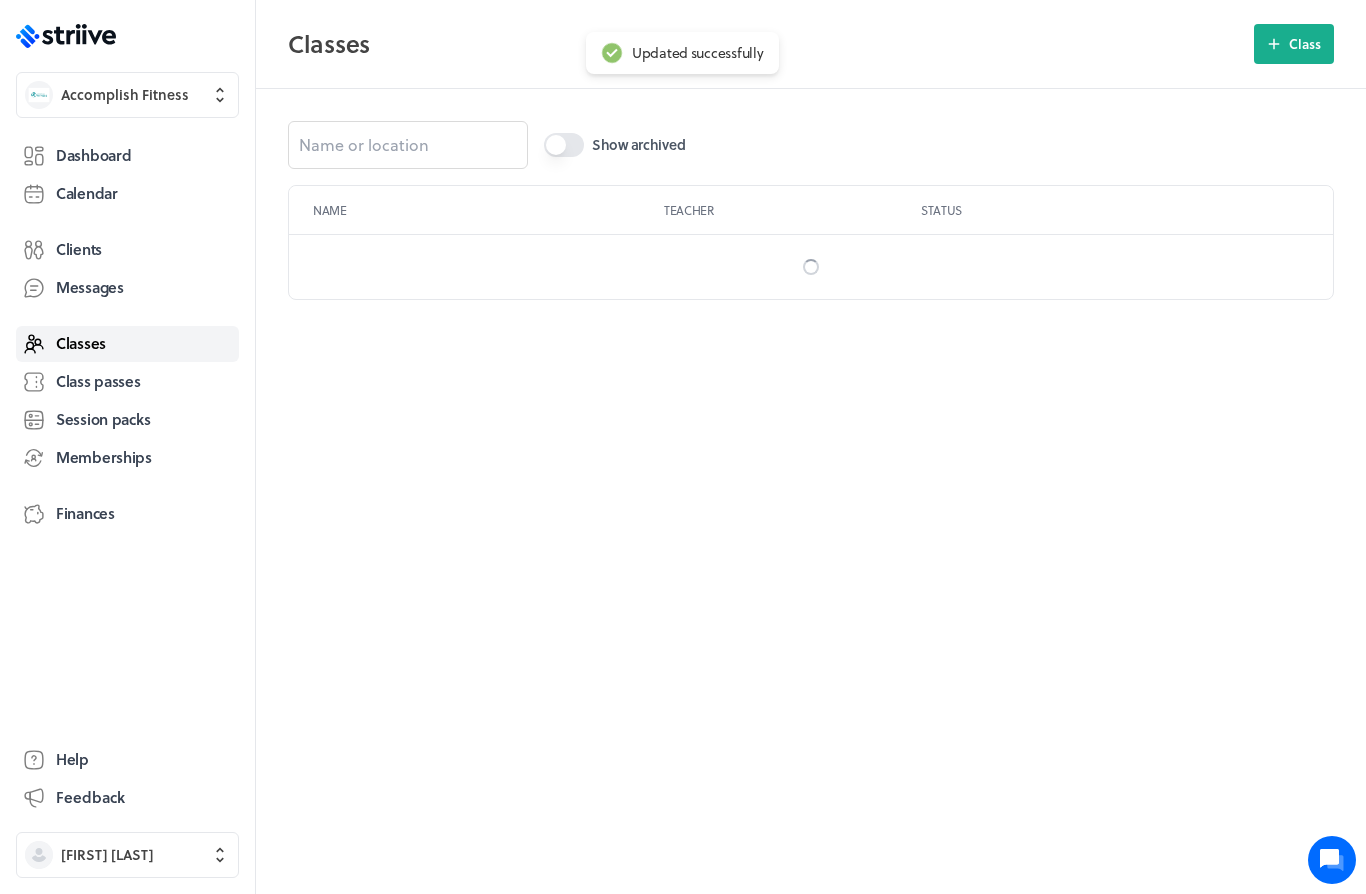 scroll, scrollTop: 0, scrollLeft: 0, axis: both 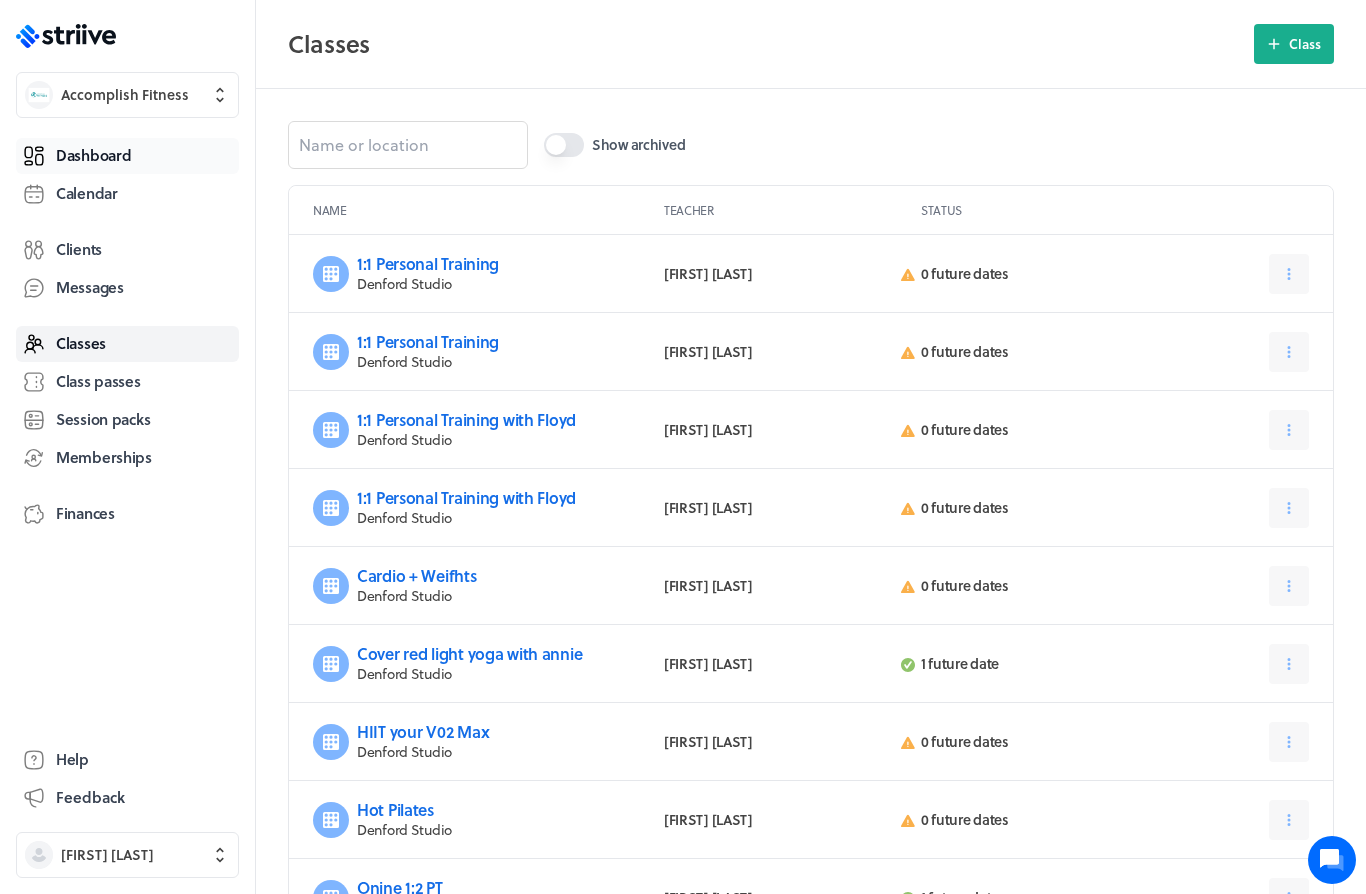 click on "Dashboard" at bounding box center [127, 156] 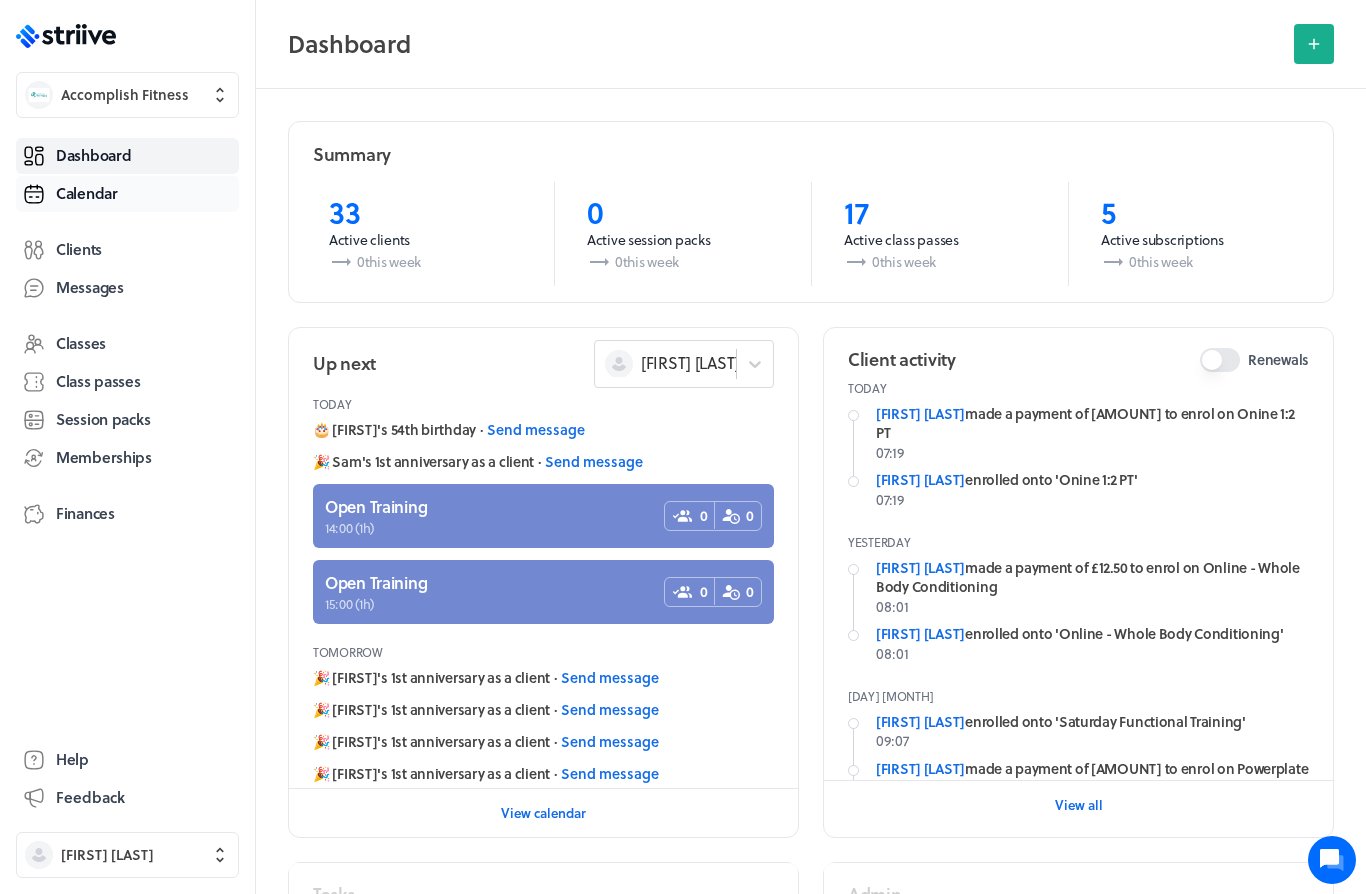 click on "Calendar" at bounding box center [127, 194] 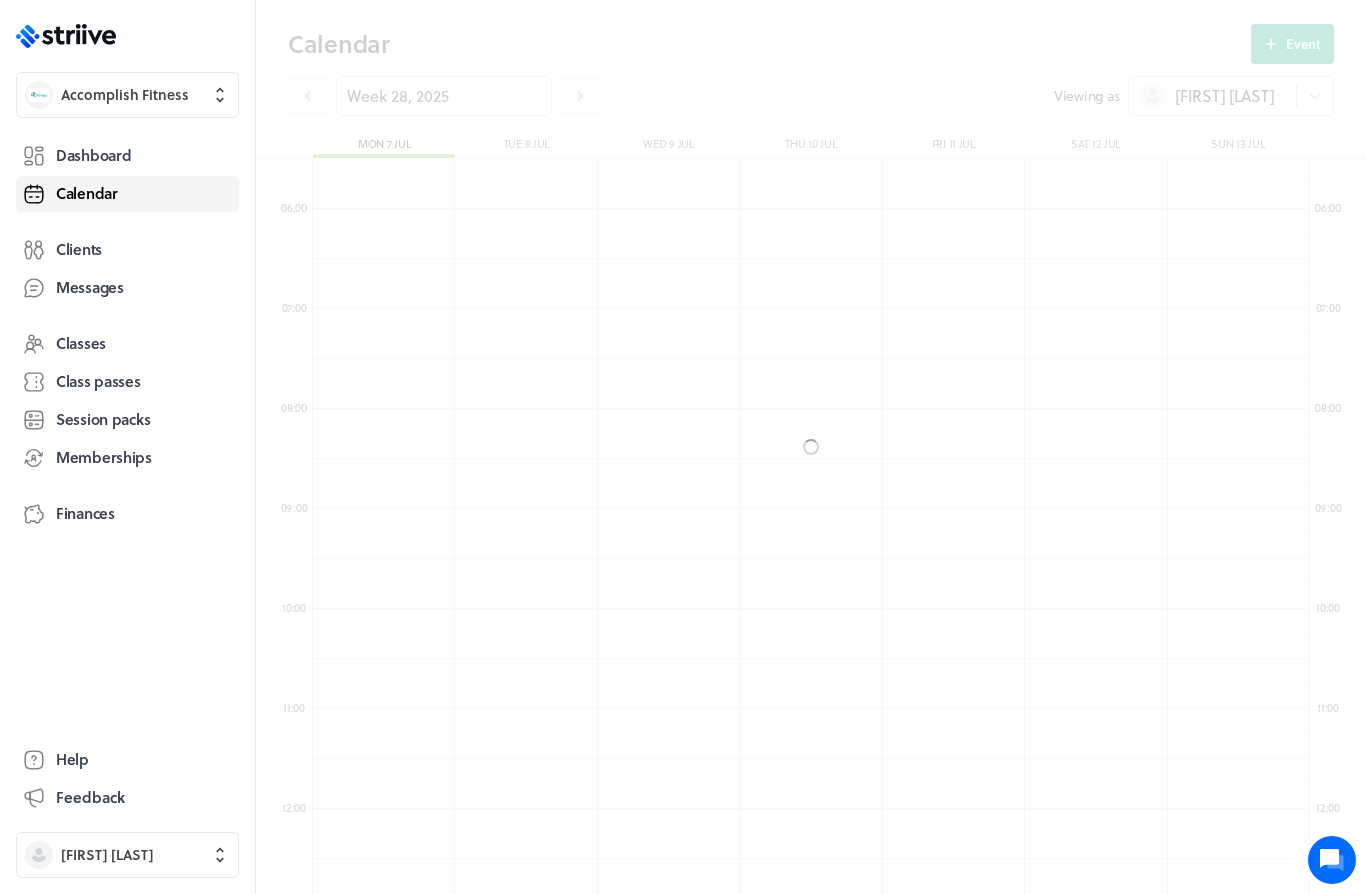 scroll, scrollTop: 10, scrollLeft: 11, axis: both 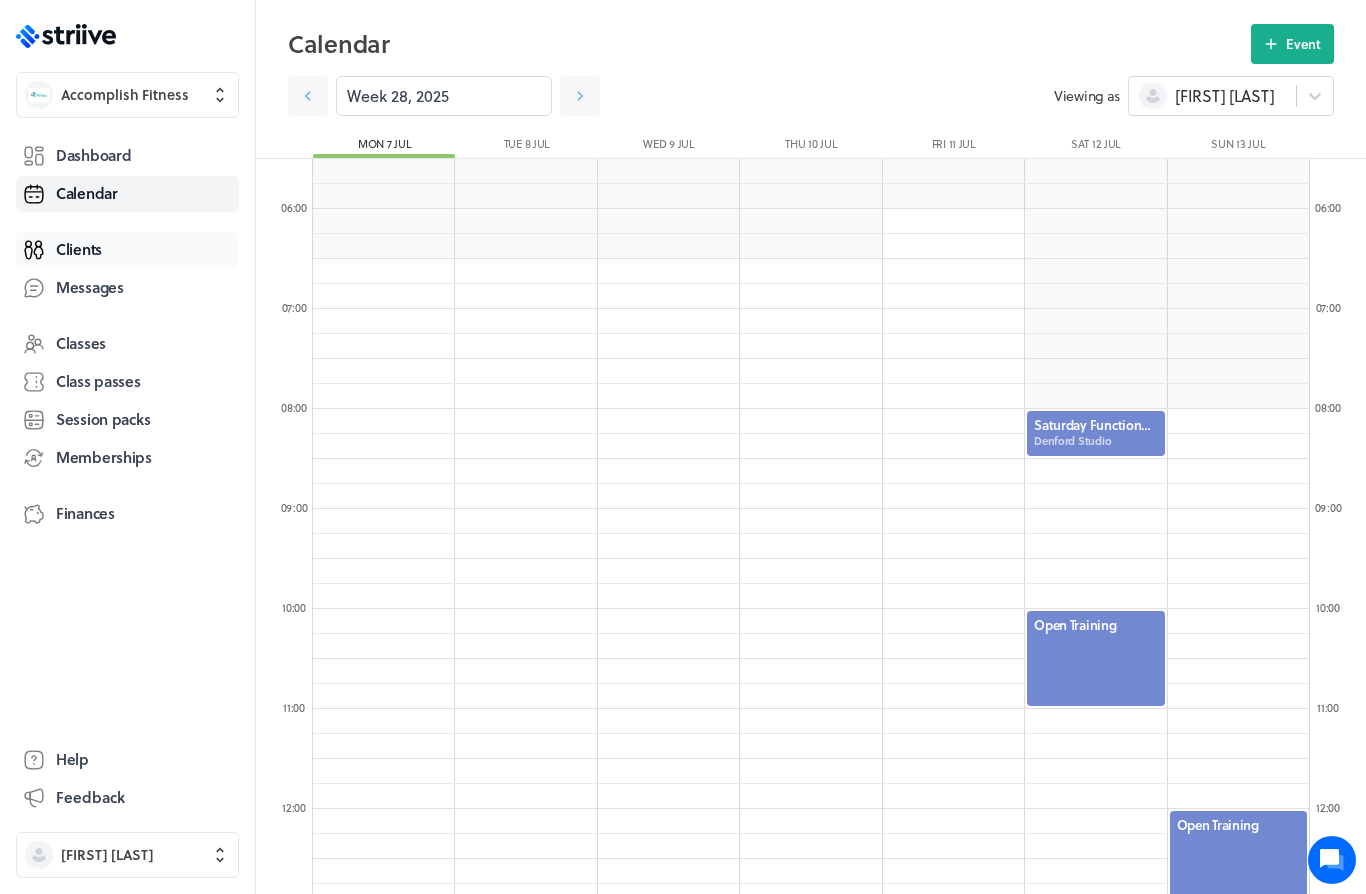 click on "Clients" at bounding box center (127, 250) 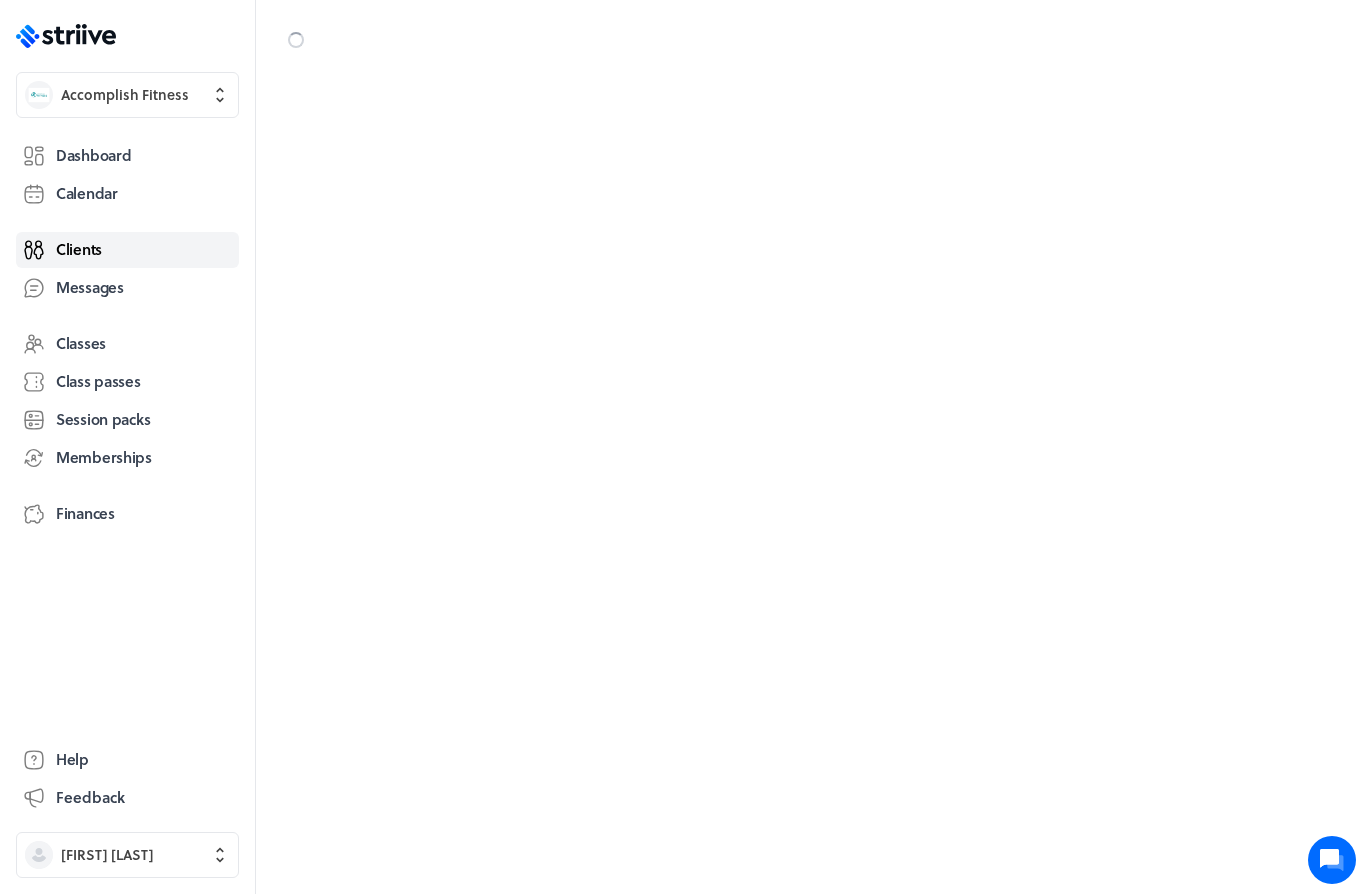 scroll, scrollTop: 0, scrollLeft: 0, axis: both 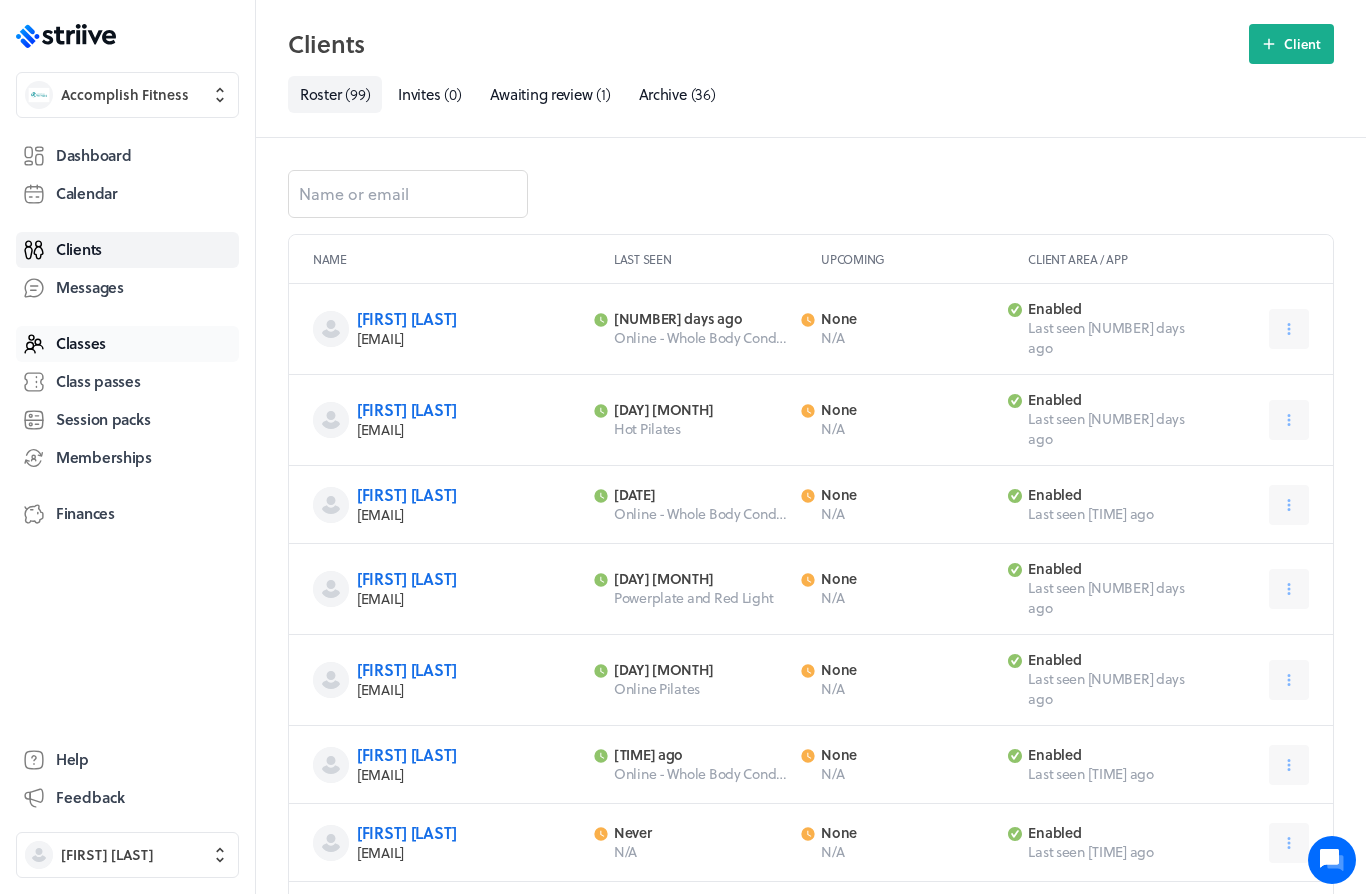 click on "Classes" at bounding box center [127, 344] 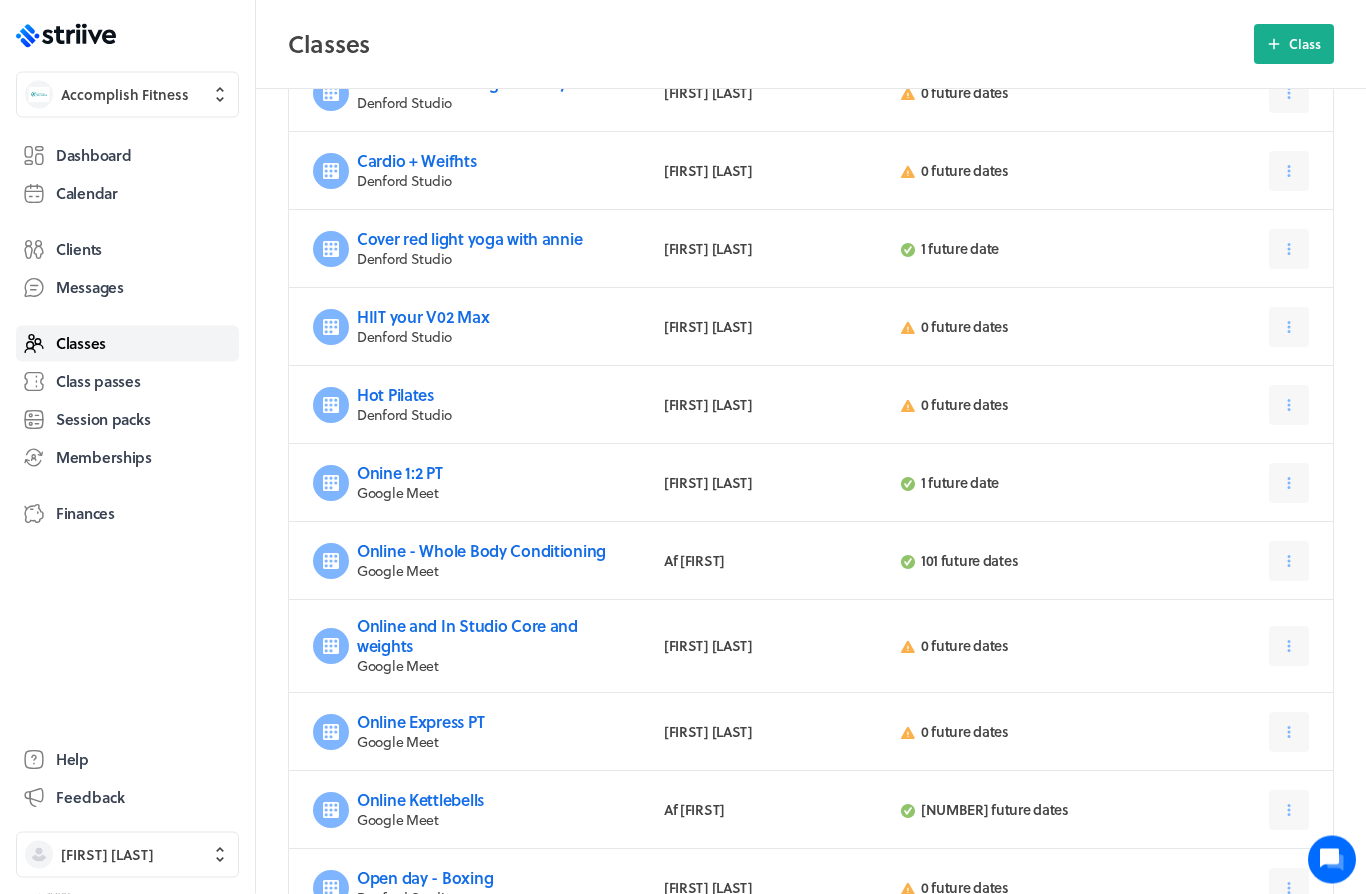 scroll, scrollTop: 373, scrollLeft: 0, axis: vertical 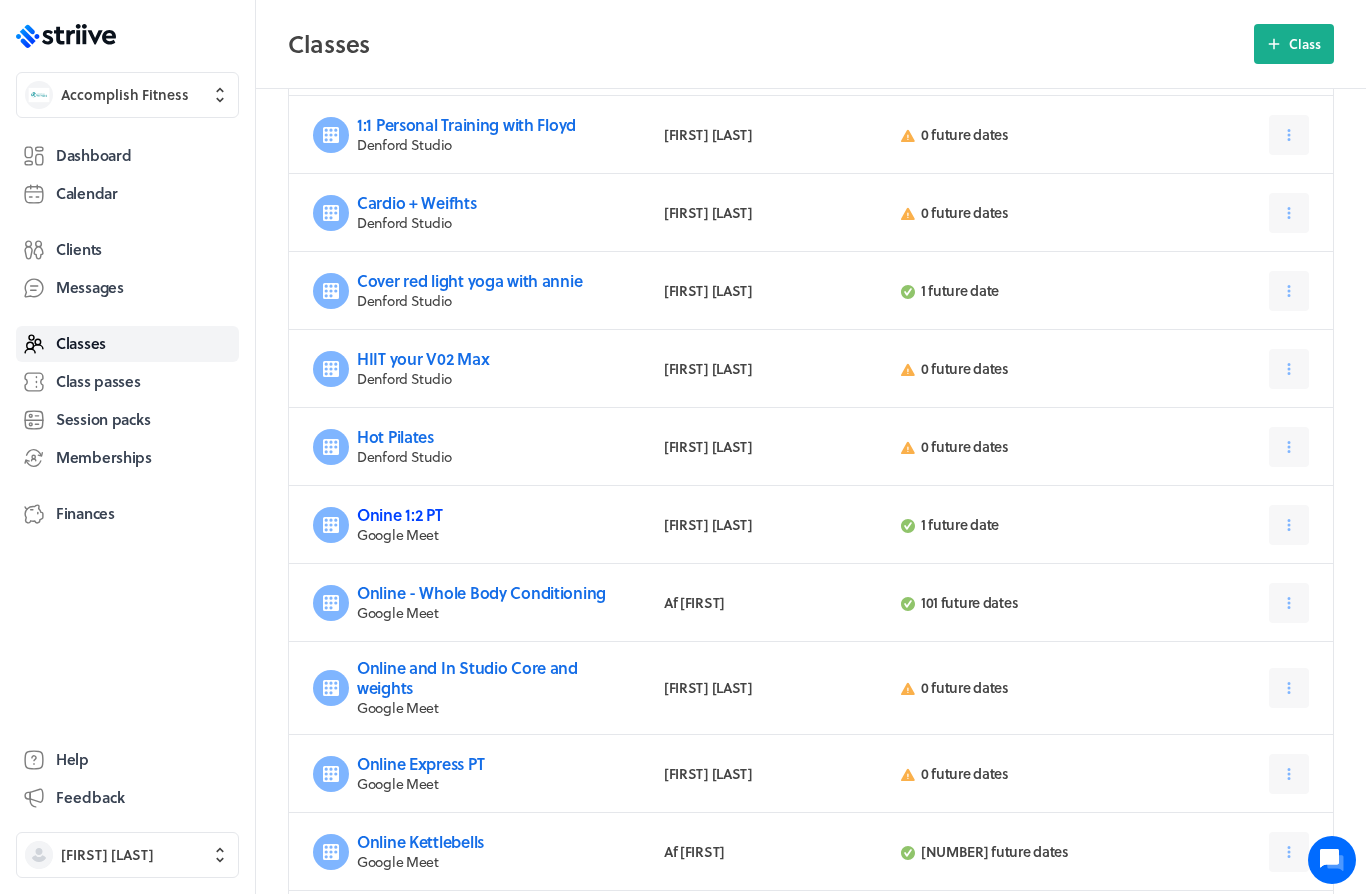 click on "Onine 1:2 PT" at bounding box center [400, 514] 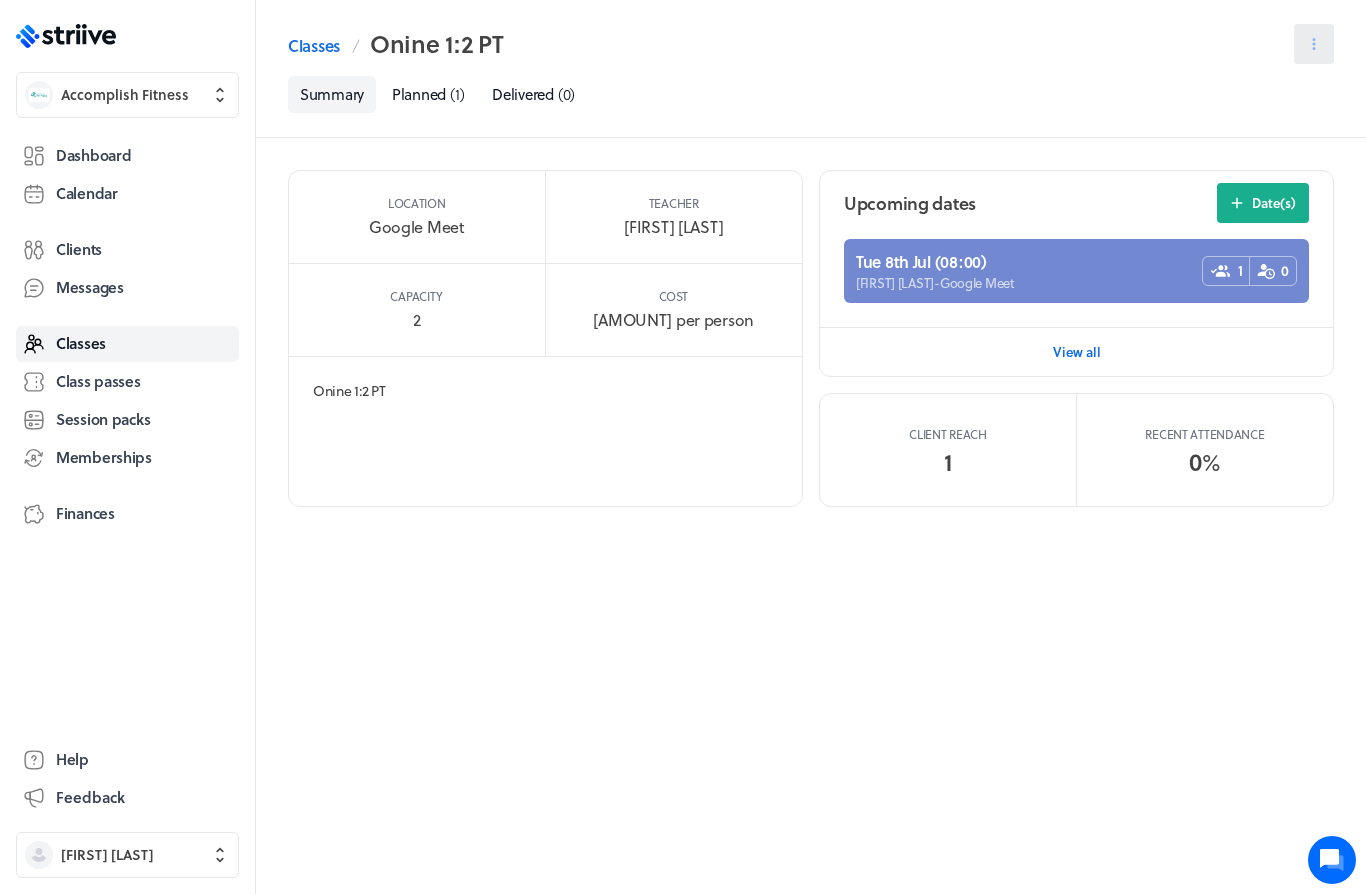 click at bounding box center (1314, 44) 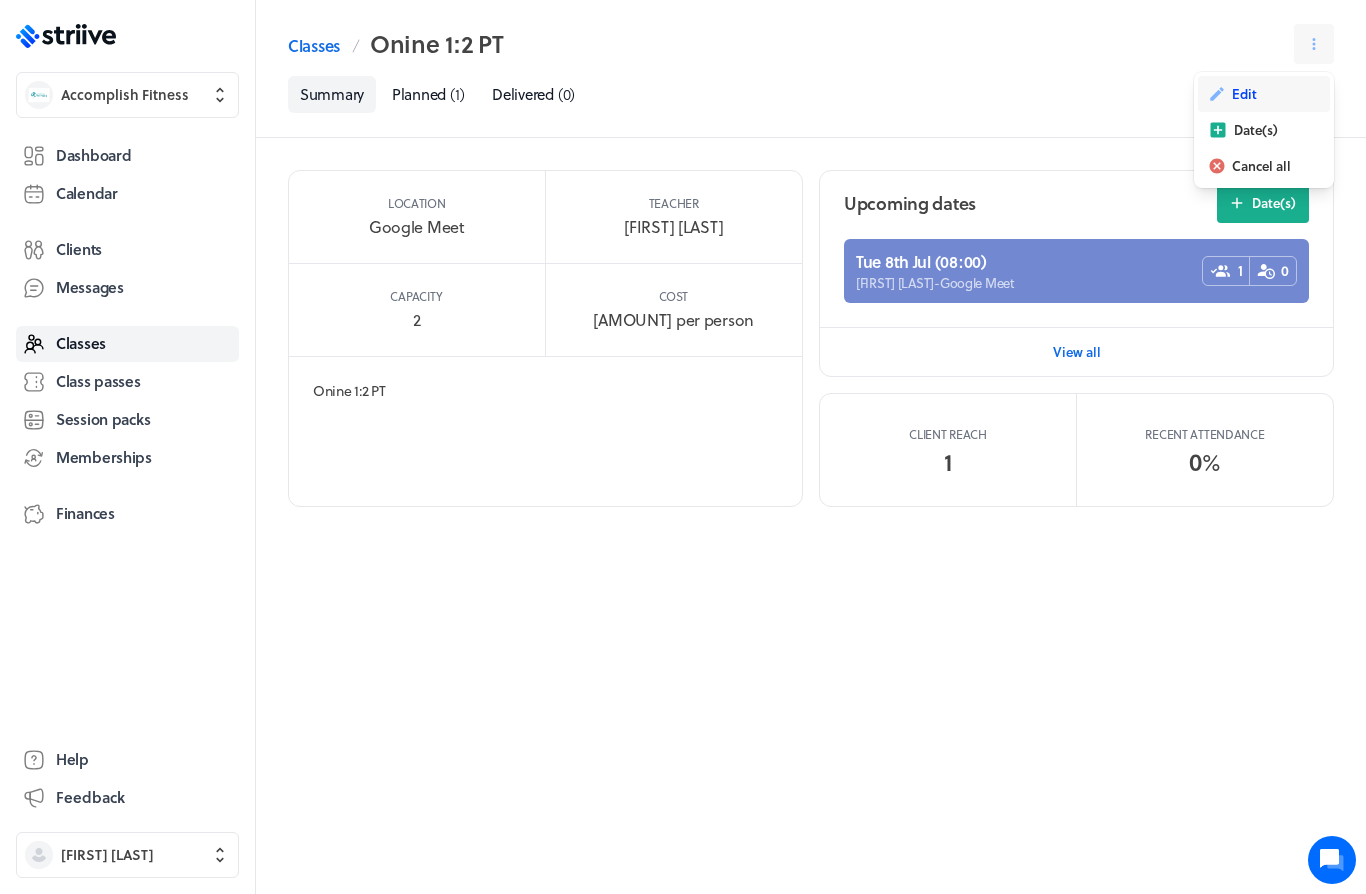 click on "Edit" at bounding box center (1264, 94) 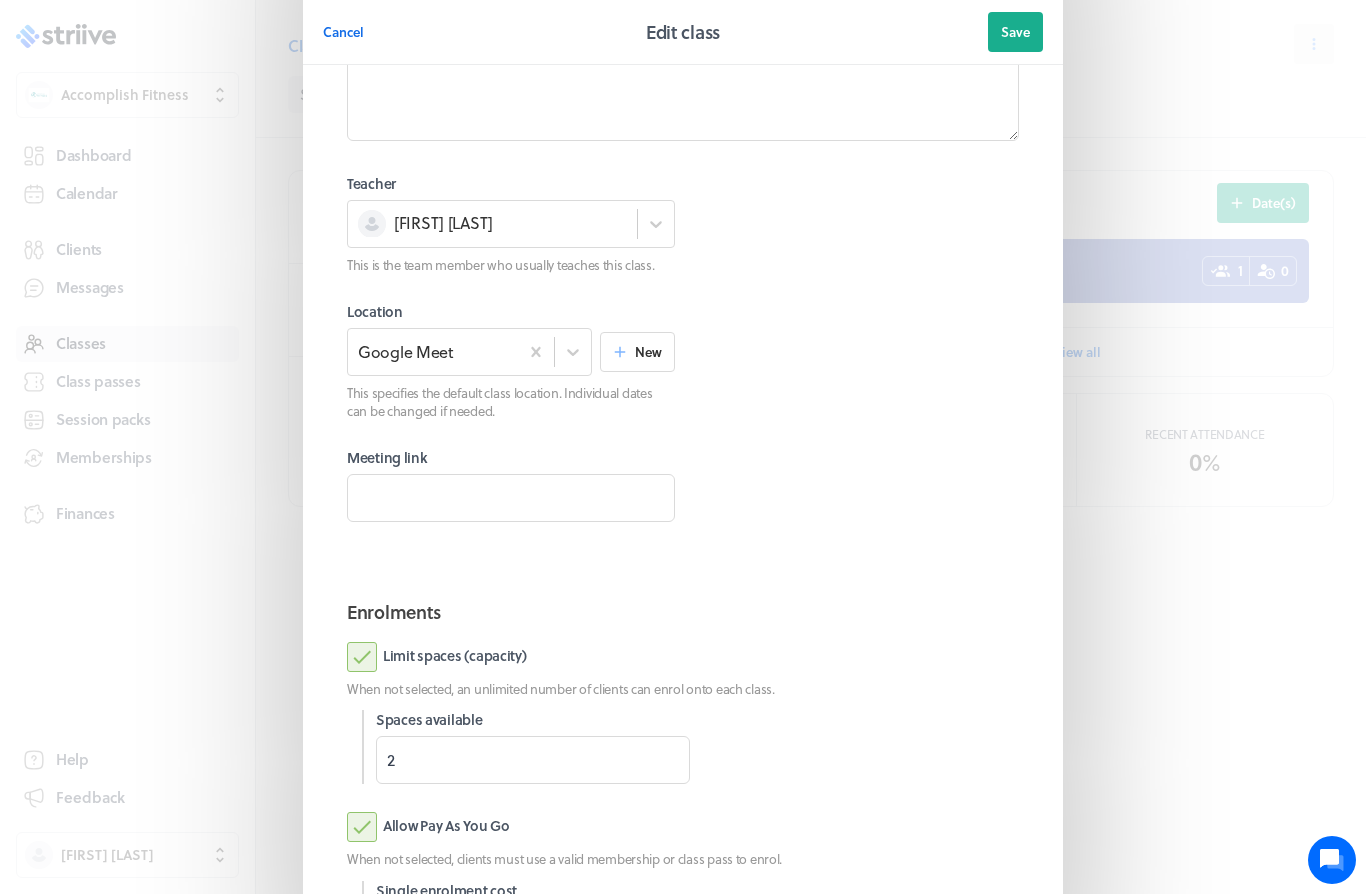 scroll, scrollTop: 316, scrollLeft: 0, axis: vertical 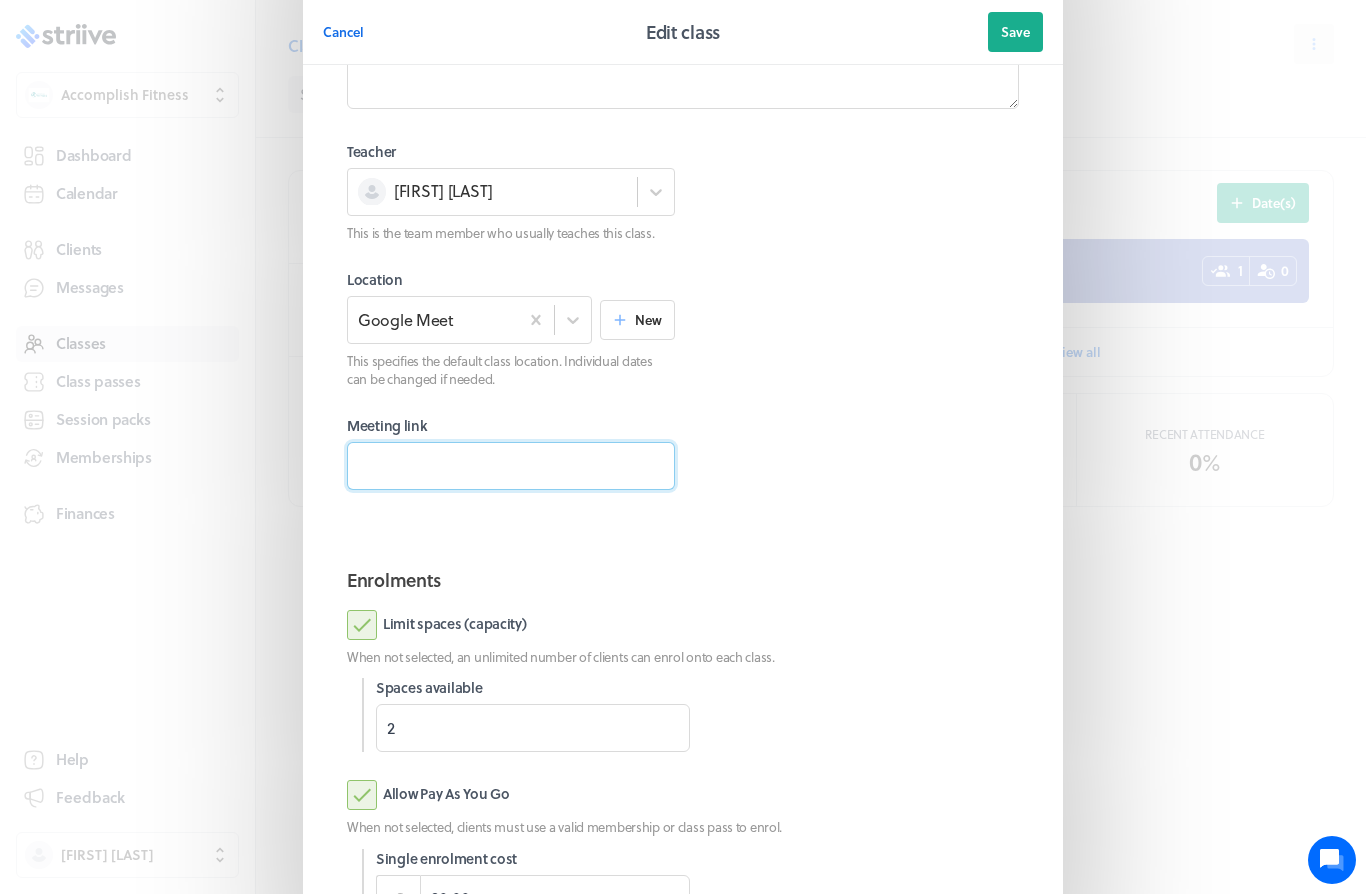 click at bounding box center (511, 466) 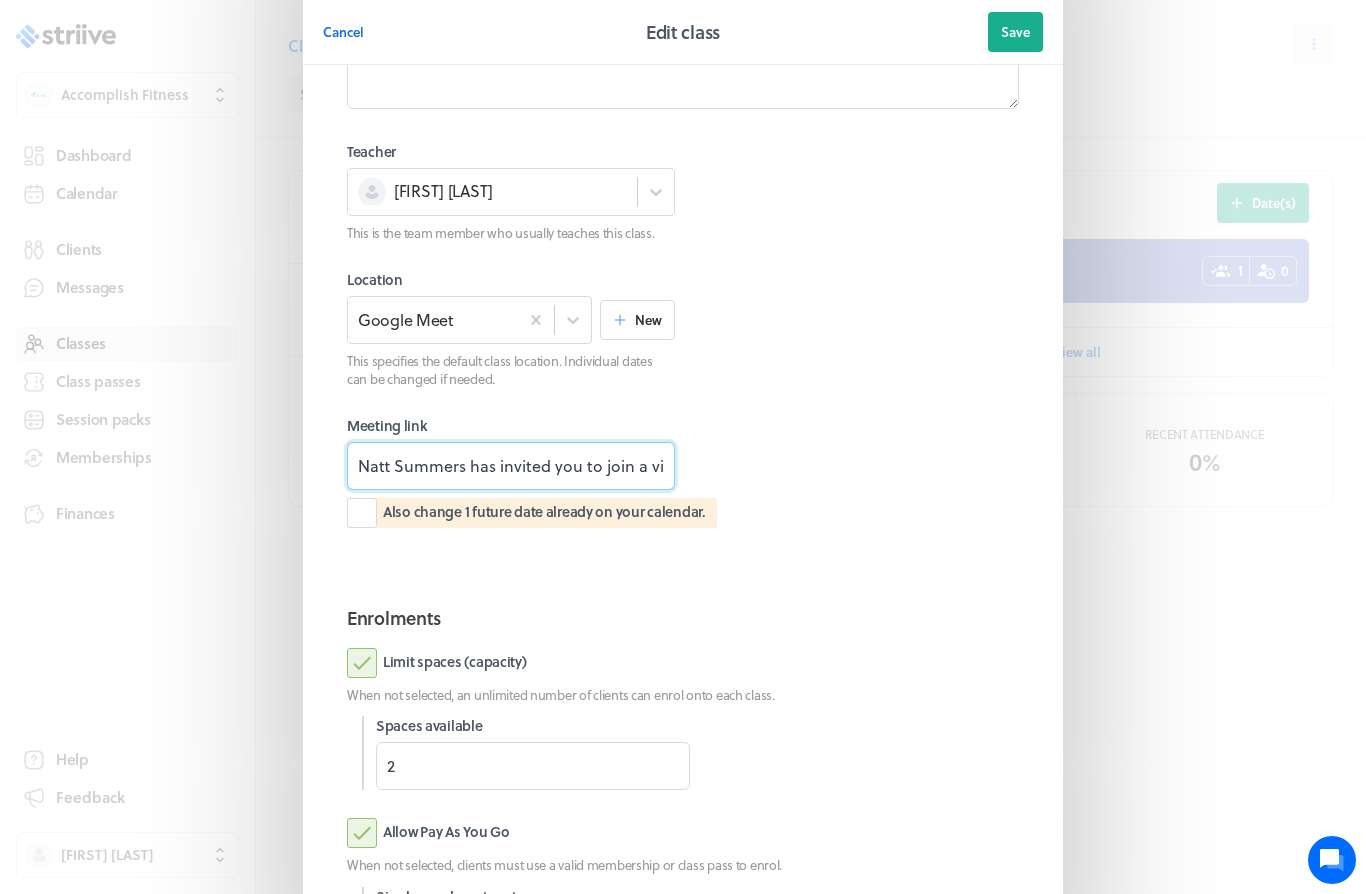 click on "Natt Summers has invited you to join a video meeting on Google Meet.  Join the meeting: https://meet.google.com/cyc-yhca-xoh  Dial in (audio only): ‪(GB) +44 20 3956 7463‬ PIN: ‪224 196 804#‬ Other numbers: https://tel.meet/cyc-yhca-xoh?pin=9753370981282" at bounding box center [511, 466] 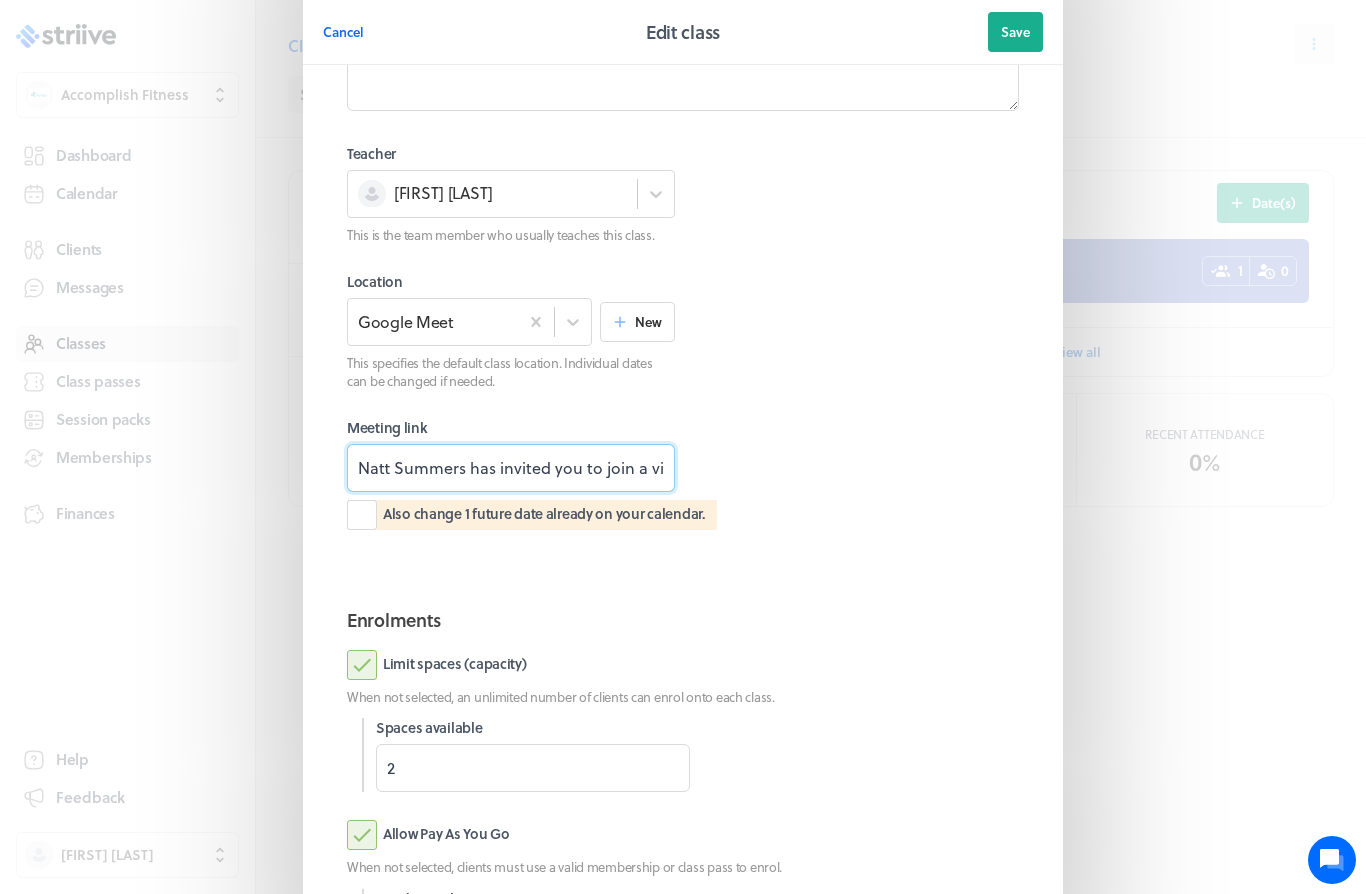 scroll, scrollTop: 317, scrollLeft: 0, axis: vertical 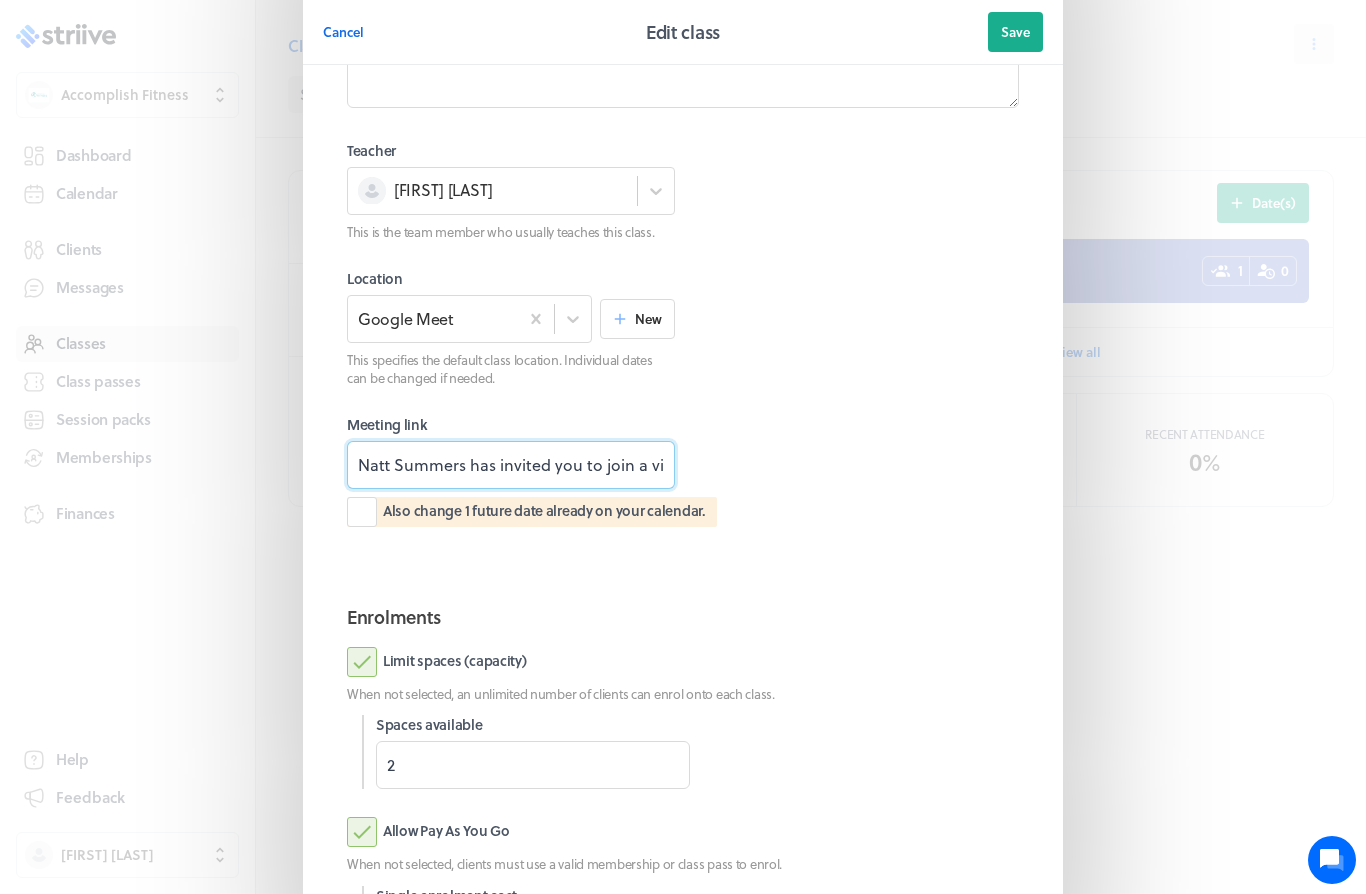 click on "Natt Summers has invited you to join a video meeting on Google Meet.  Join the meeting: https://meet.google.com/cyc-yhca-xoh  Dial in (audio only): ‪(GB) +44 20 3956 7463‬ PIN: ‪224 196 804#‬ Other numbers: https://tel.meet/cyc-yhca-xoh?pin=9753370981282" at bounding box center [511, 465] 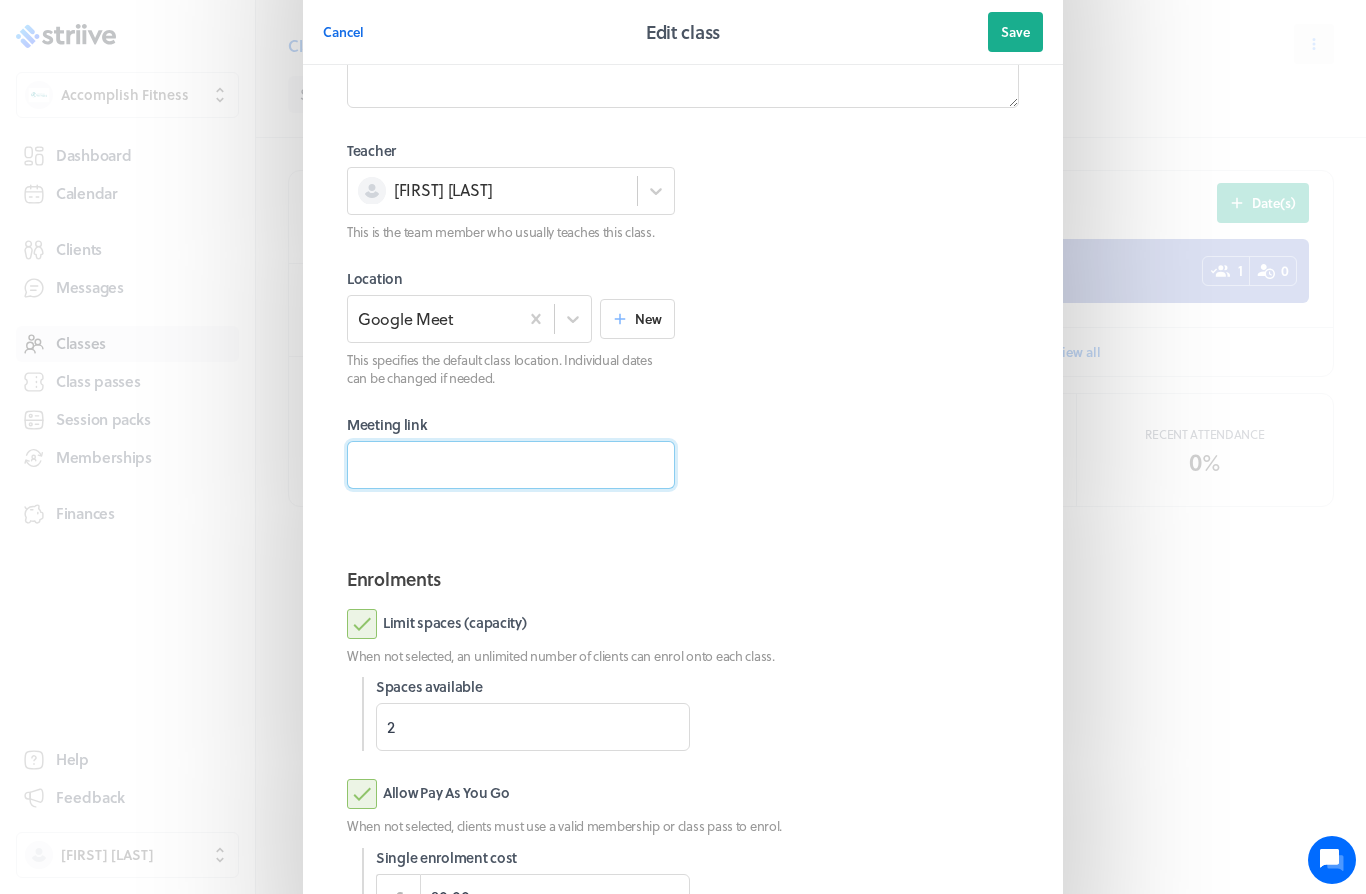 click at bounding box center (511, 465) 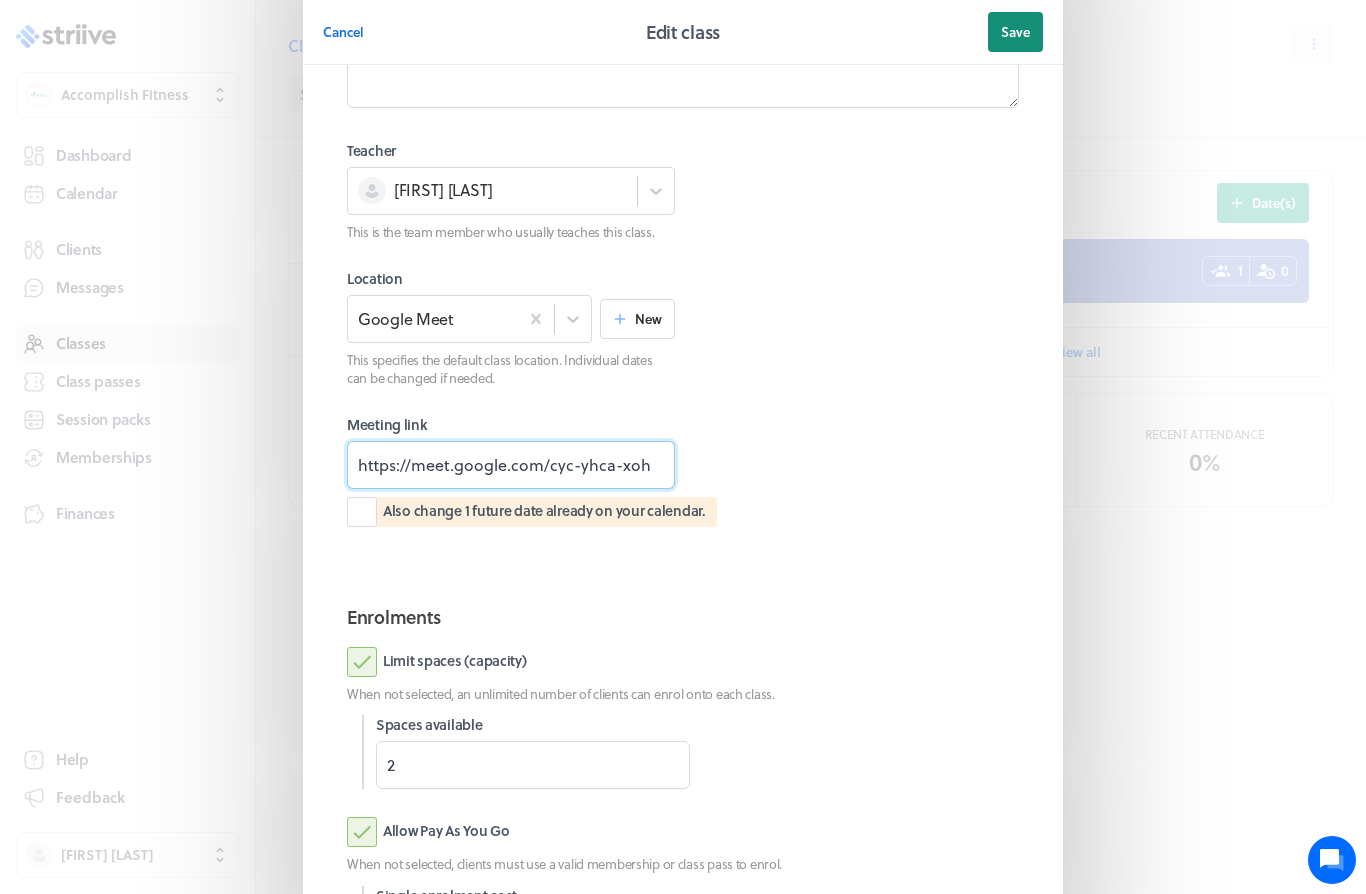 type on "https://meet.google.com/cyc-yhca-xoh" 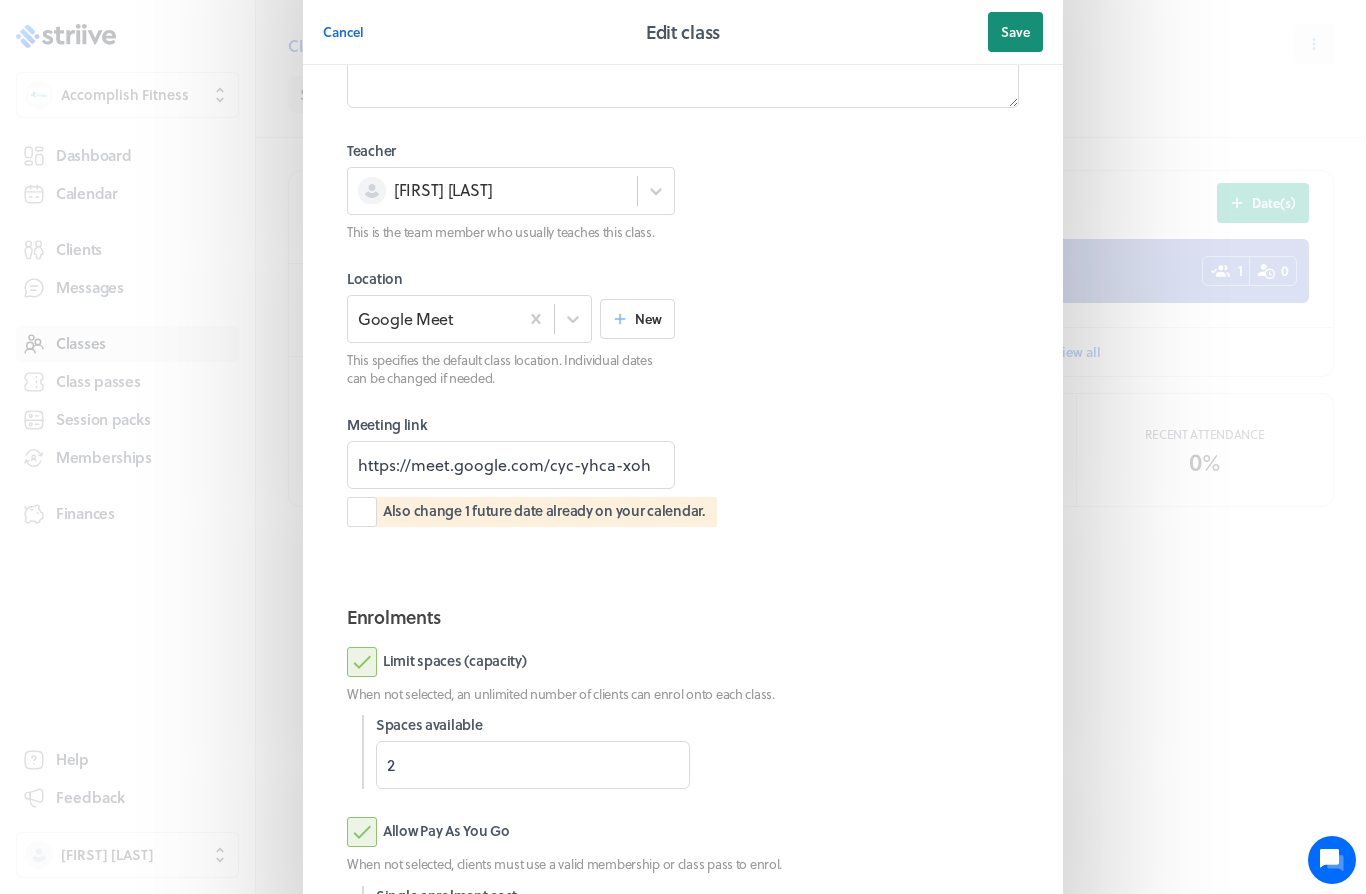 click on "Save" at bounding box center [1015, 32] 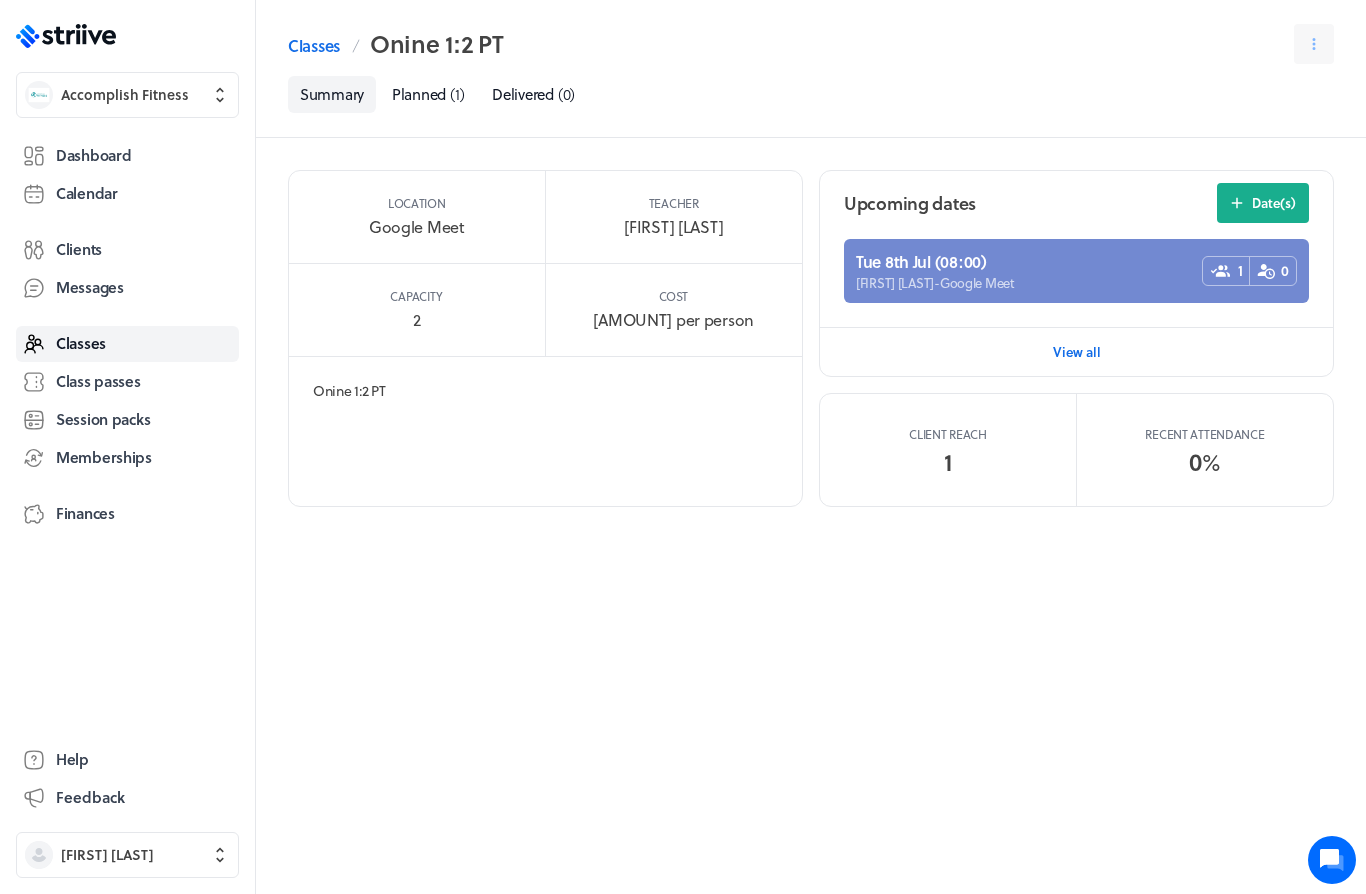 click on "Location Google Meet Teacher Natt Summers Capacity 2 Cost £20 per person Onine 1:2 PT Upcoming dates Date(s) Tue 8th Jul (08:00) [FIRST] [LAST] - Google Meet 1 0 View all Client reach 1 Recent attendance 0 %" at bounding box center (811, 516) 